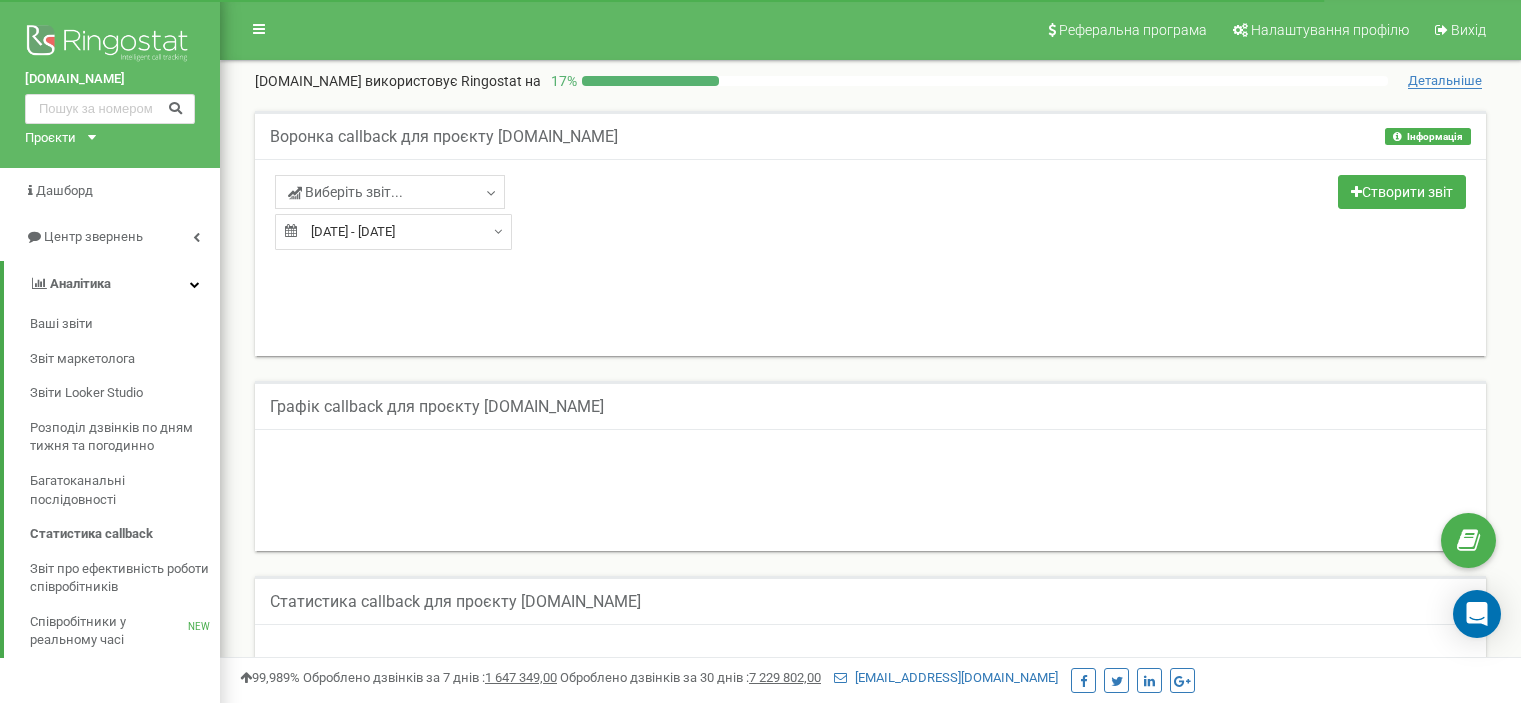 scroll, scrollTop: 0, scrollLeft: 0, axis: both 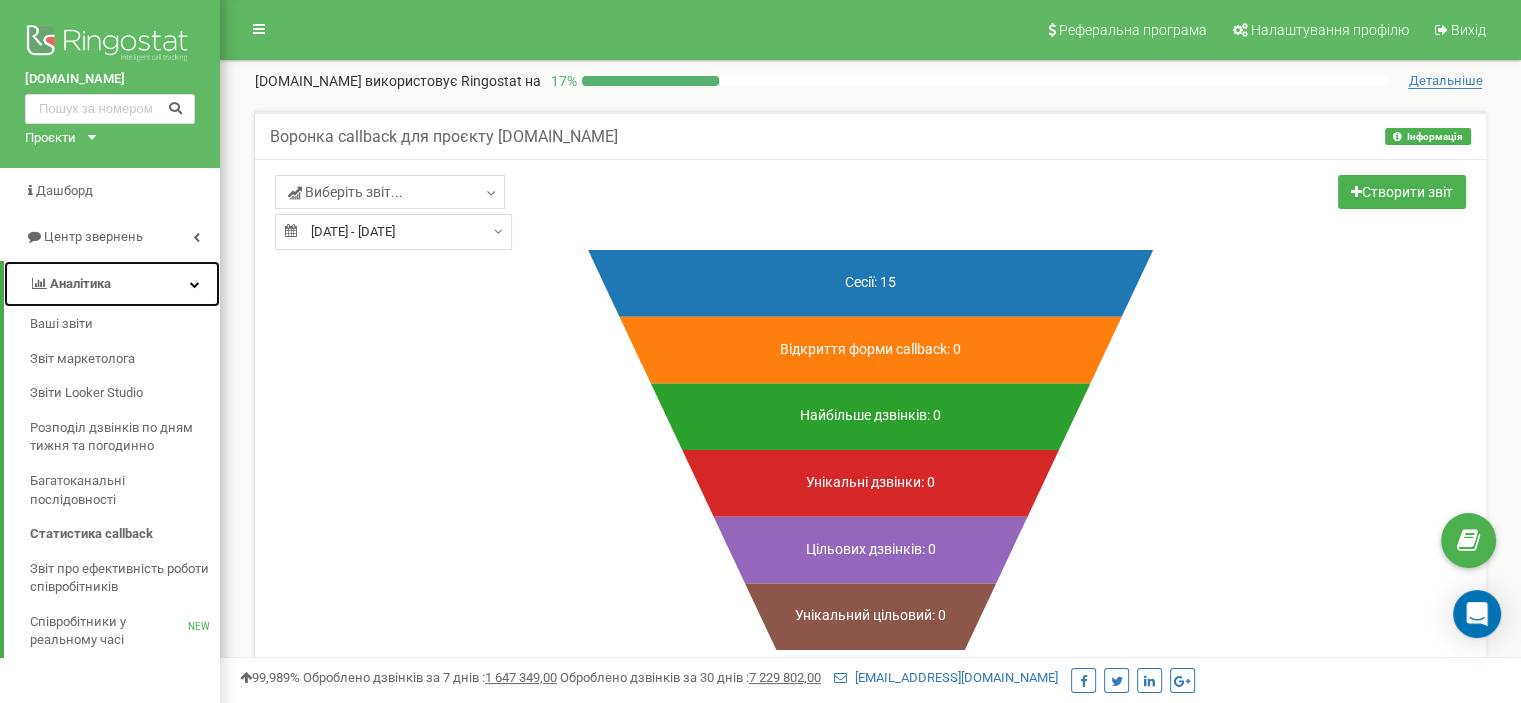 click on "Аналiтика" at bounding box center [112, 284] 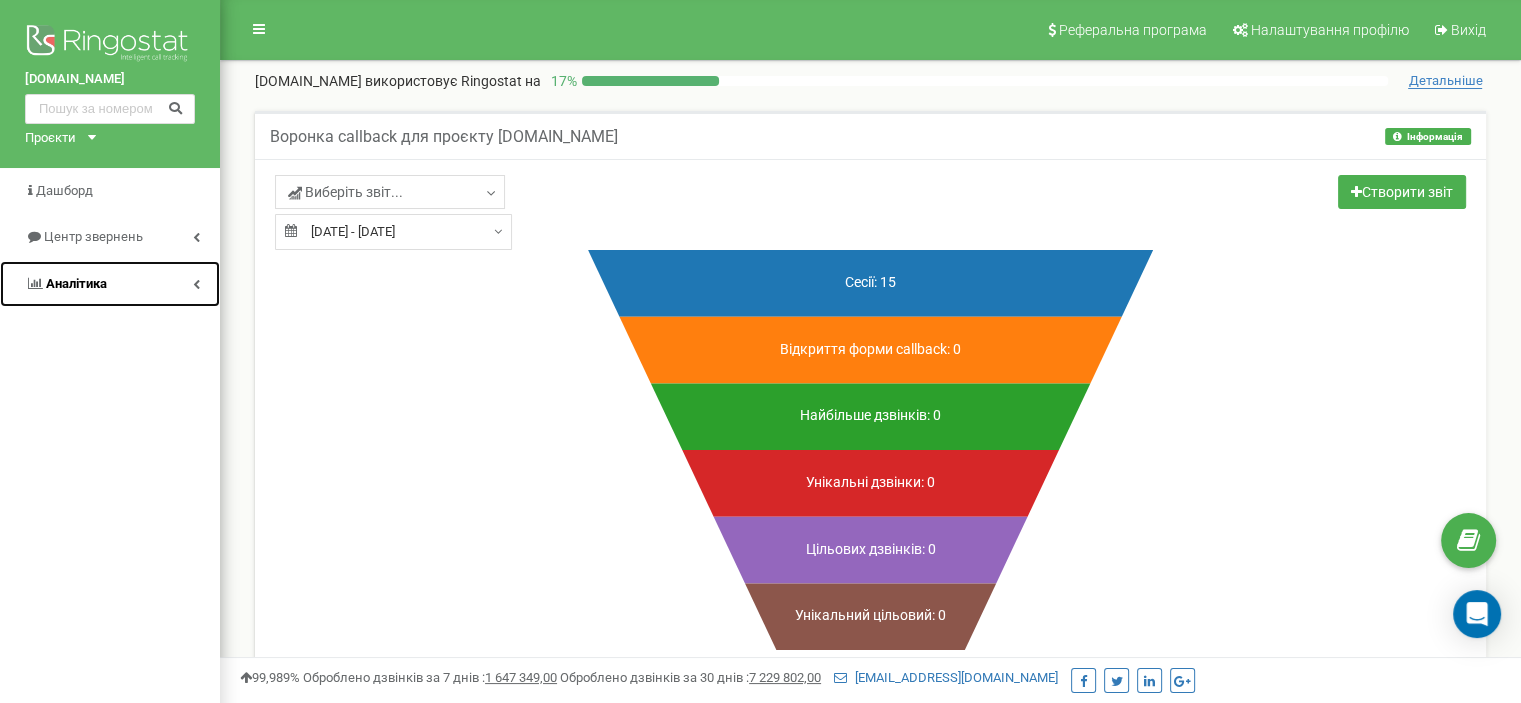 click on "Аналiтика" at bounding box center (110, 284) 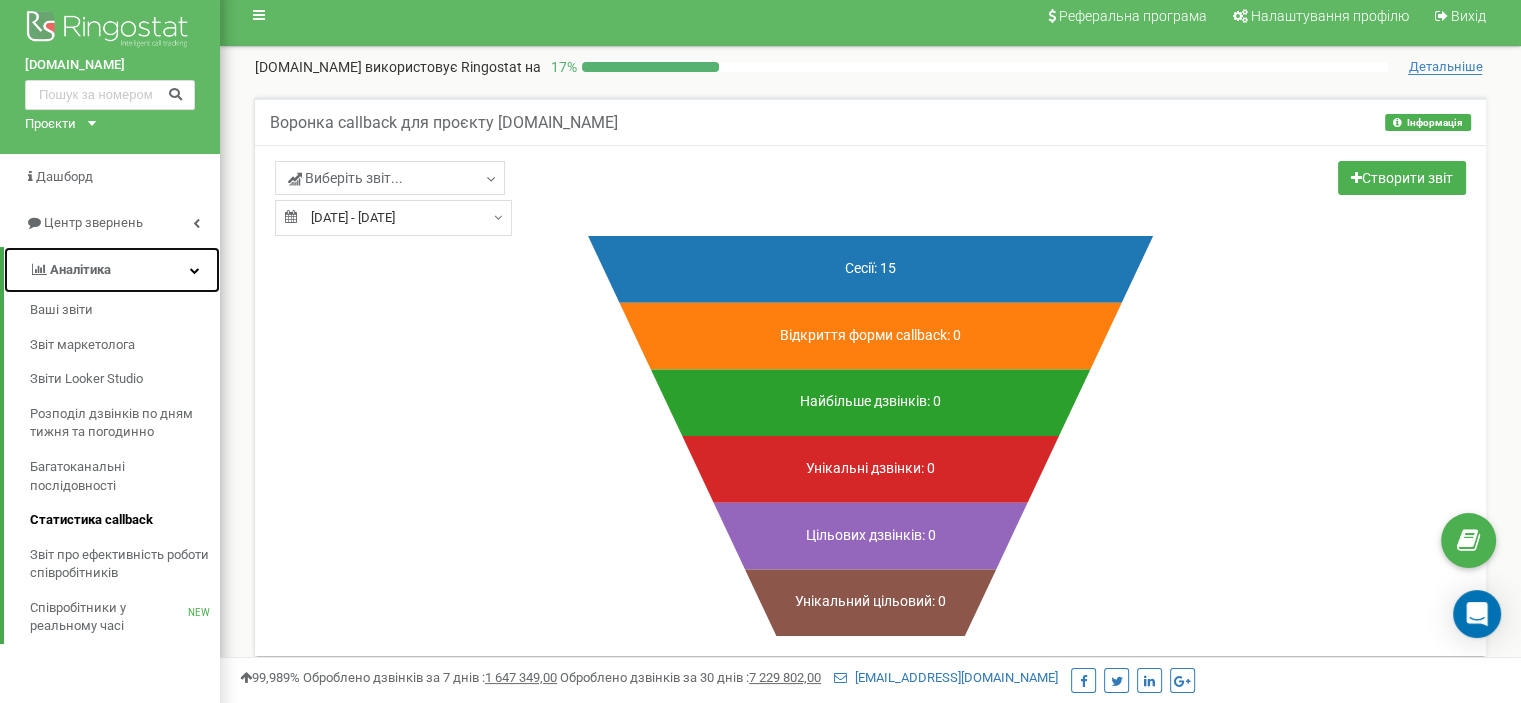 scroll, scrollTop: 0, scrollLeft: 0, axis: both 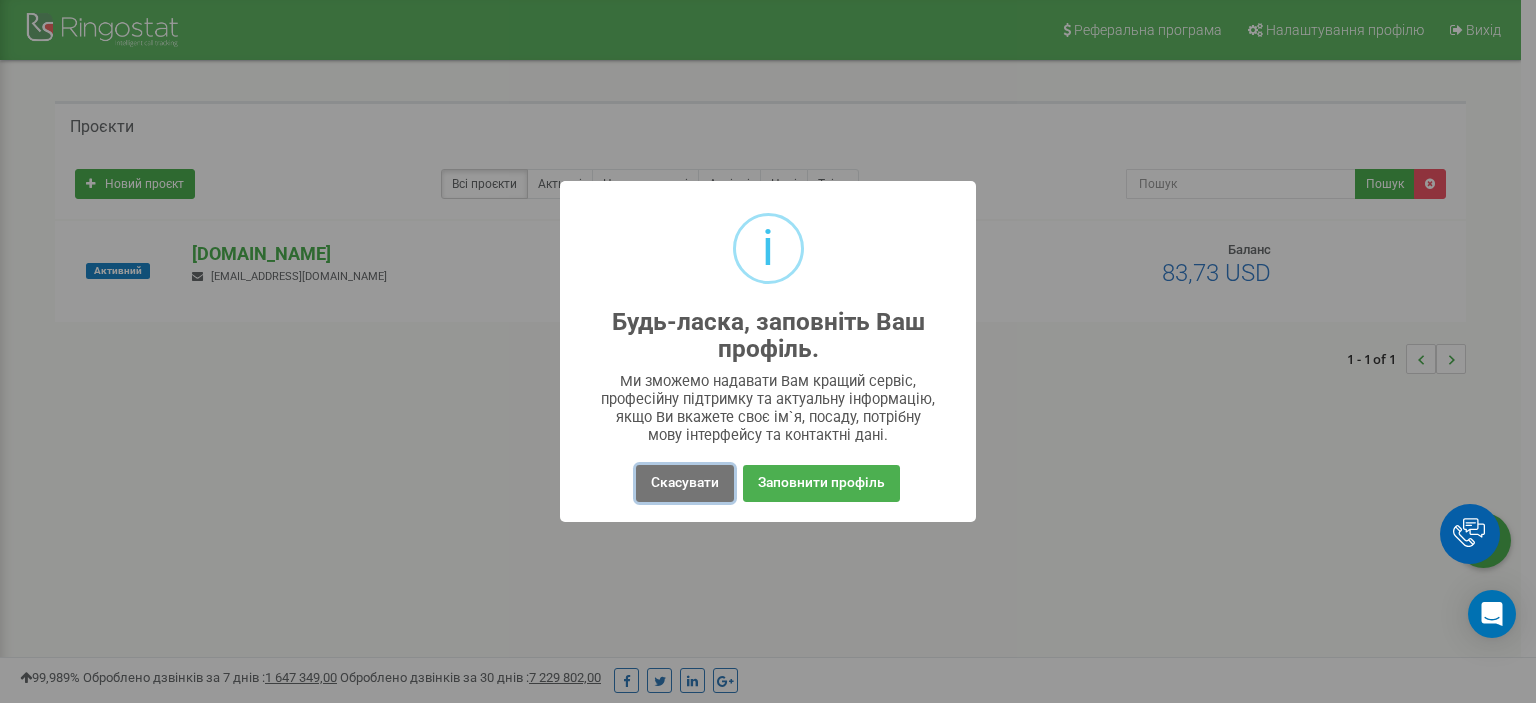 drag, startPoint x: 673, startPoint y: 481, endPoint x: 611, endPoint y: 467, distance: 63.560993 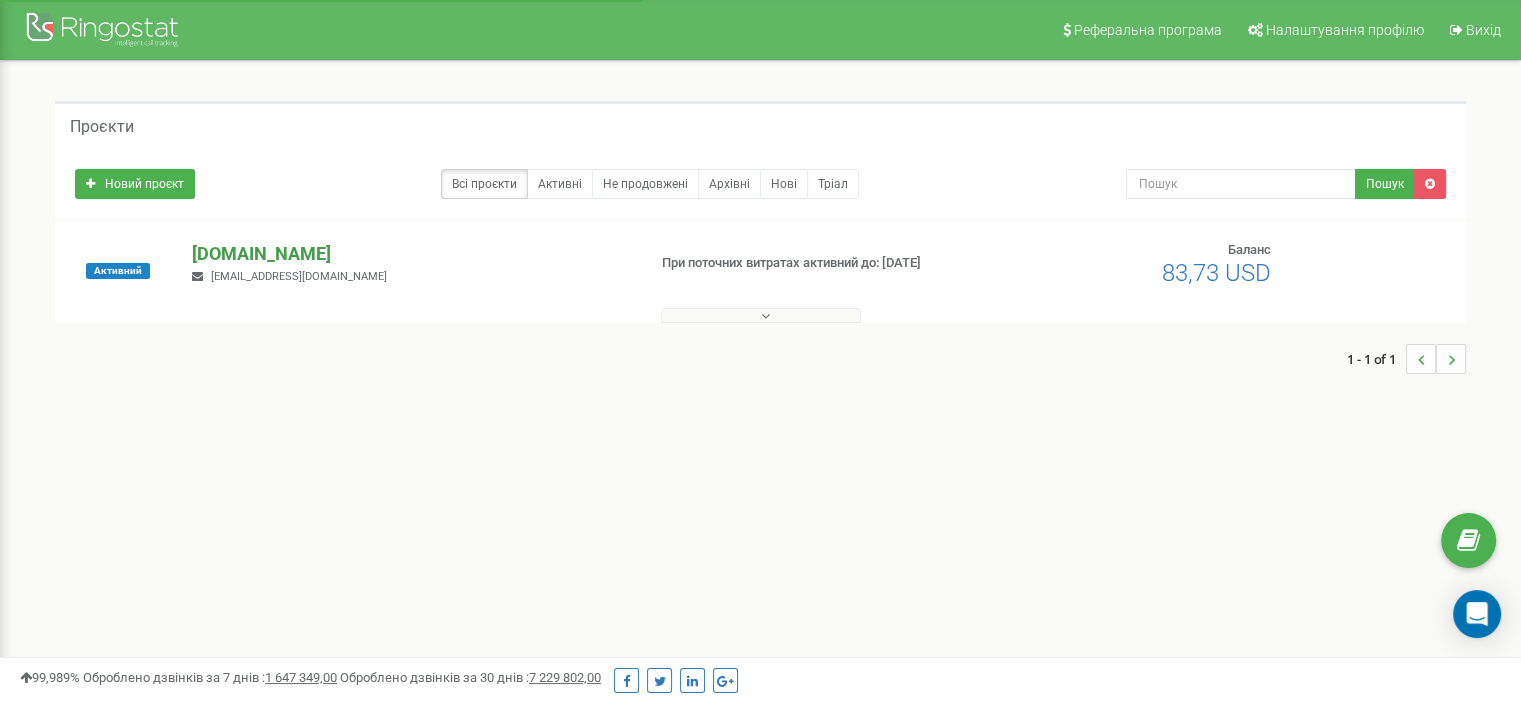 click on "[DOMAIN_NAME]" at bounding box center (410, 254) 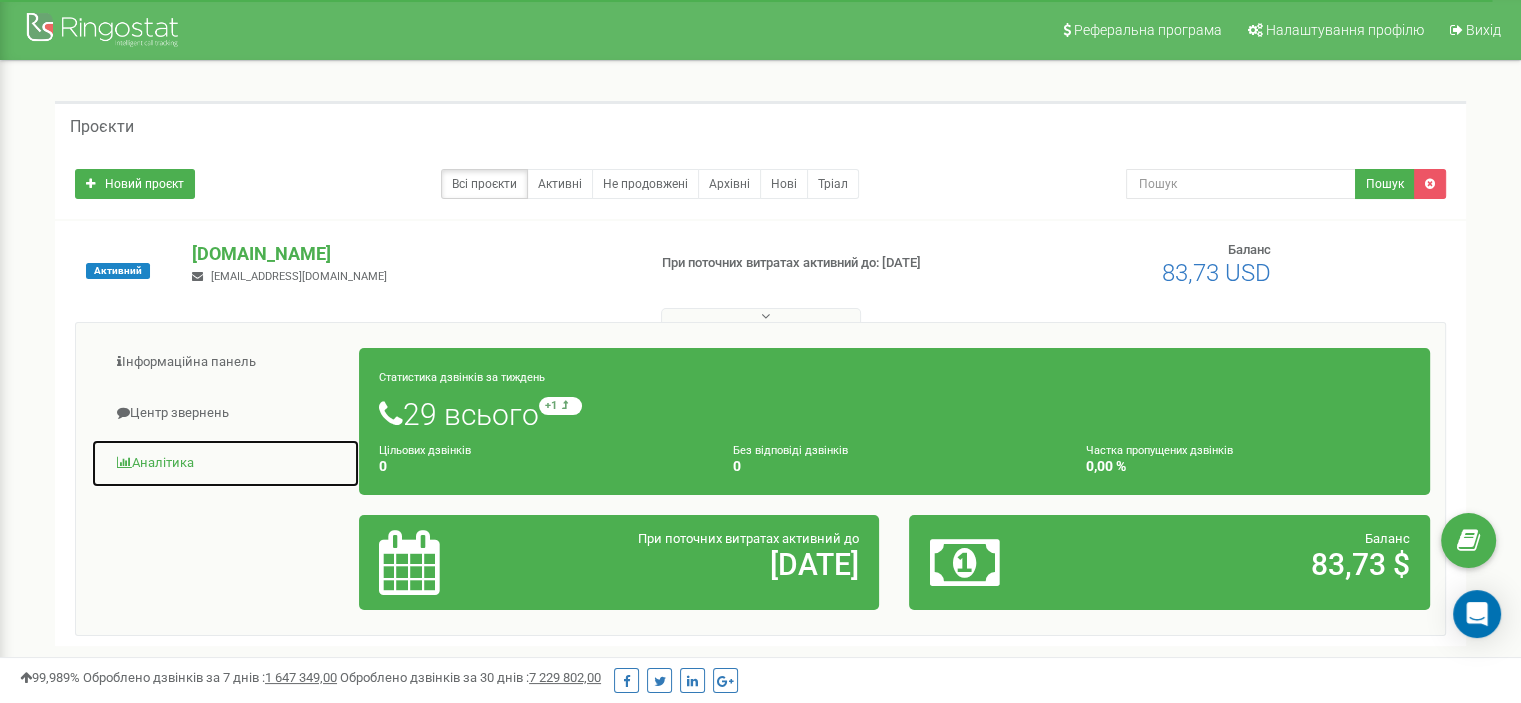 click on "Аналiтика" at bounding box center (225, 463) 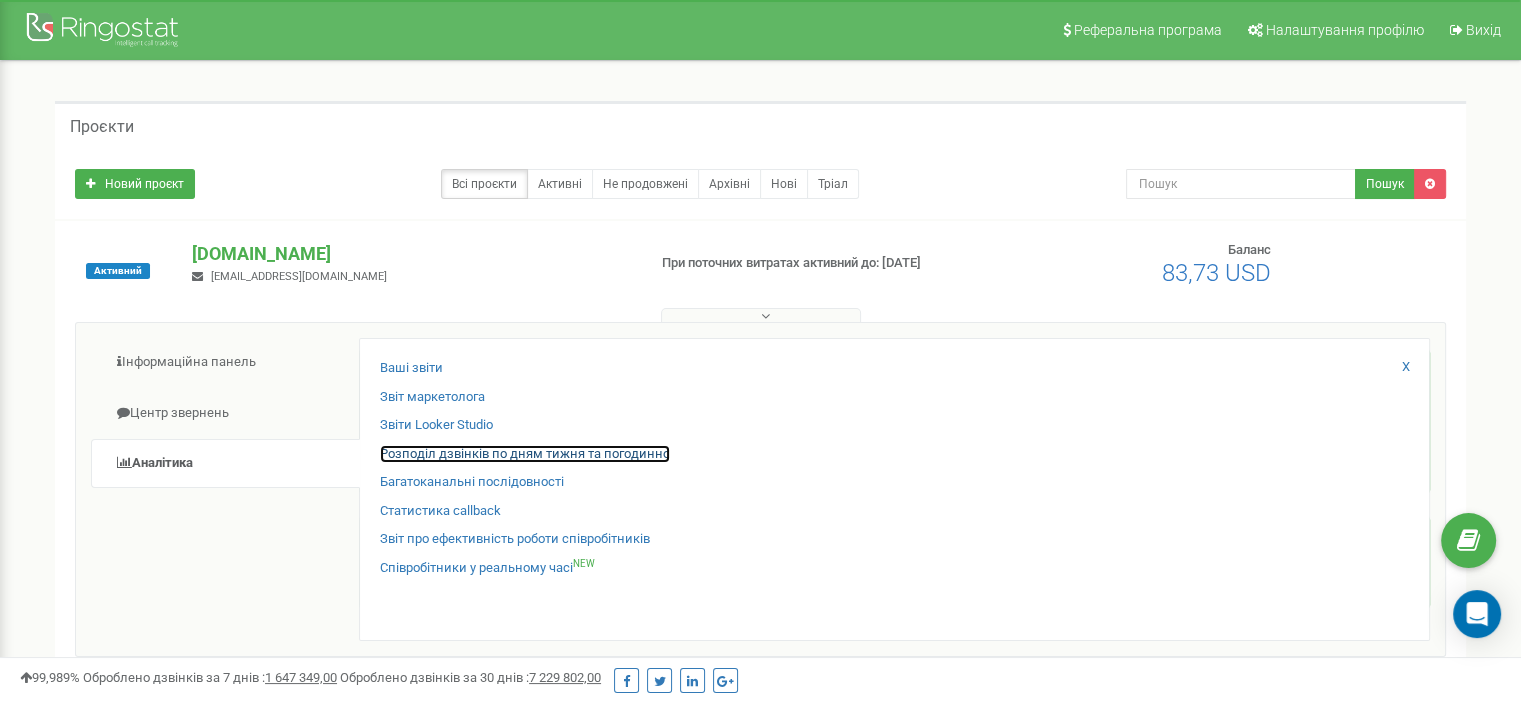 click on "Розподіл дзвінків по дням тижня та погодинно" at bounding box center [525, 454] 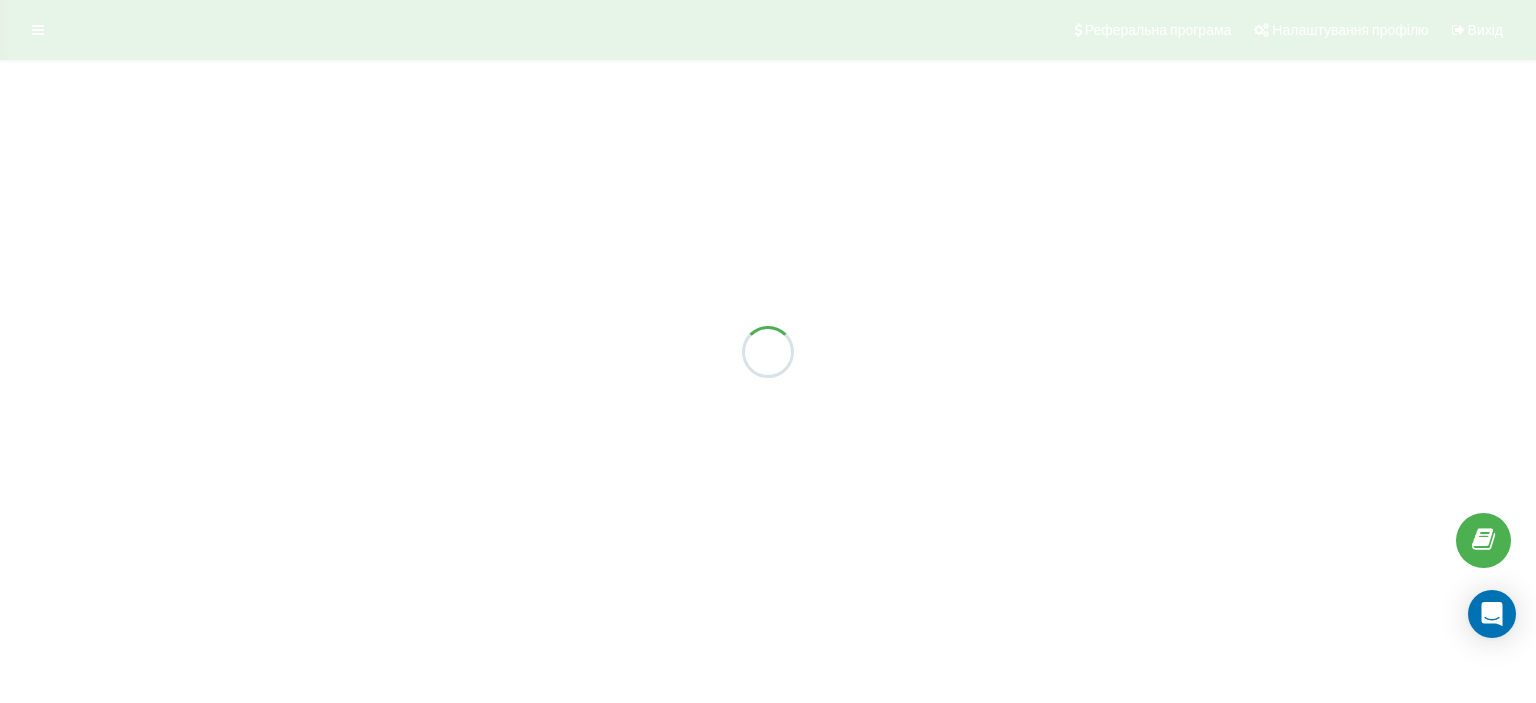 scroll, scrollTop: 0, scrollLeft: 0, axis: both 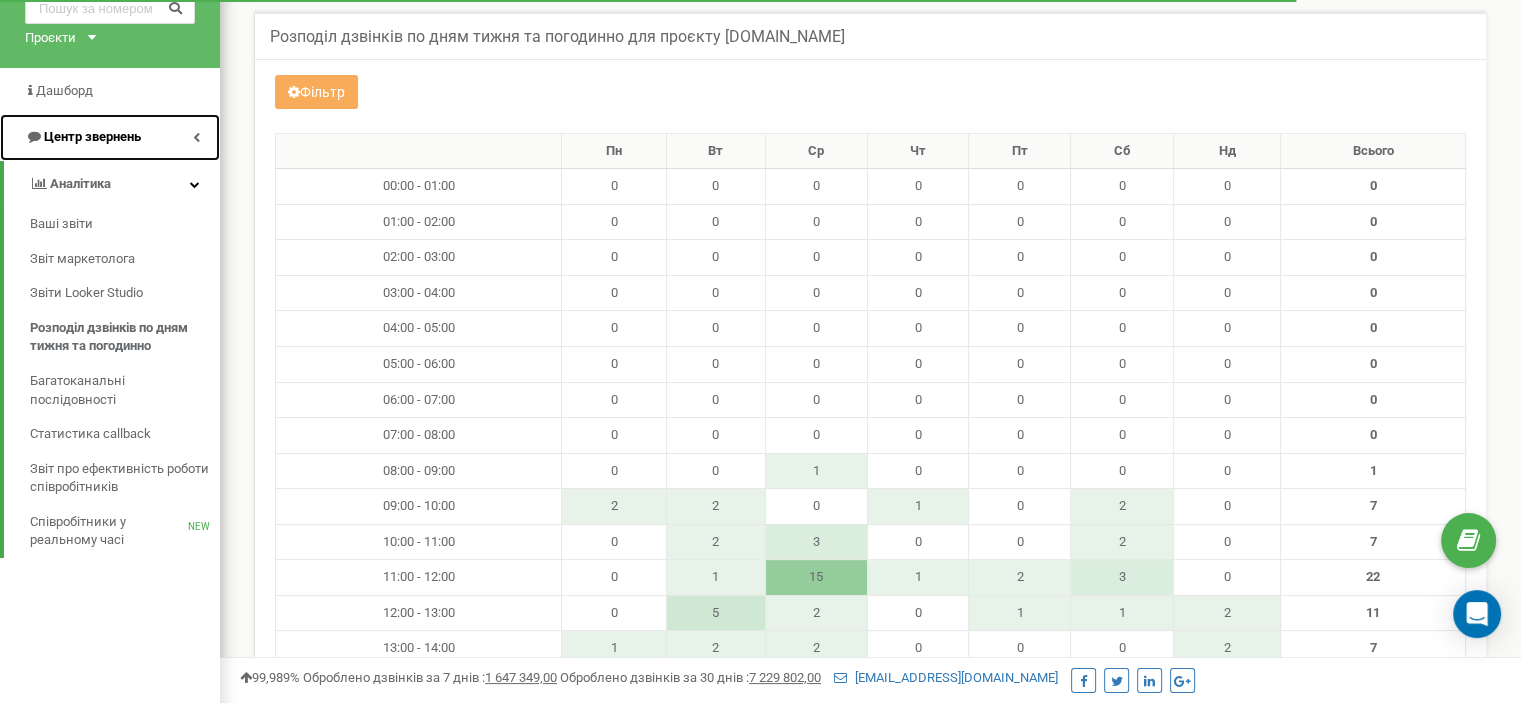 click on "Центр звернень" at bounding box center [92, 136] 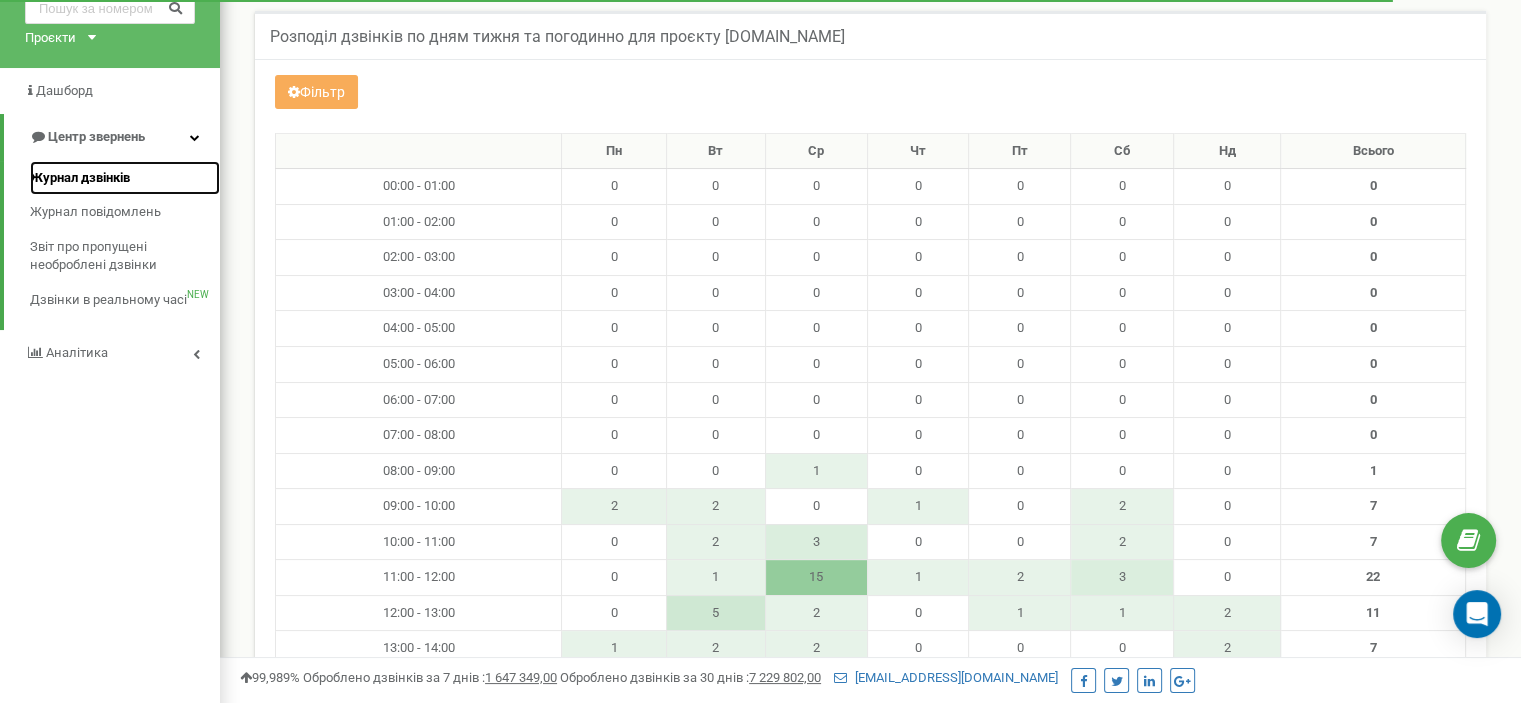 click on "Журнал дзвінків" at bounding box center (80, 178) 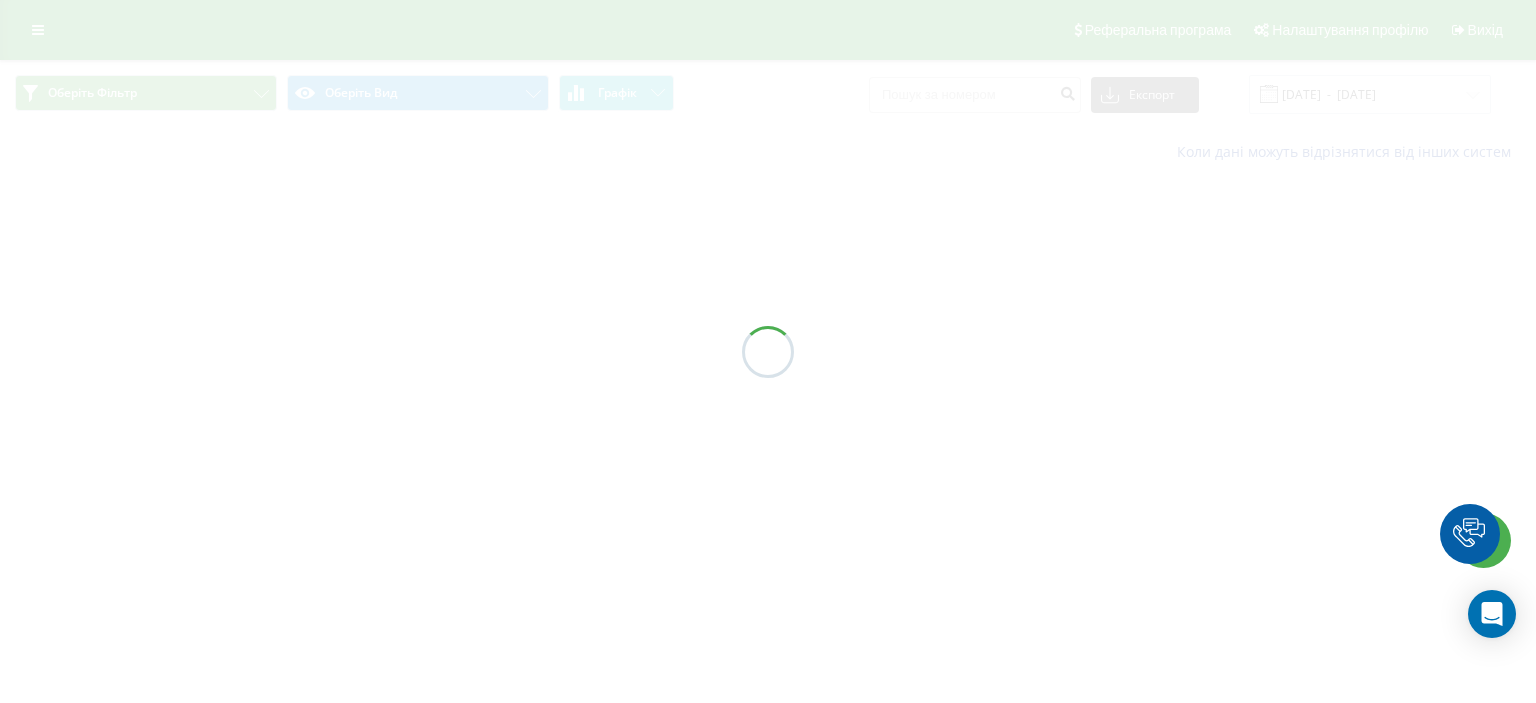scroll, scrollTop: 0, scrollLeft: 0, axis: both 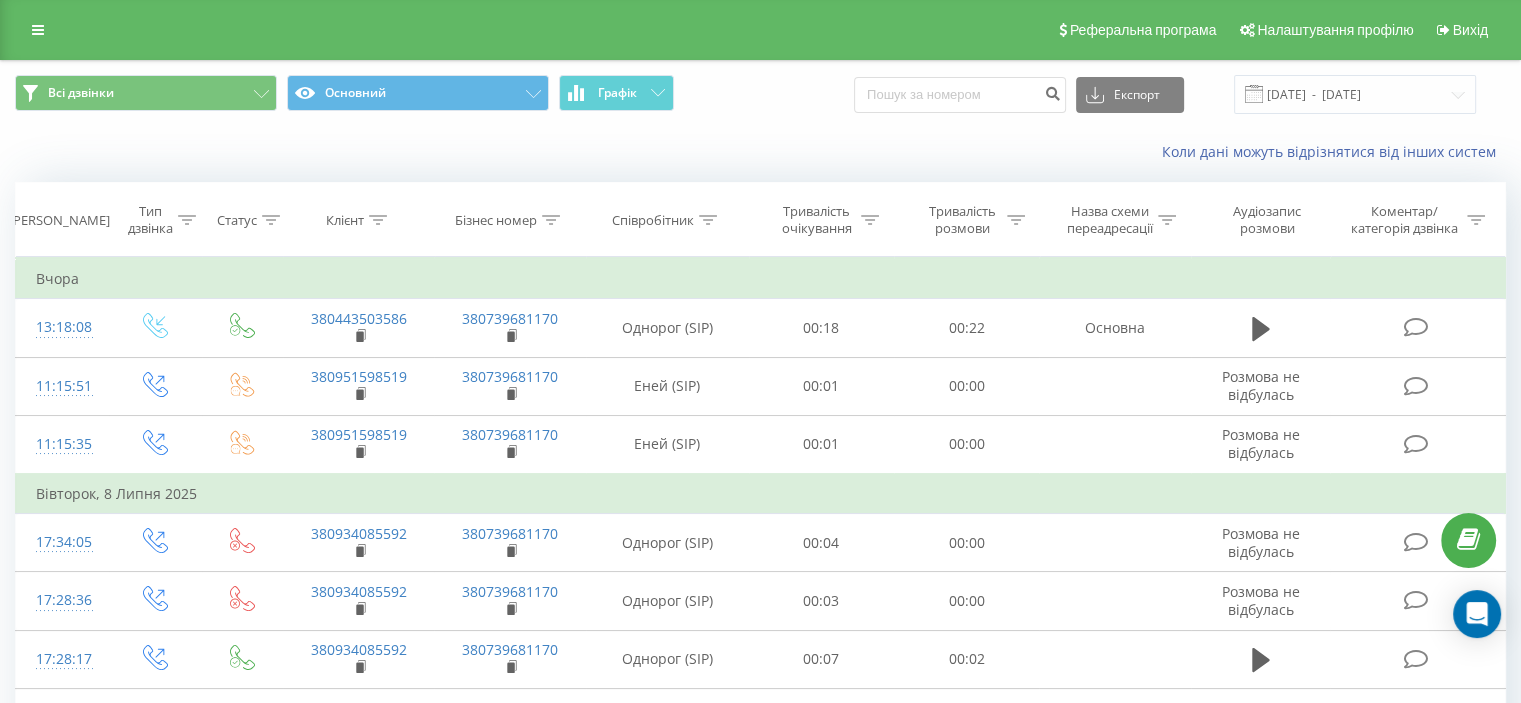 click on "Співробітник" at bounding box center [667, 220] 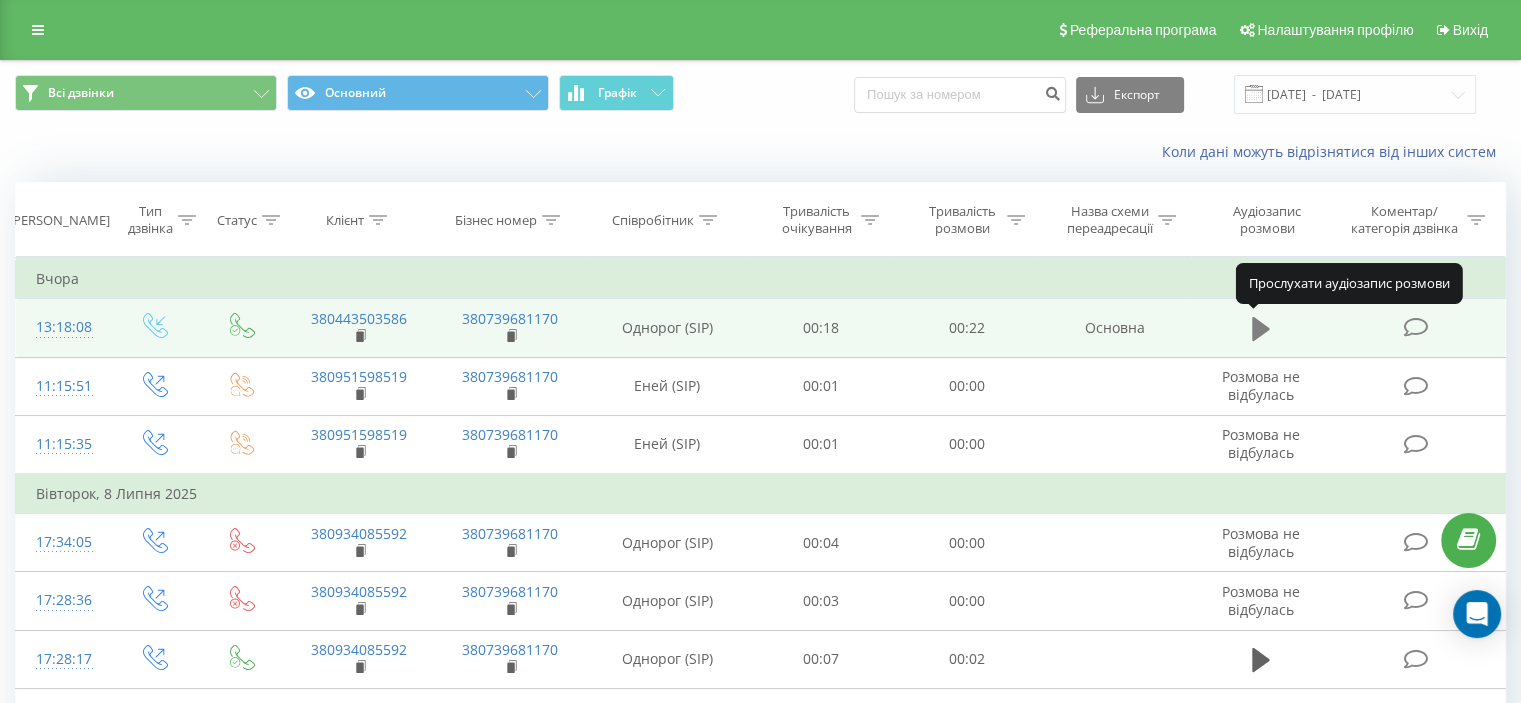 click 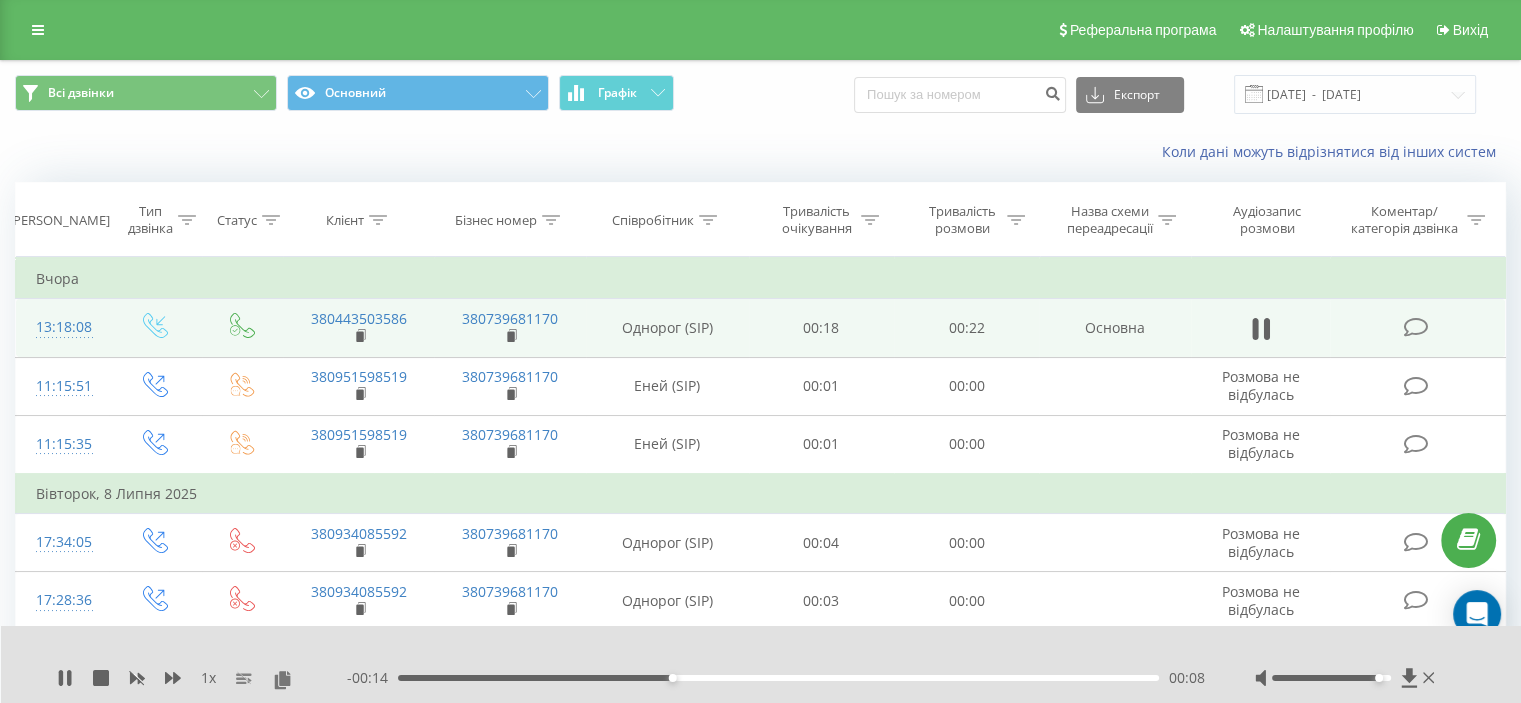 drag, startPoint x: 1329, startPoint y: 679, endPoint x: 1378, endPoint y: 687, distance: 49.648766 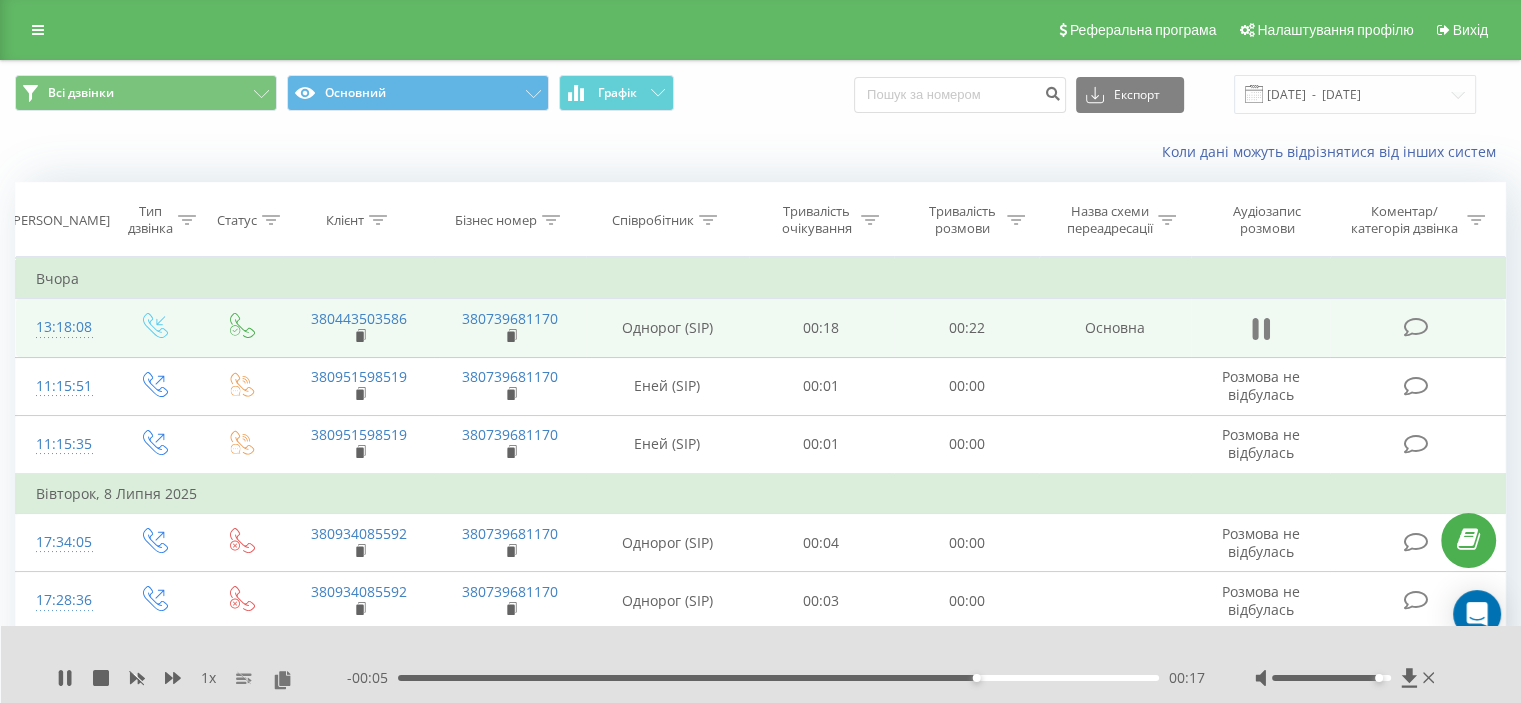 click 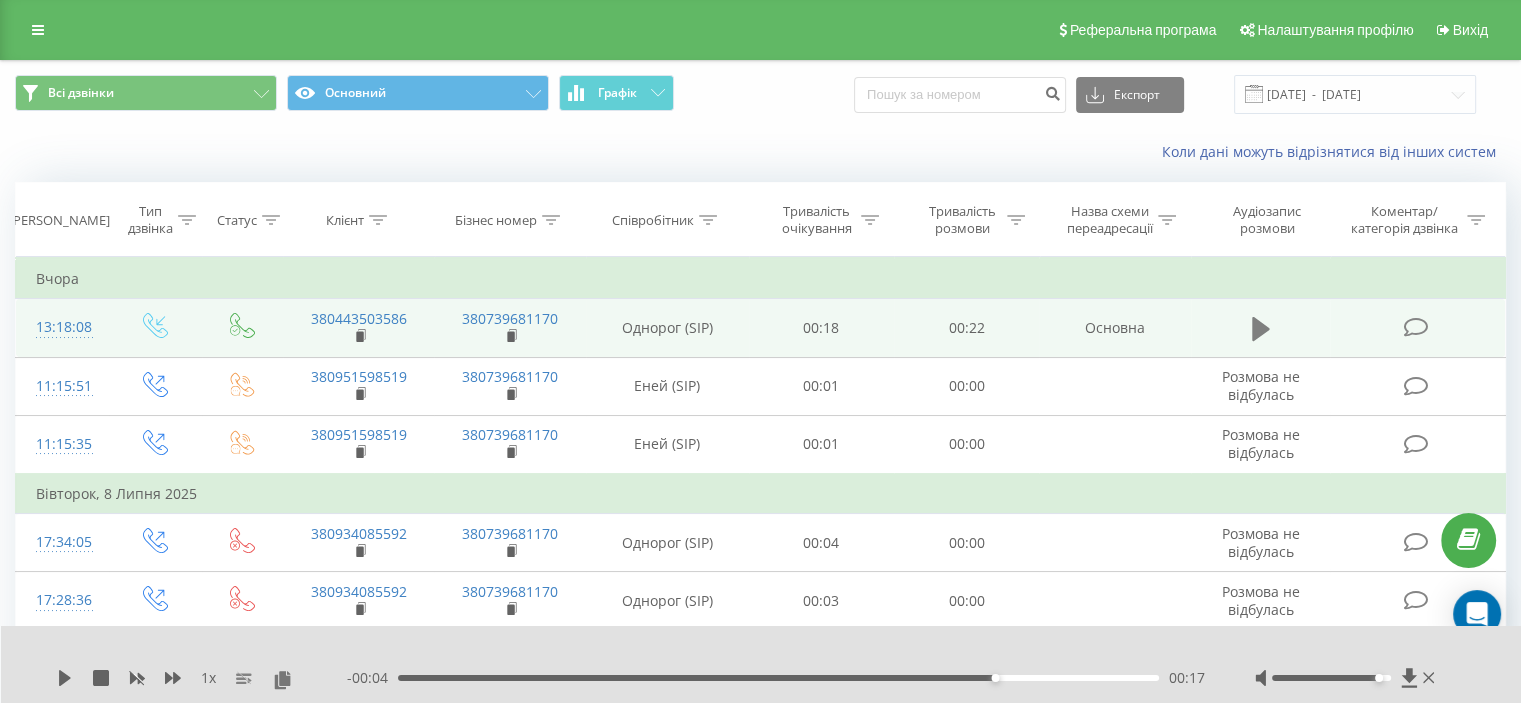 click 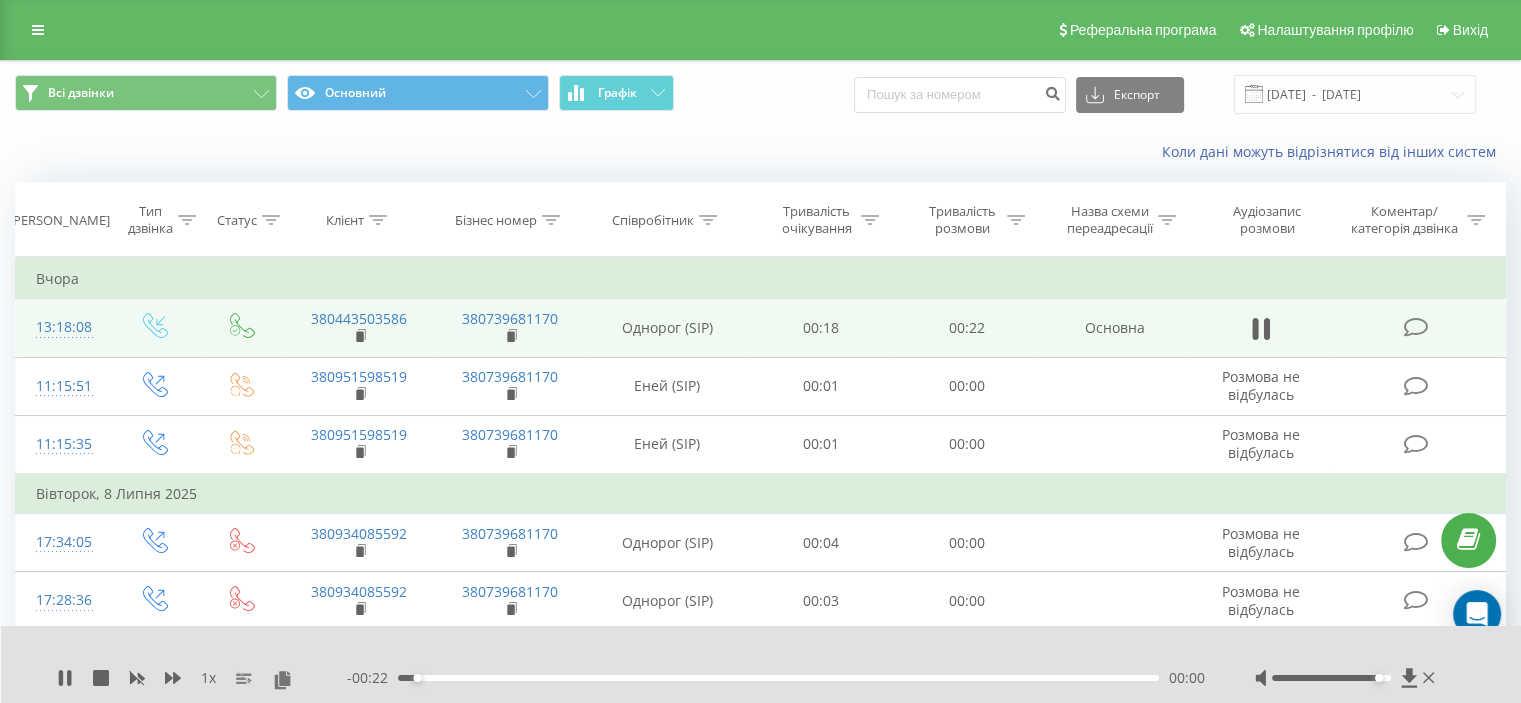 click on "- 00:22 00:00   00:00" at bounding box center (776, 678) 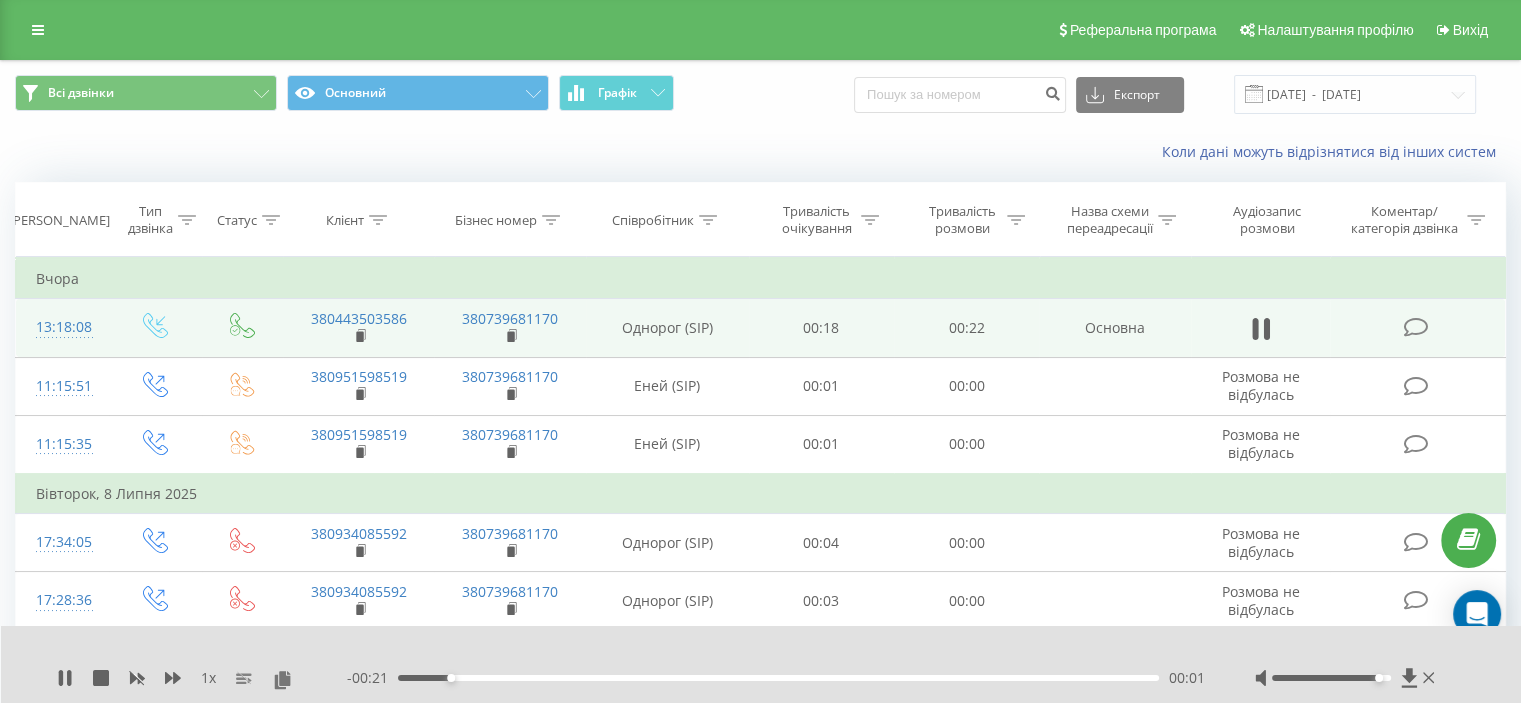 click on "00:01" at bounding box center (778, 678) 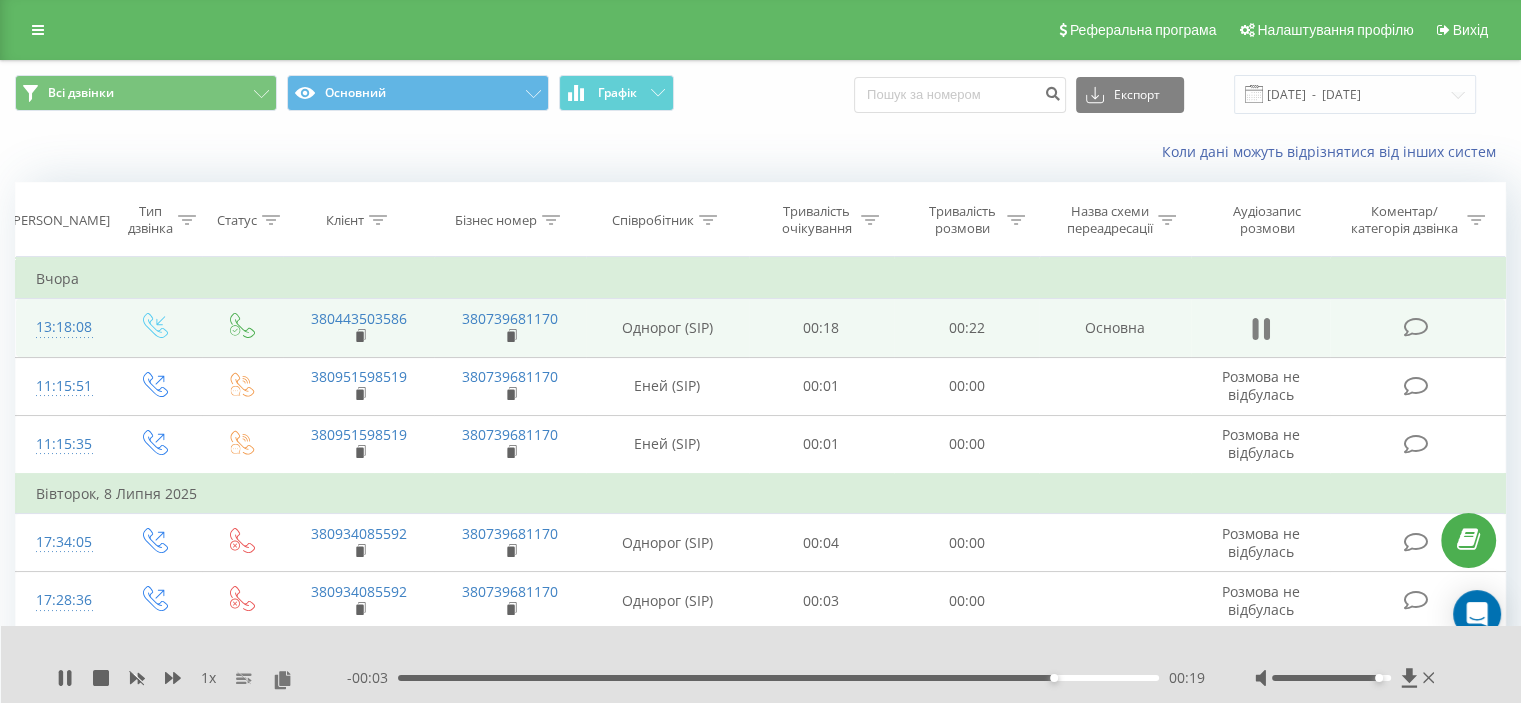 click 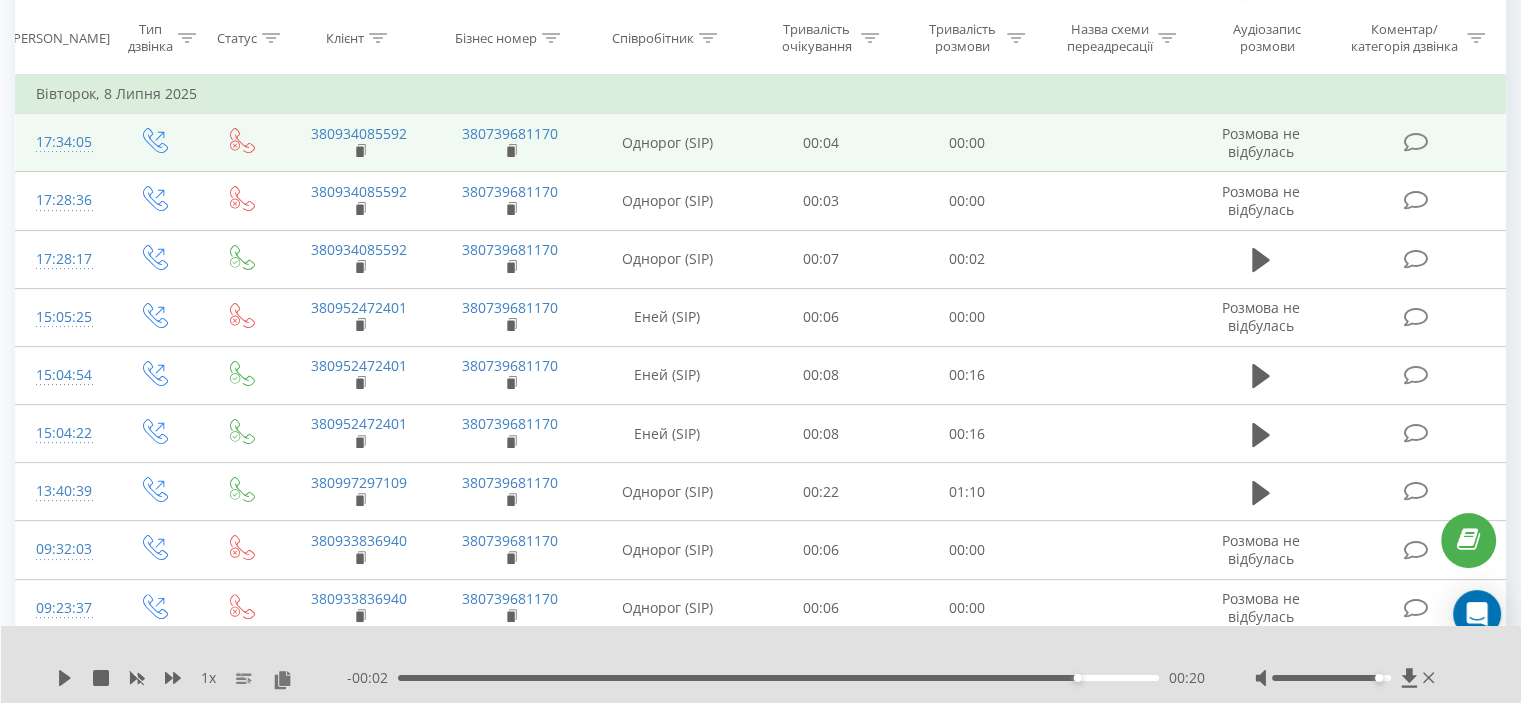 scroll, scrollTop: 300, scrollLeft: 0, axis: vertical 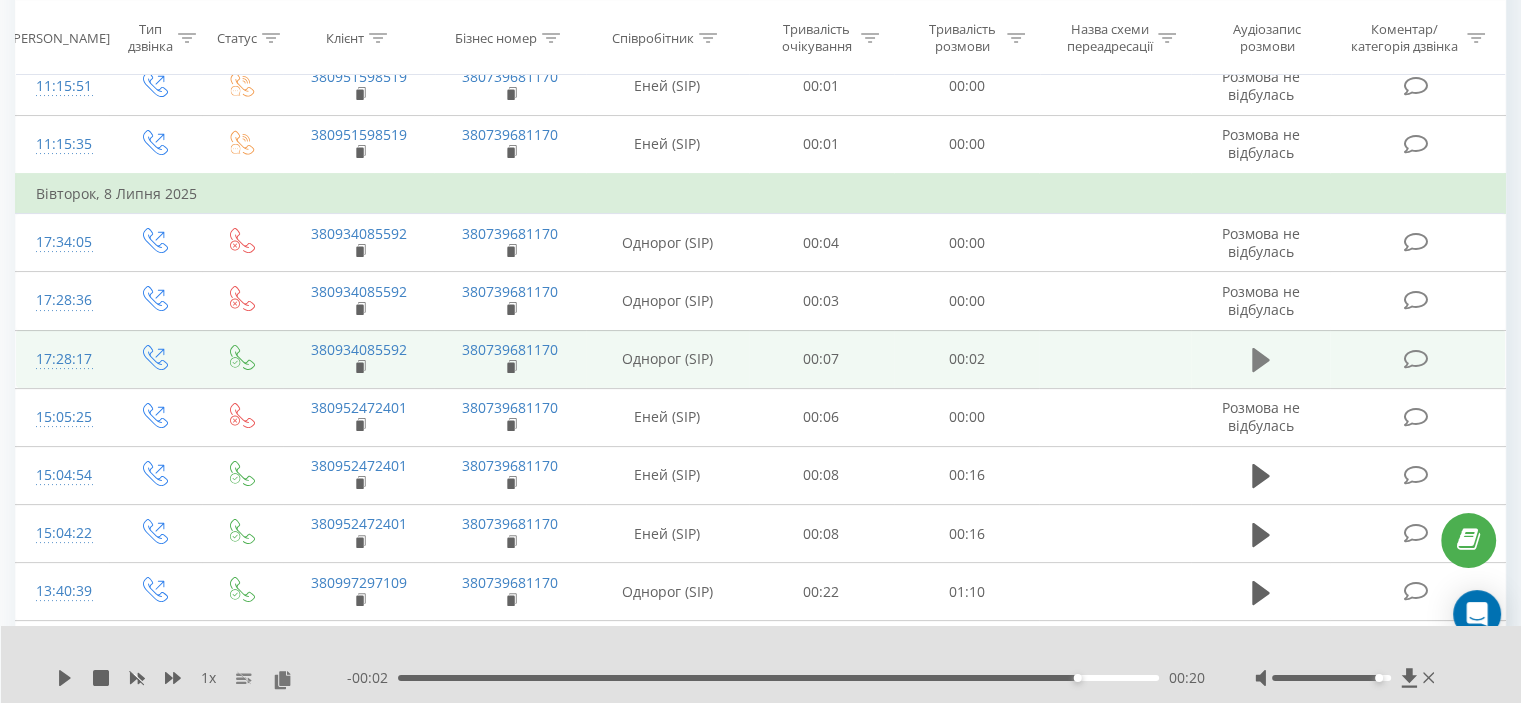 click 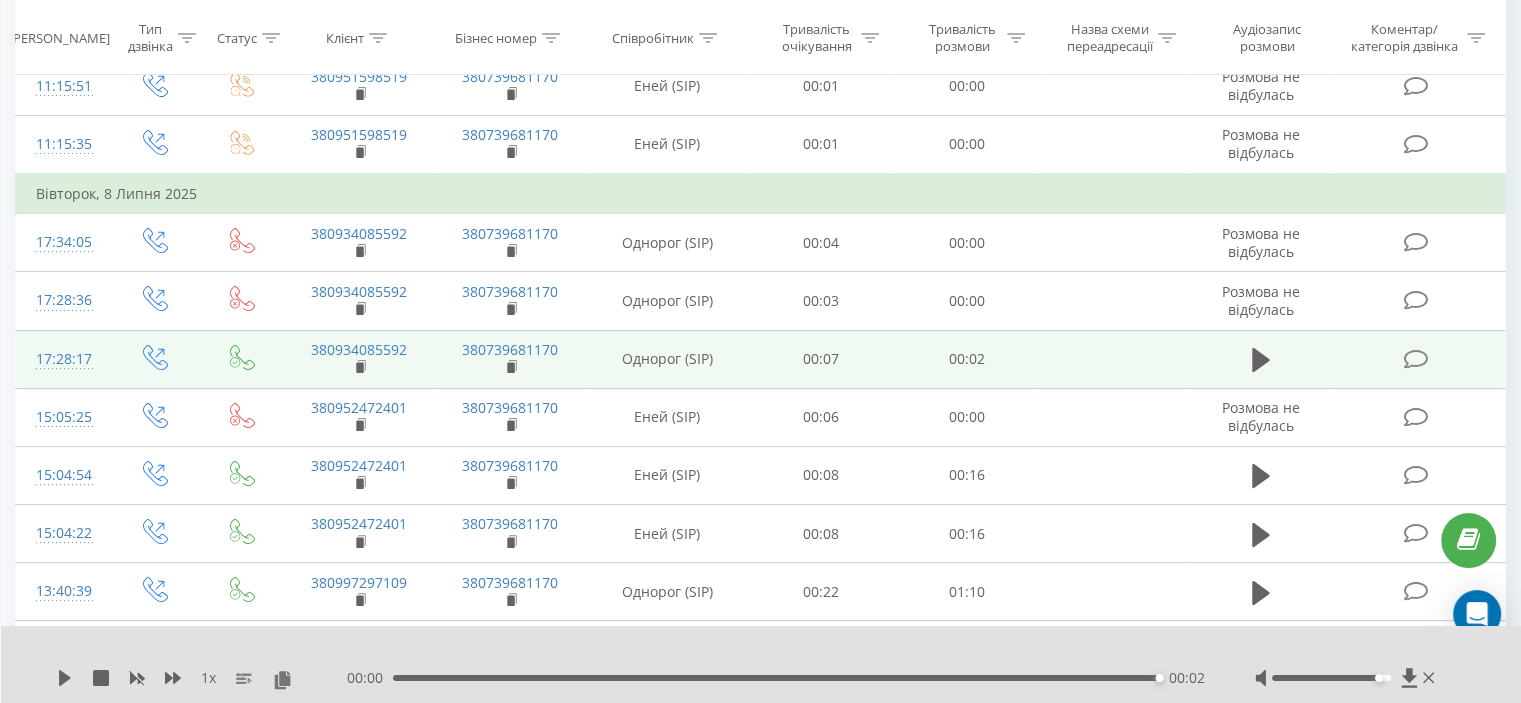 scroll, scrollTop: 400, scrollLeft: 0, axis: vertical 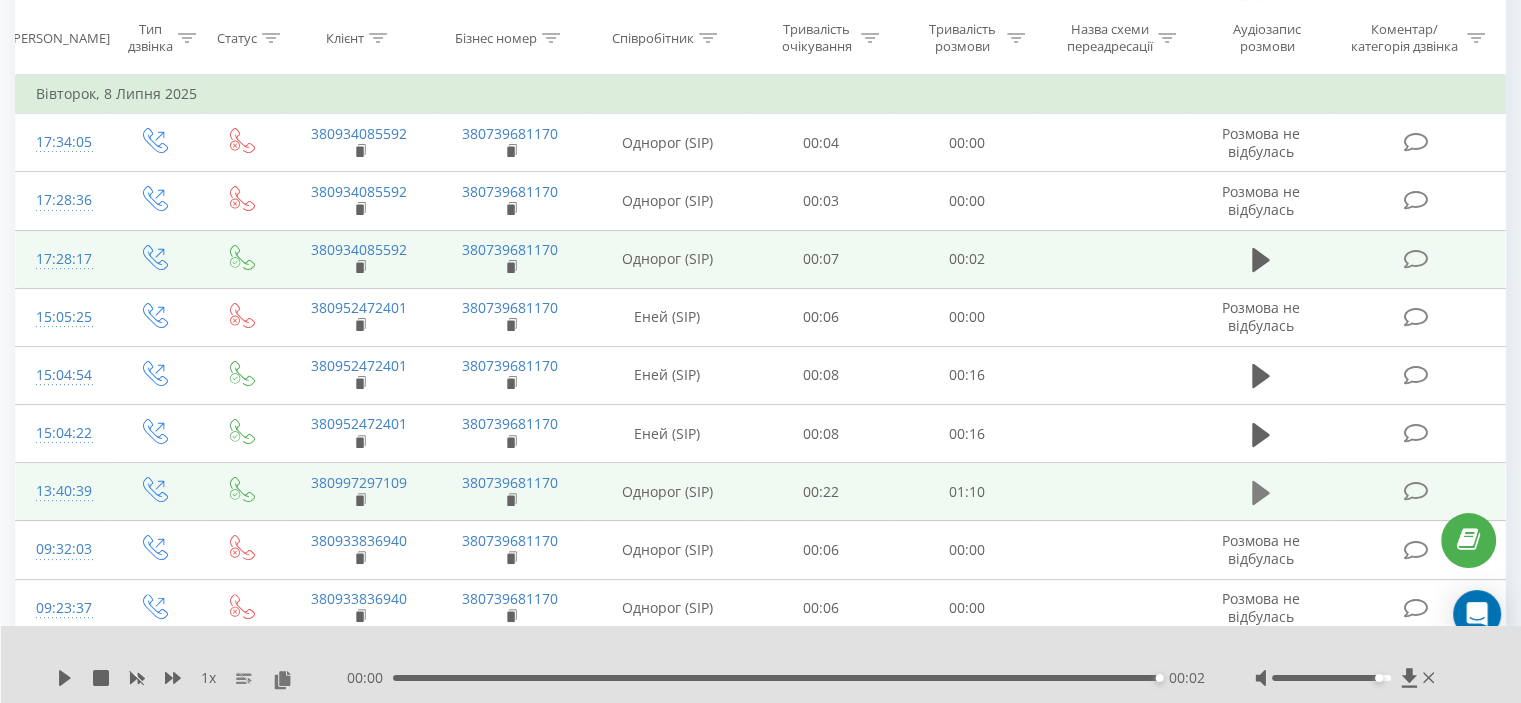 click 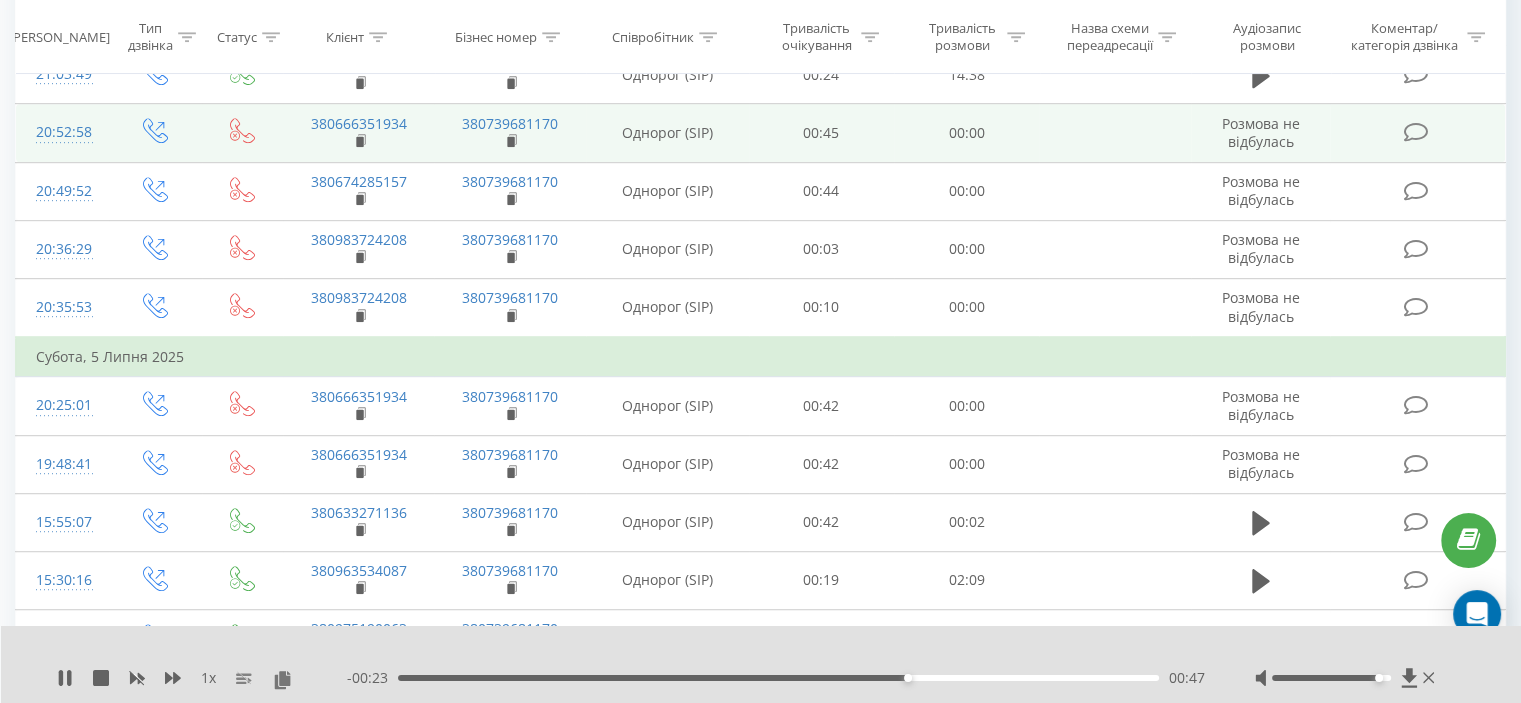 scroll, scrollTop: 1100, scrollLeft: 0, axis: vertical 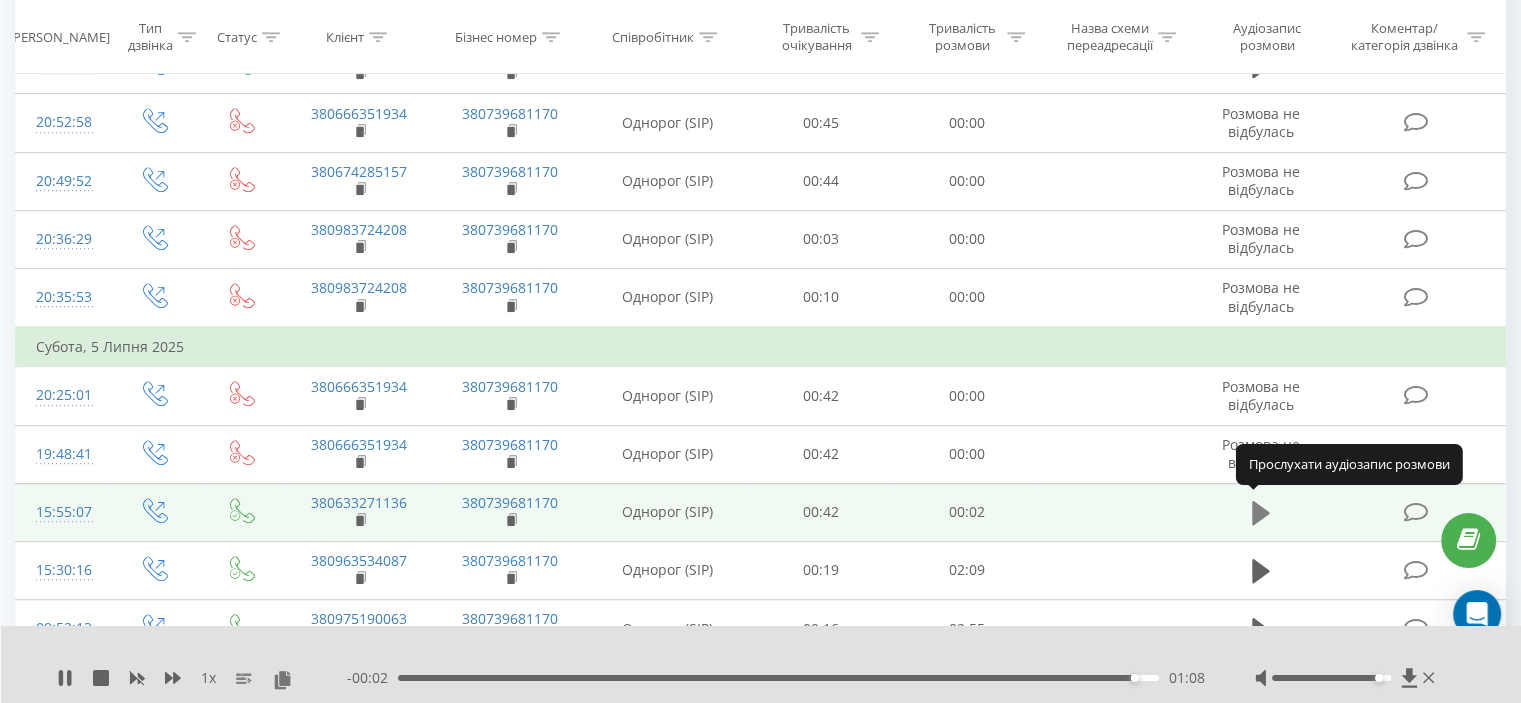 click 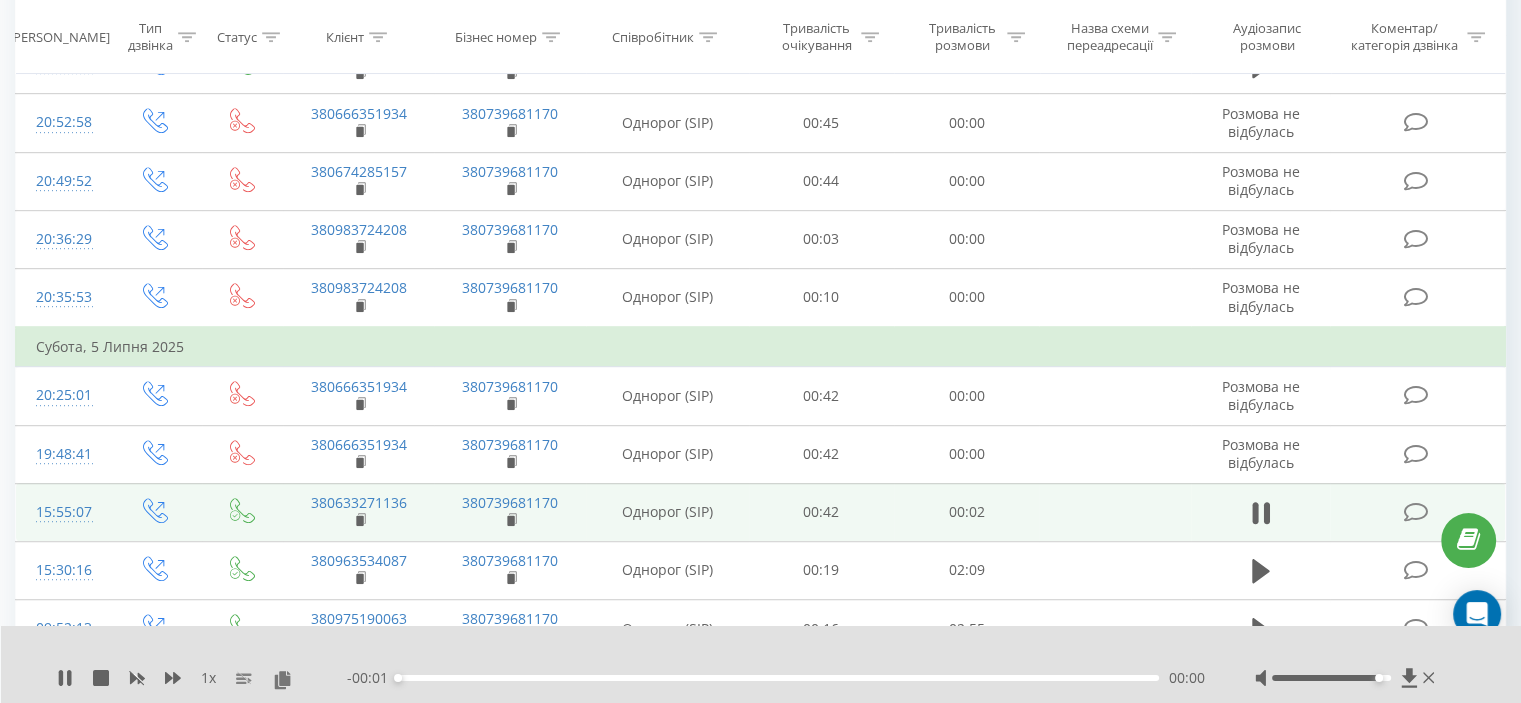 scroll, scrollTop: 1200, scrollLeft: 0, axis: vertical 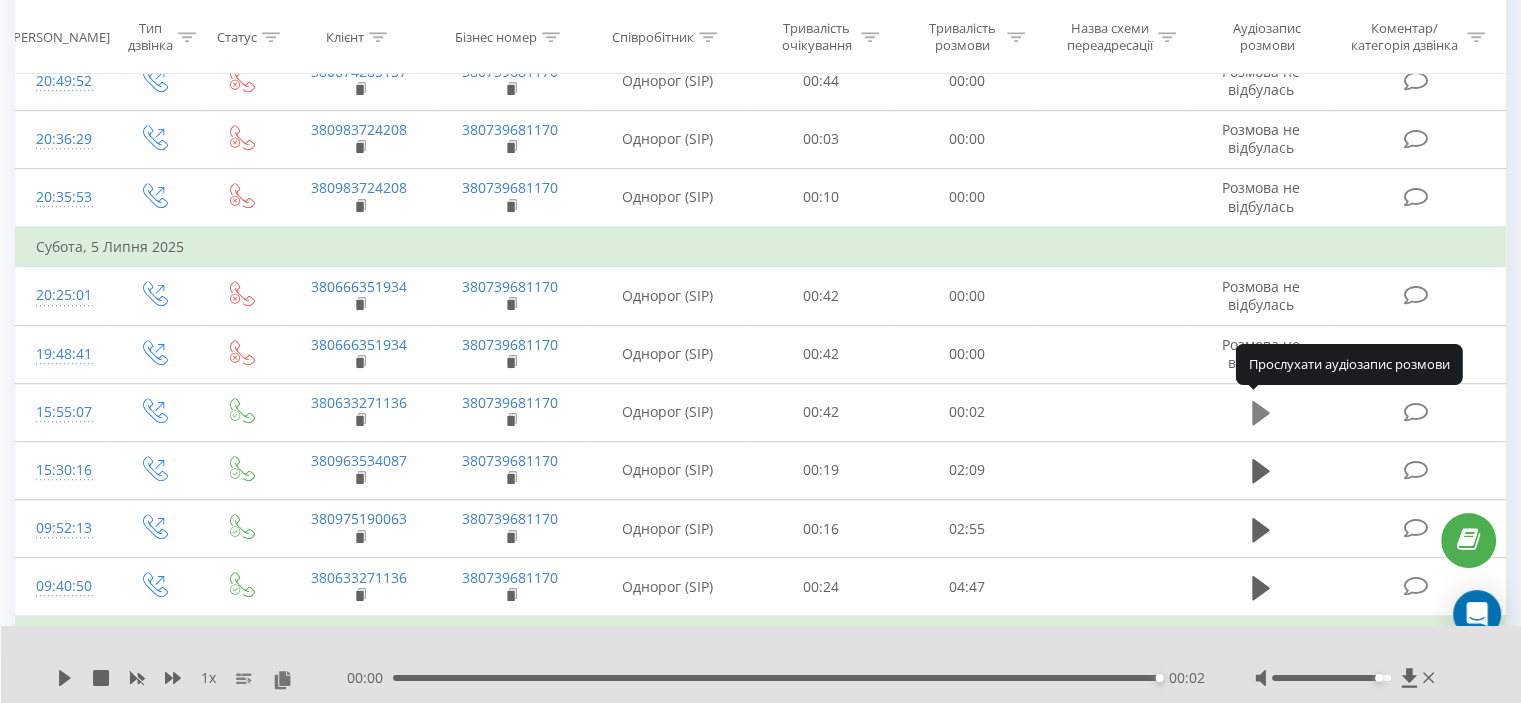 click at bounding box center [1261, 413] 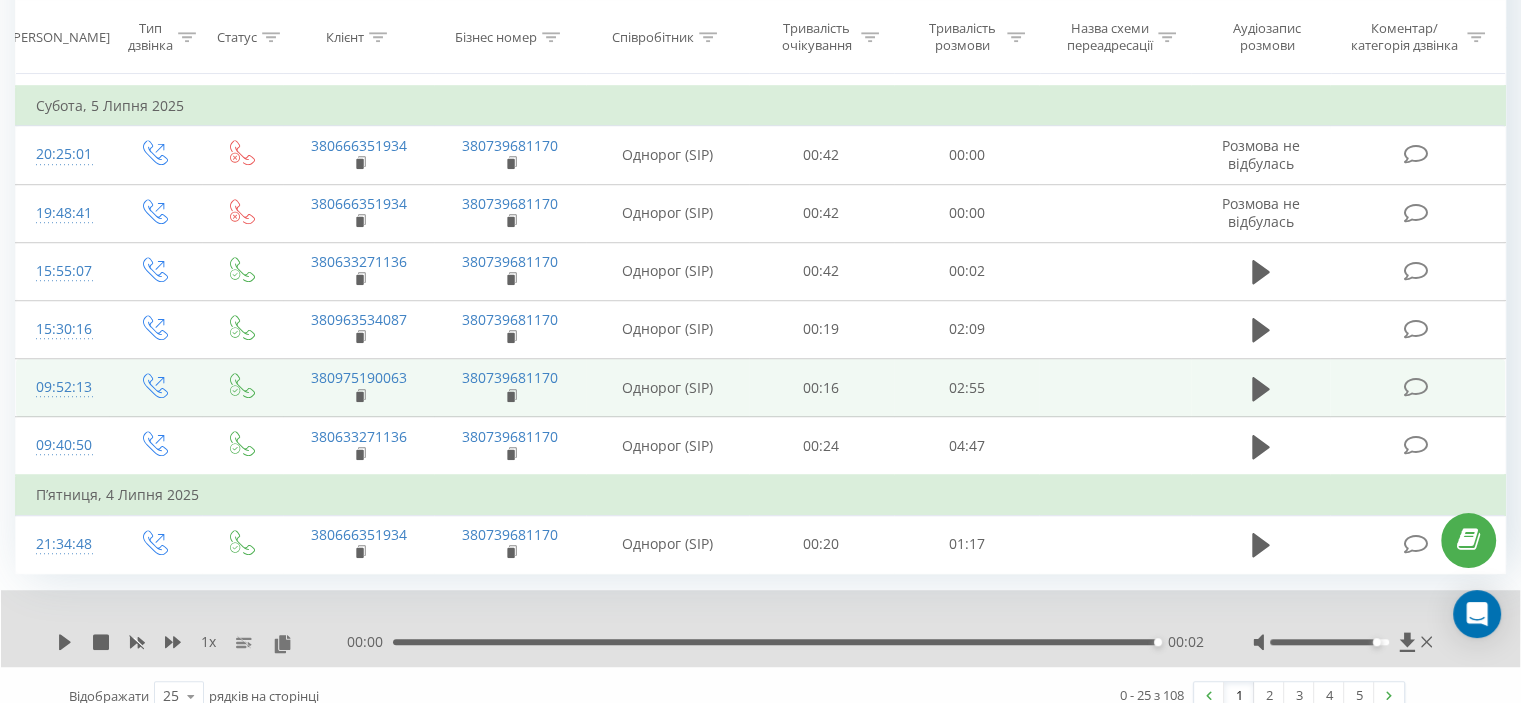 scroll, scrollTop: 1358, scrollLeft: 0, axis: vertical 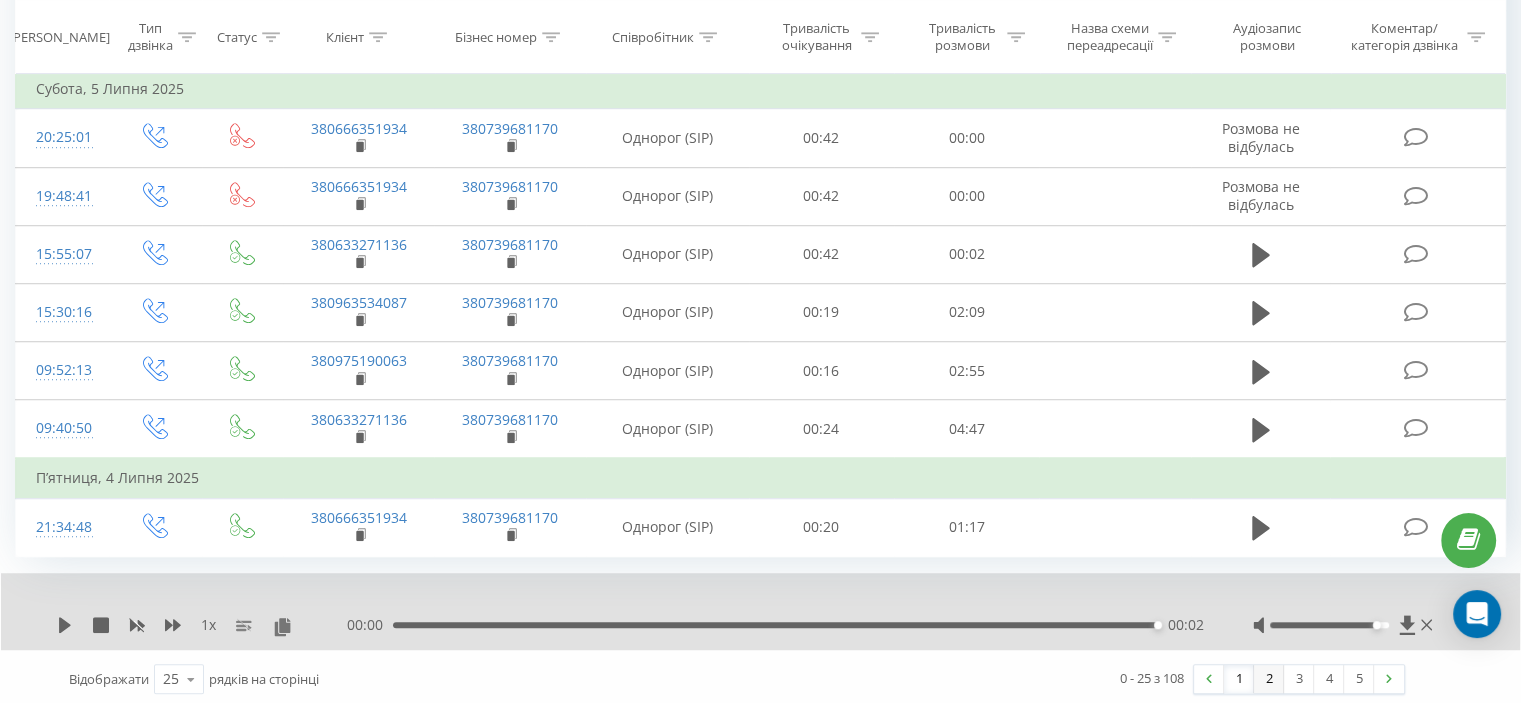 click on "2" at bounding box center [1269, 679] 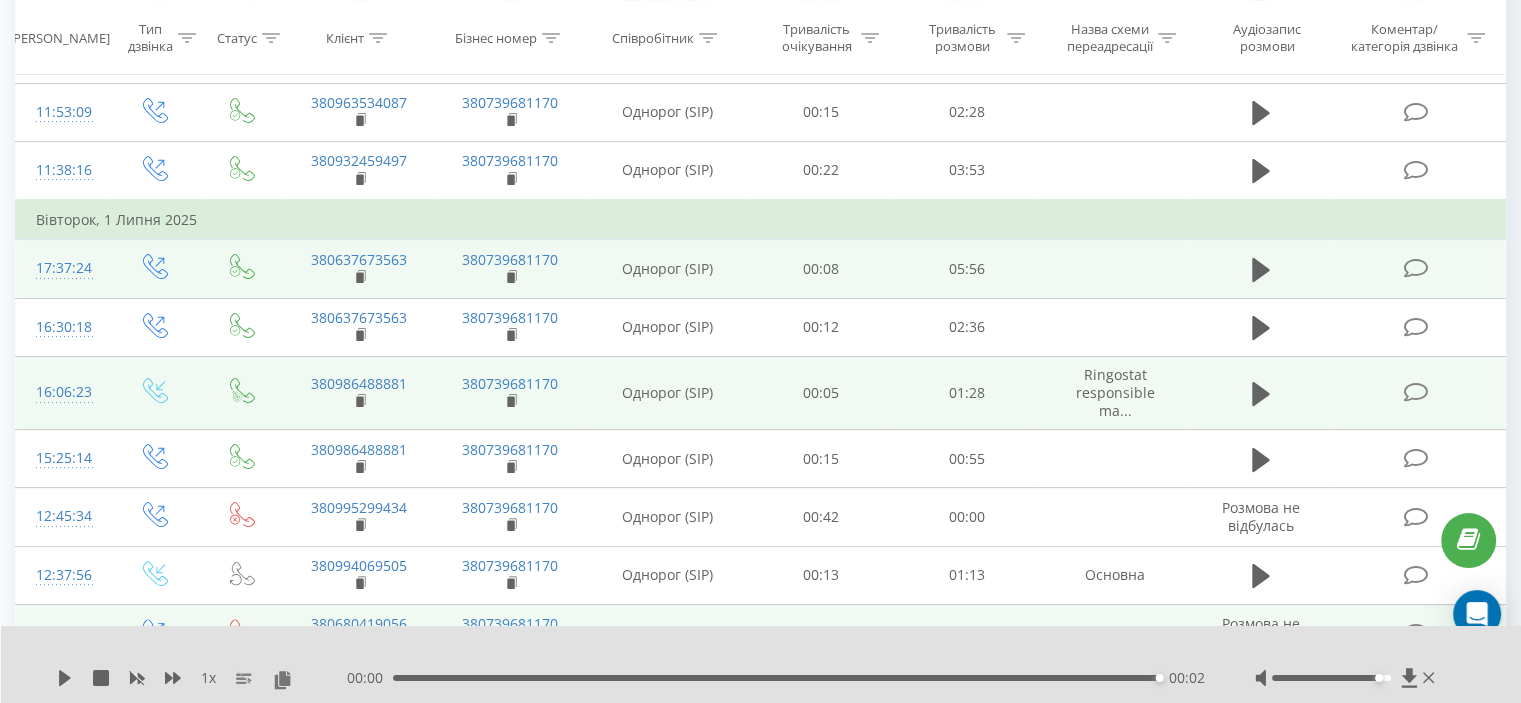 scroll, scrollTop: 432, scrollLeft: 0, axis: vertical 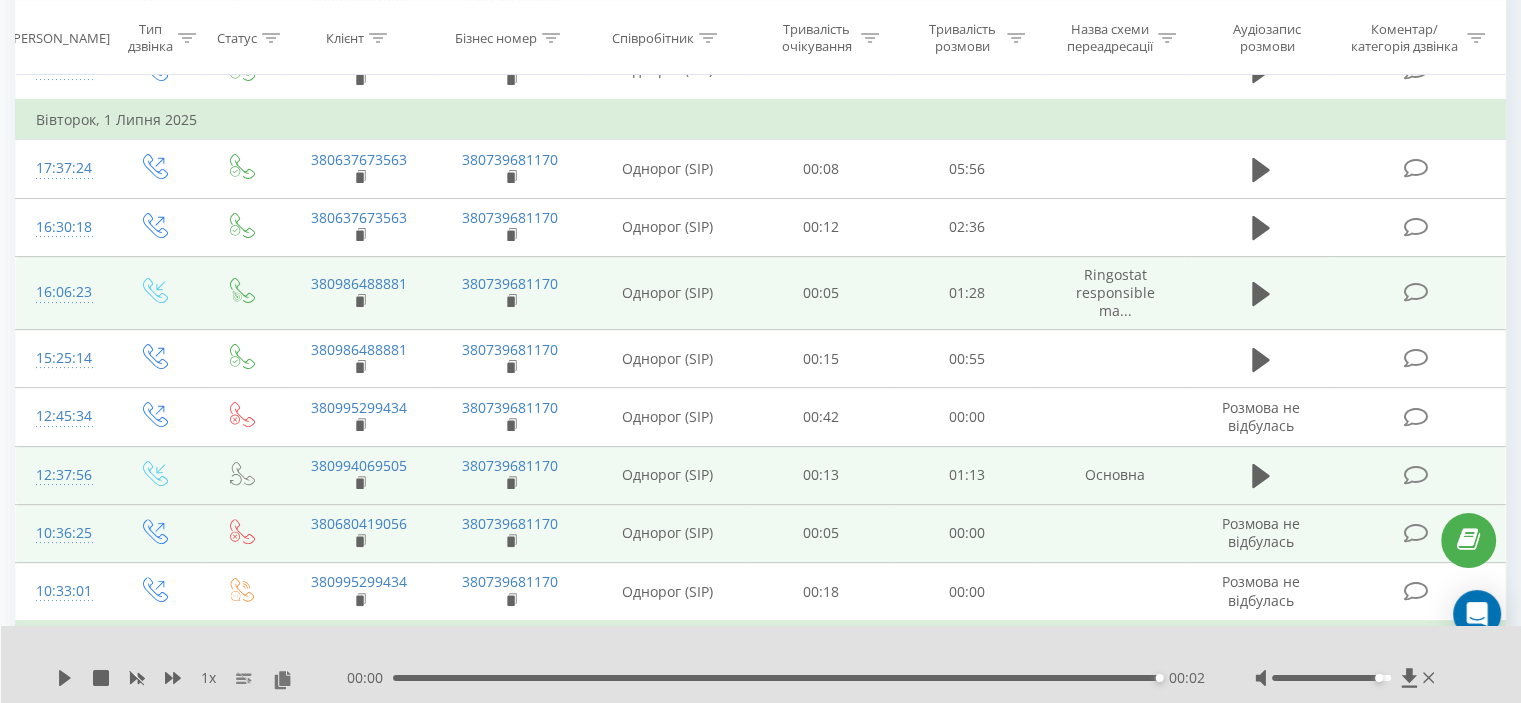 drag, startPoint x: 1005, startPoint y: 458, endPoint x: 1014, endPoint y: 453, distance: 10.29563 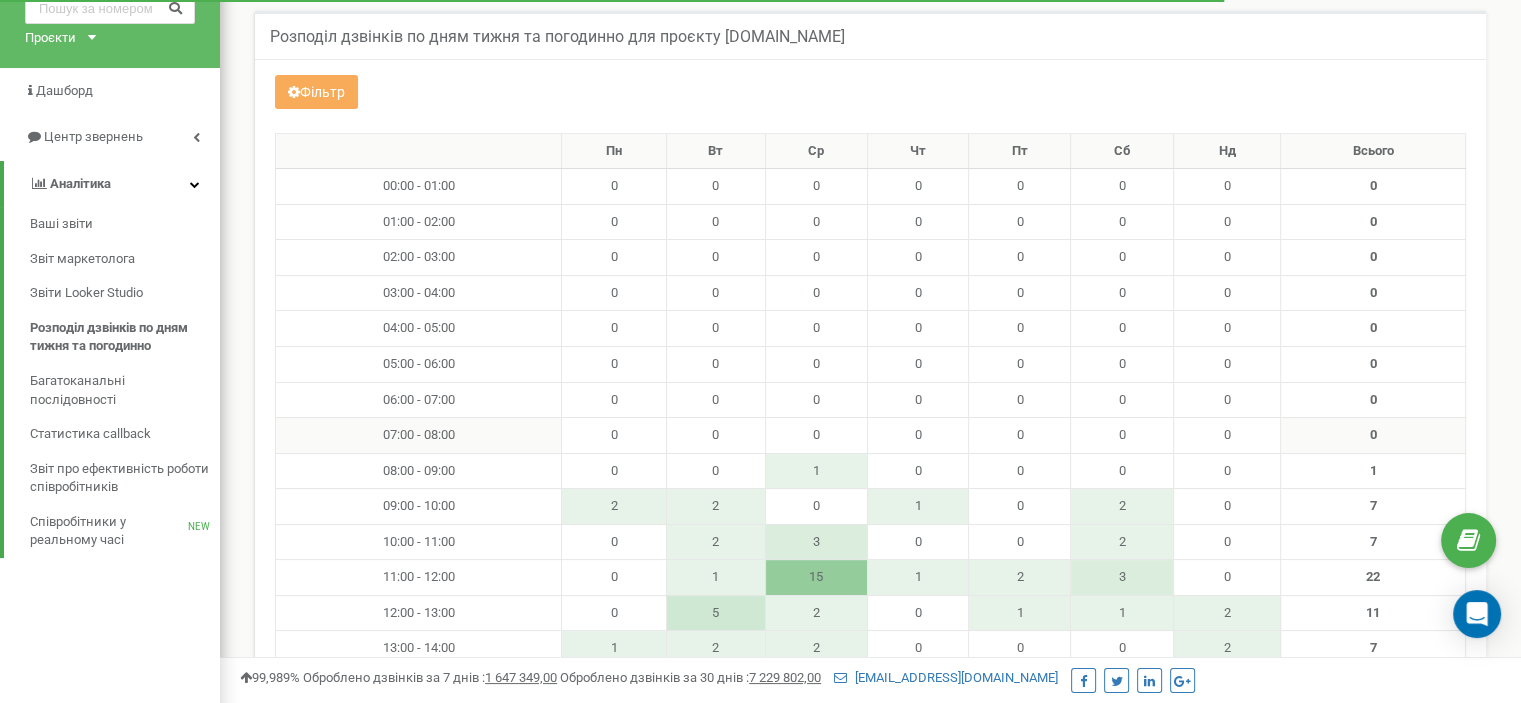 scroll, scrollTop: 0, scrollLeft: 0, axis: both 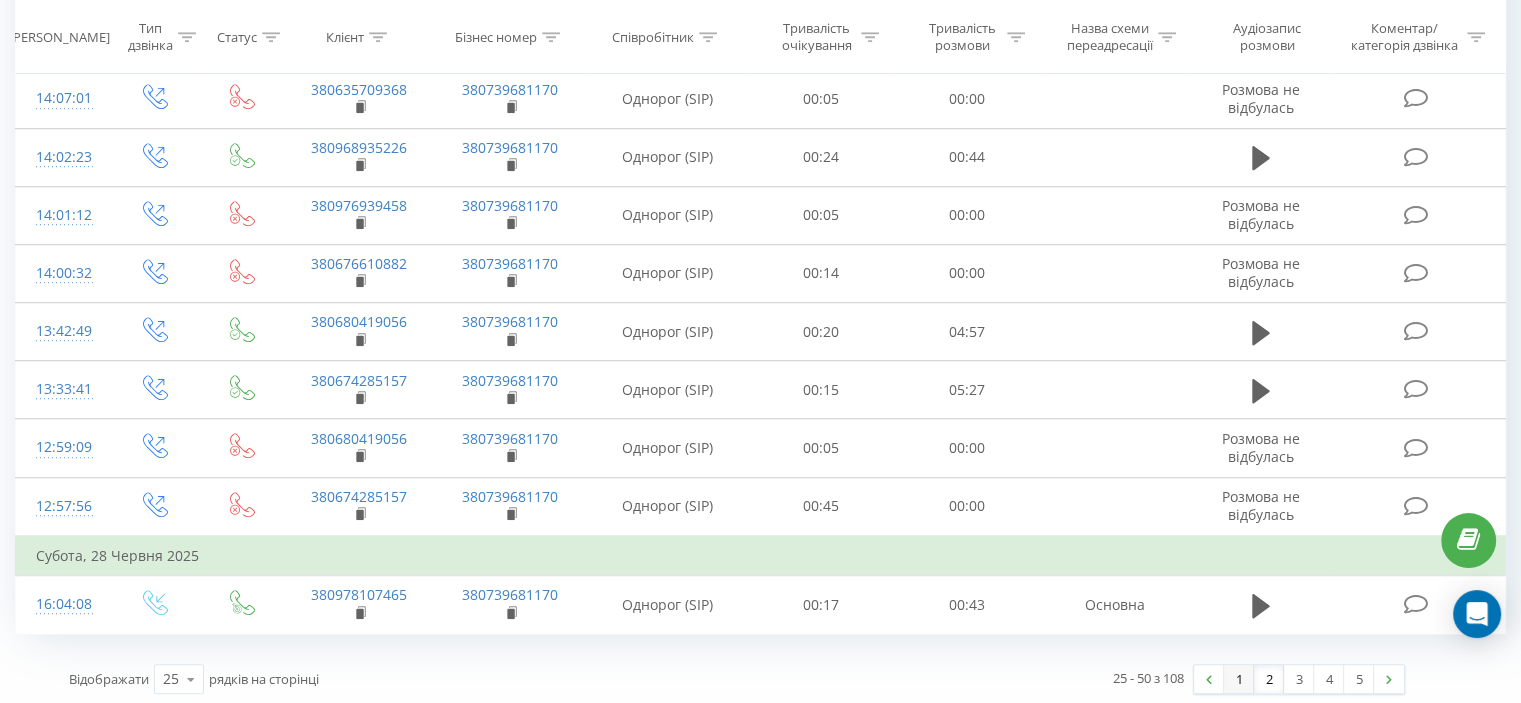 click on "1" at bounding box center [1239, 679] 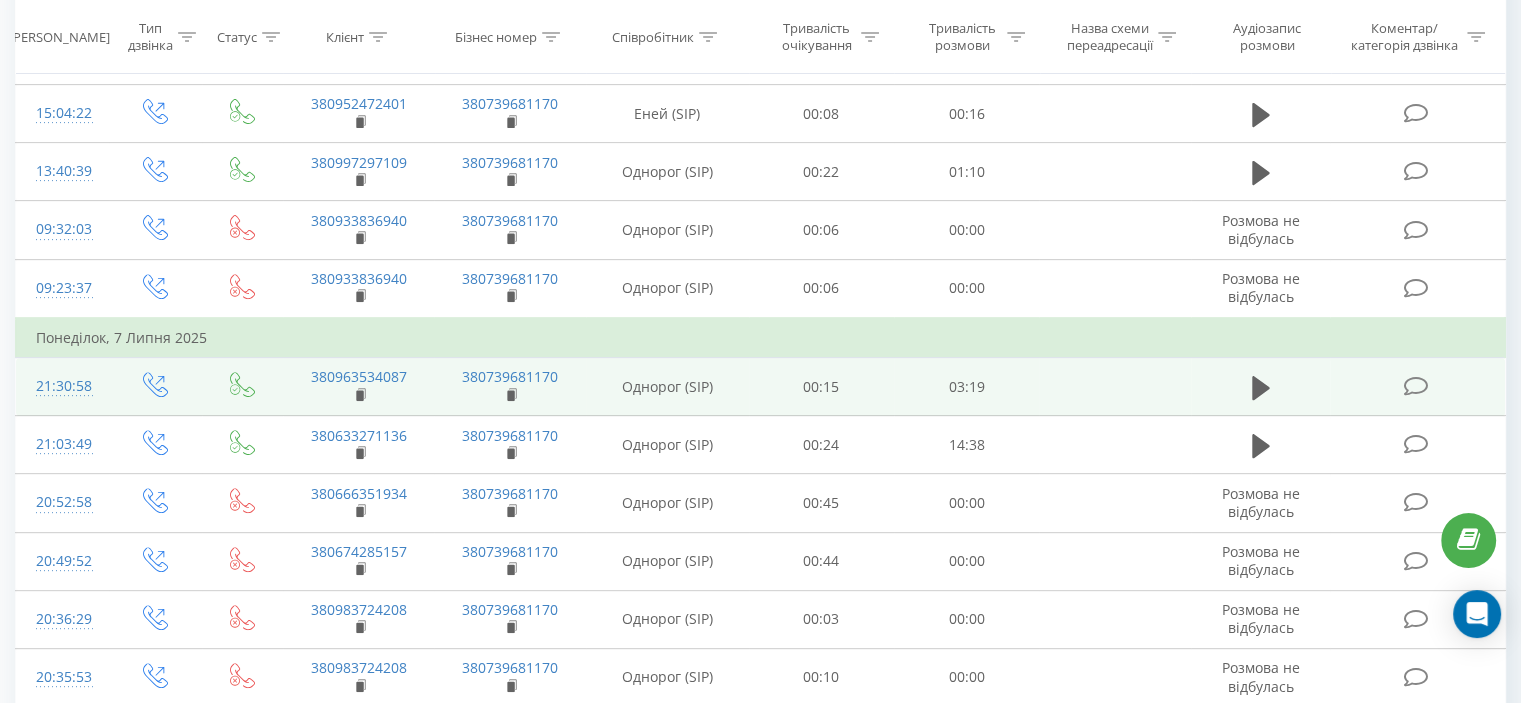 scroll, scrollTop: 732, scrollLeft: 0, axis: vertical 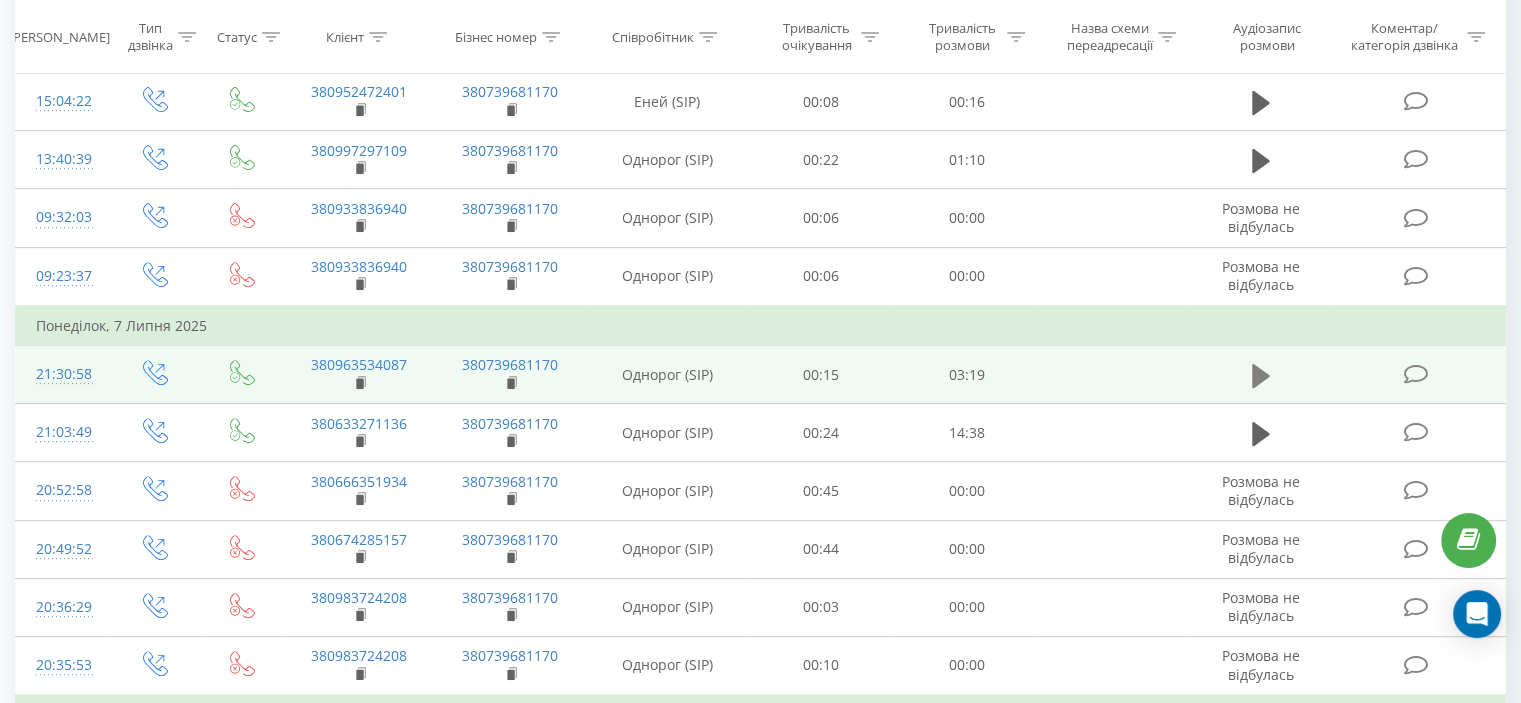 click 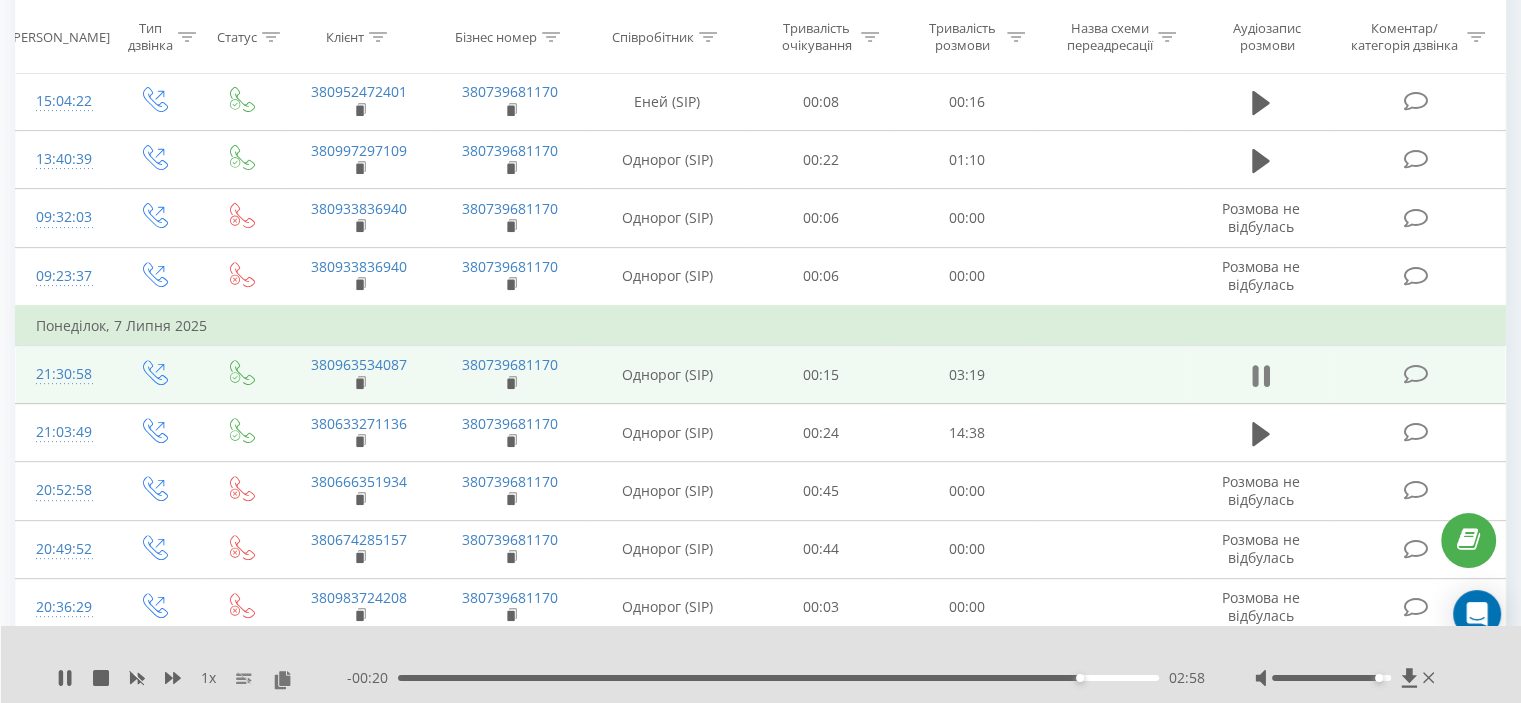 click 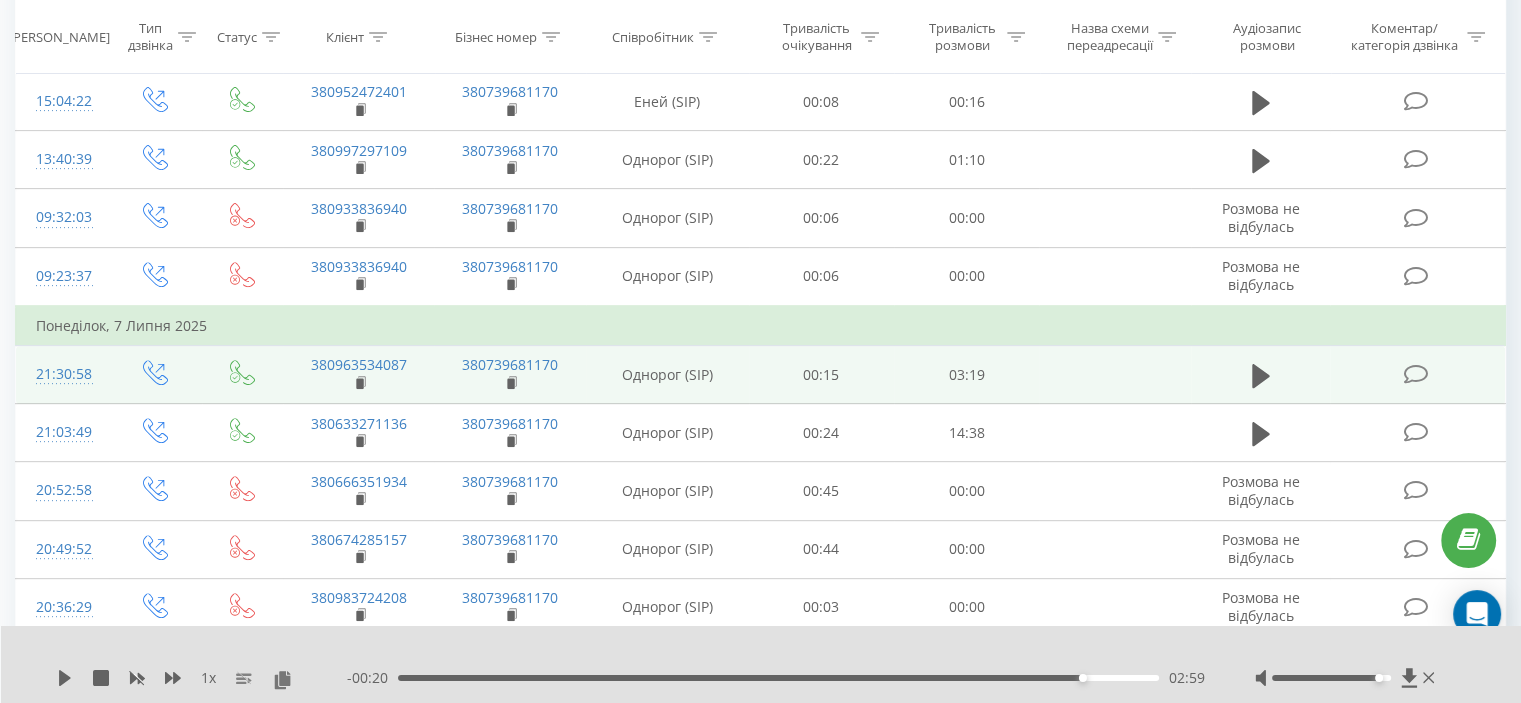 scroll, scrollTop: 832, scrollLeft: 0, axis: vertical 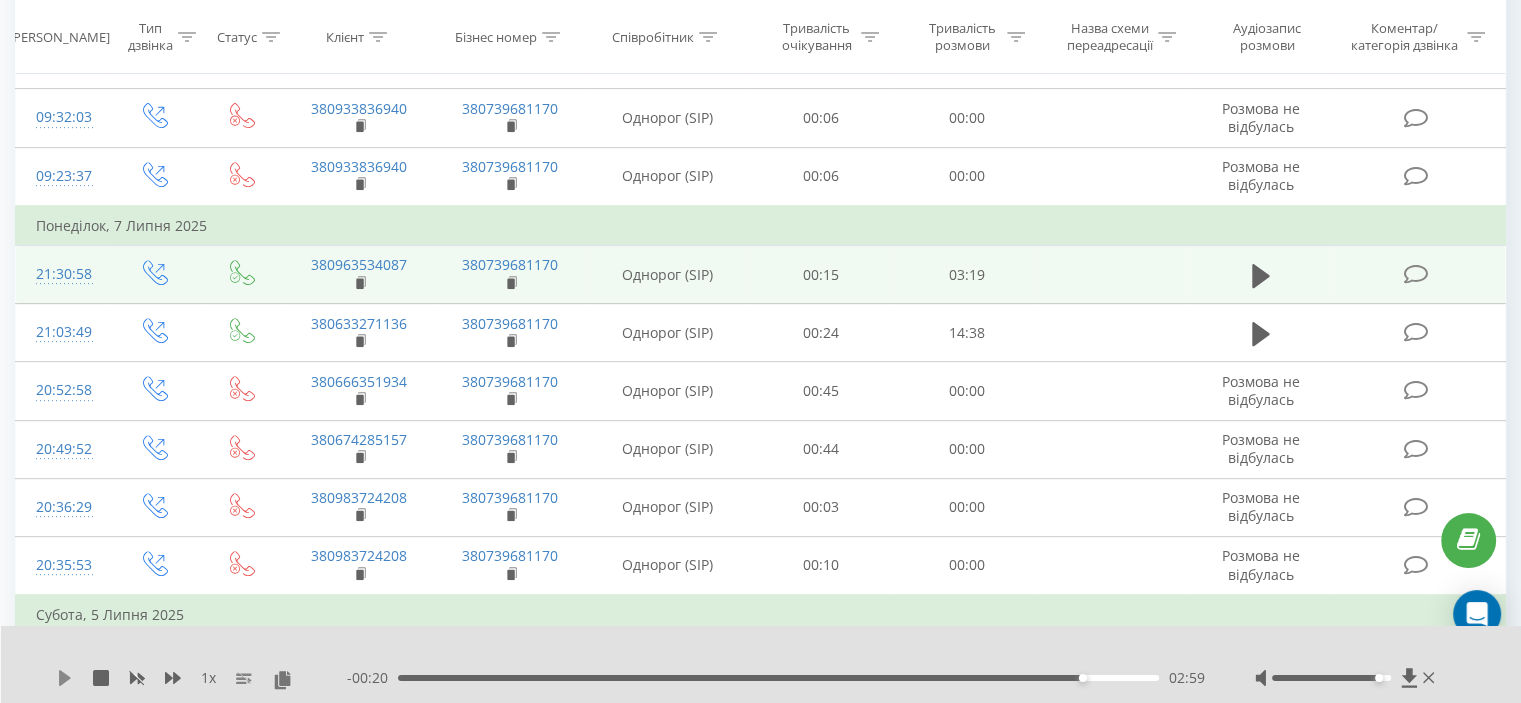 click 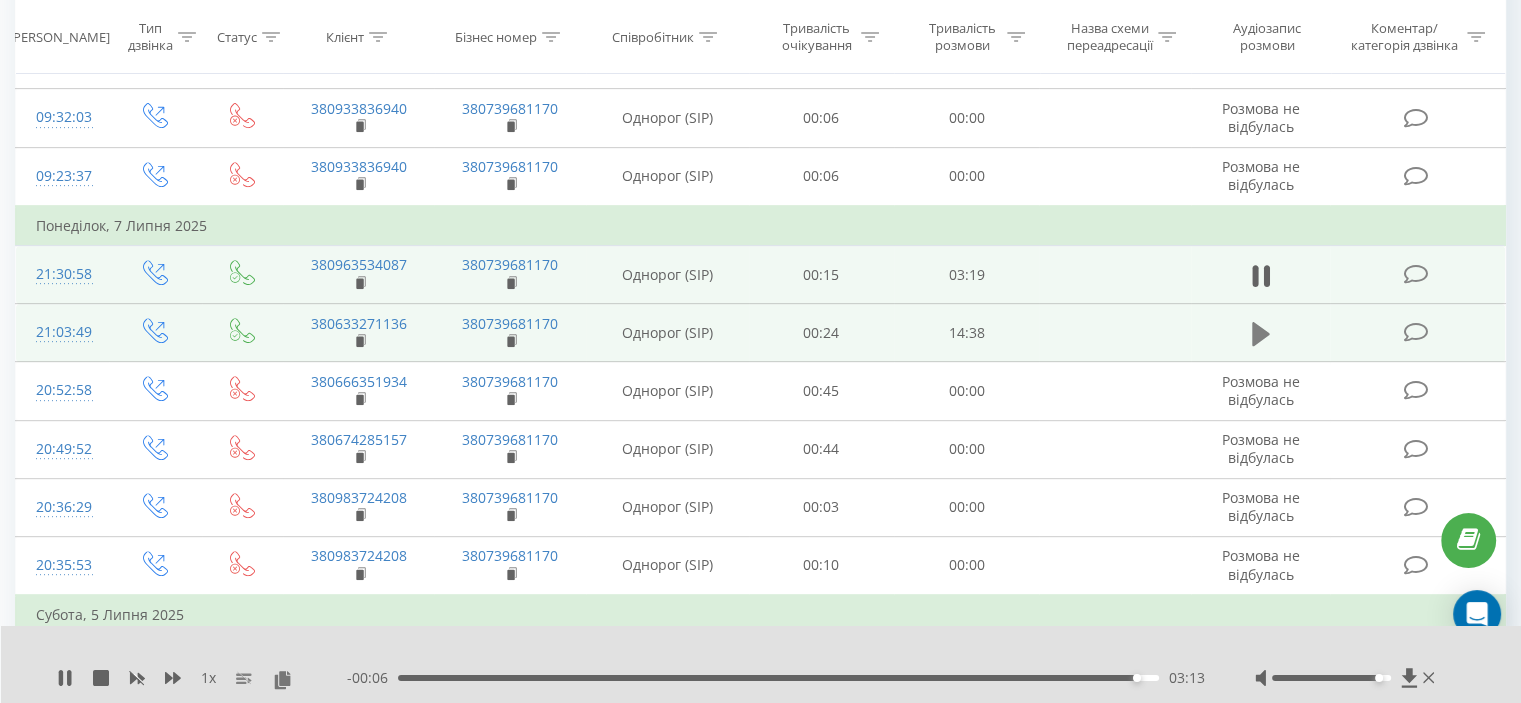 click 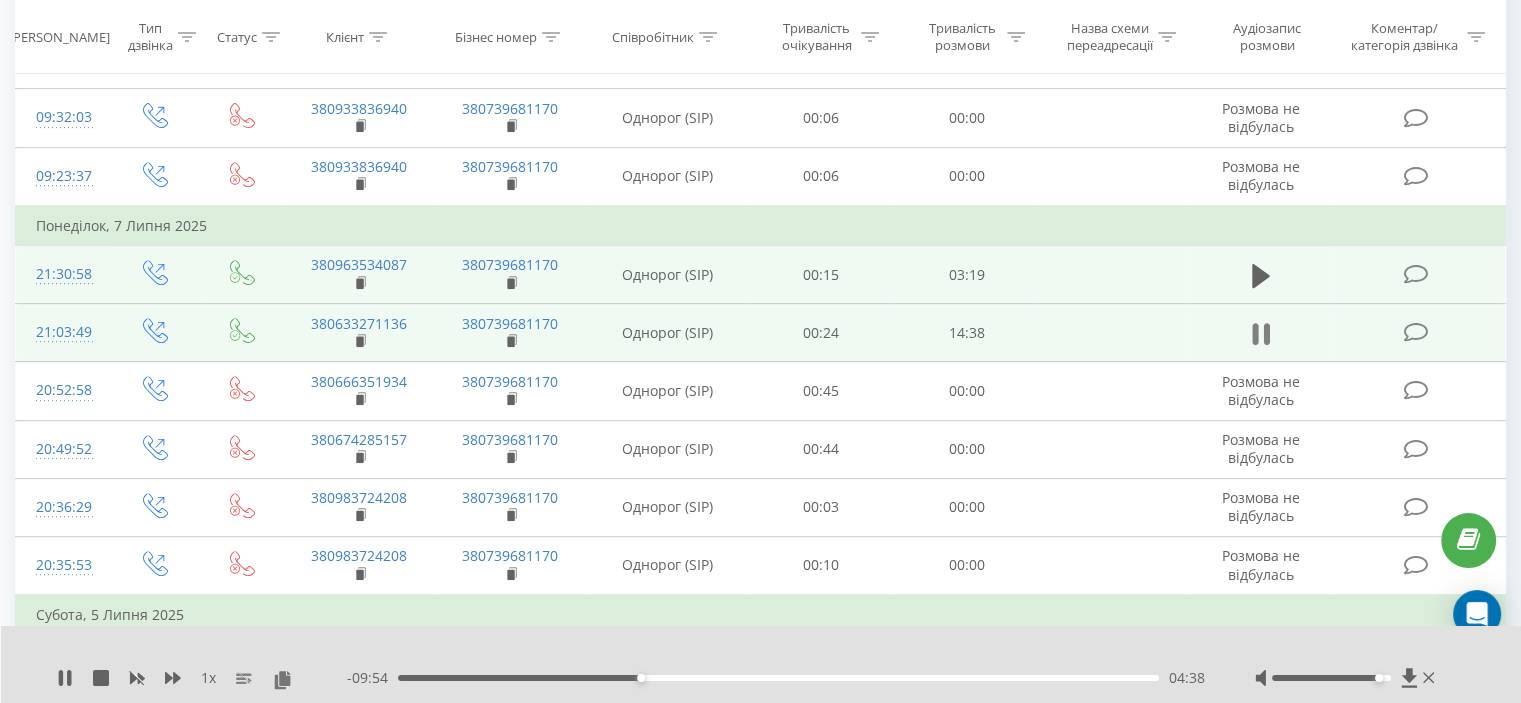 click 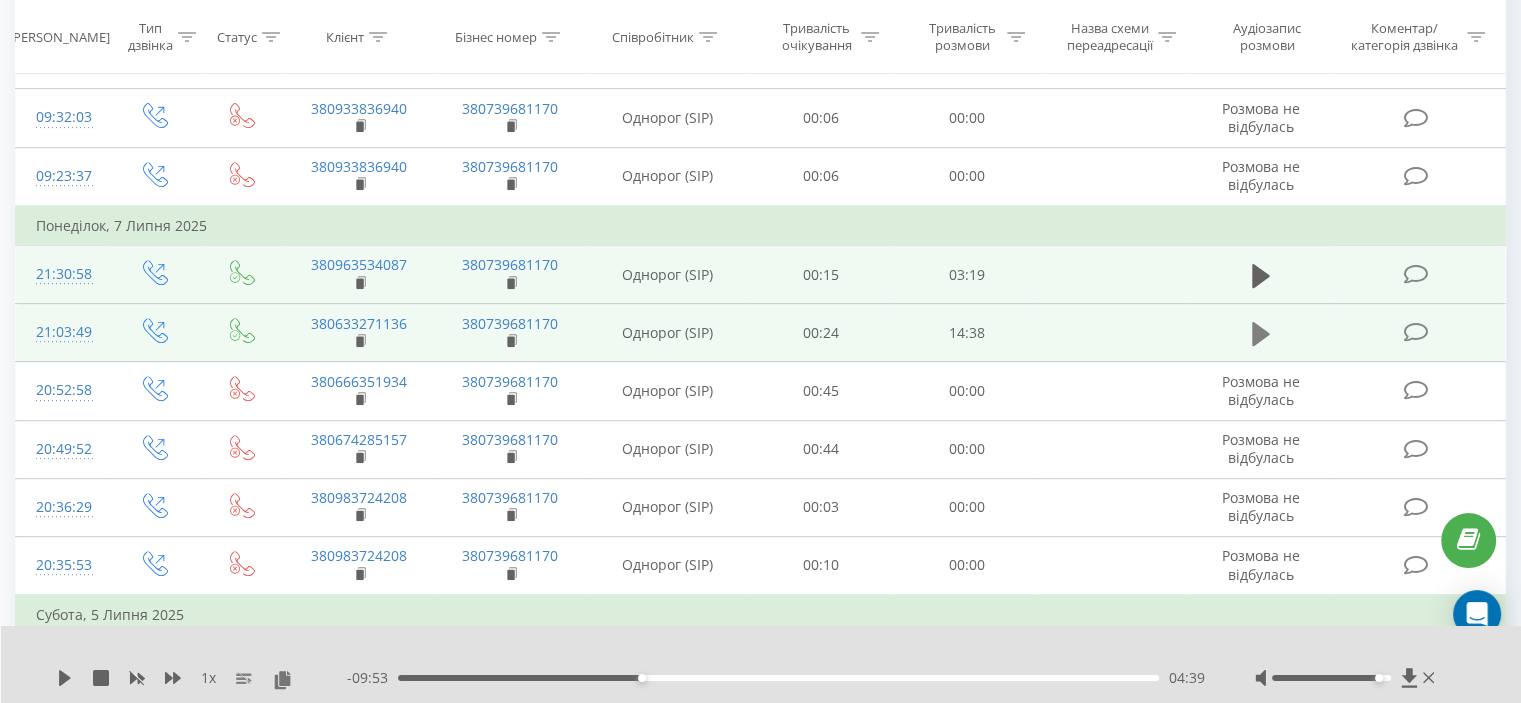 click 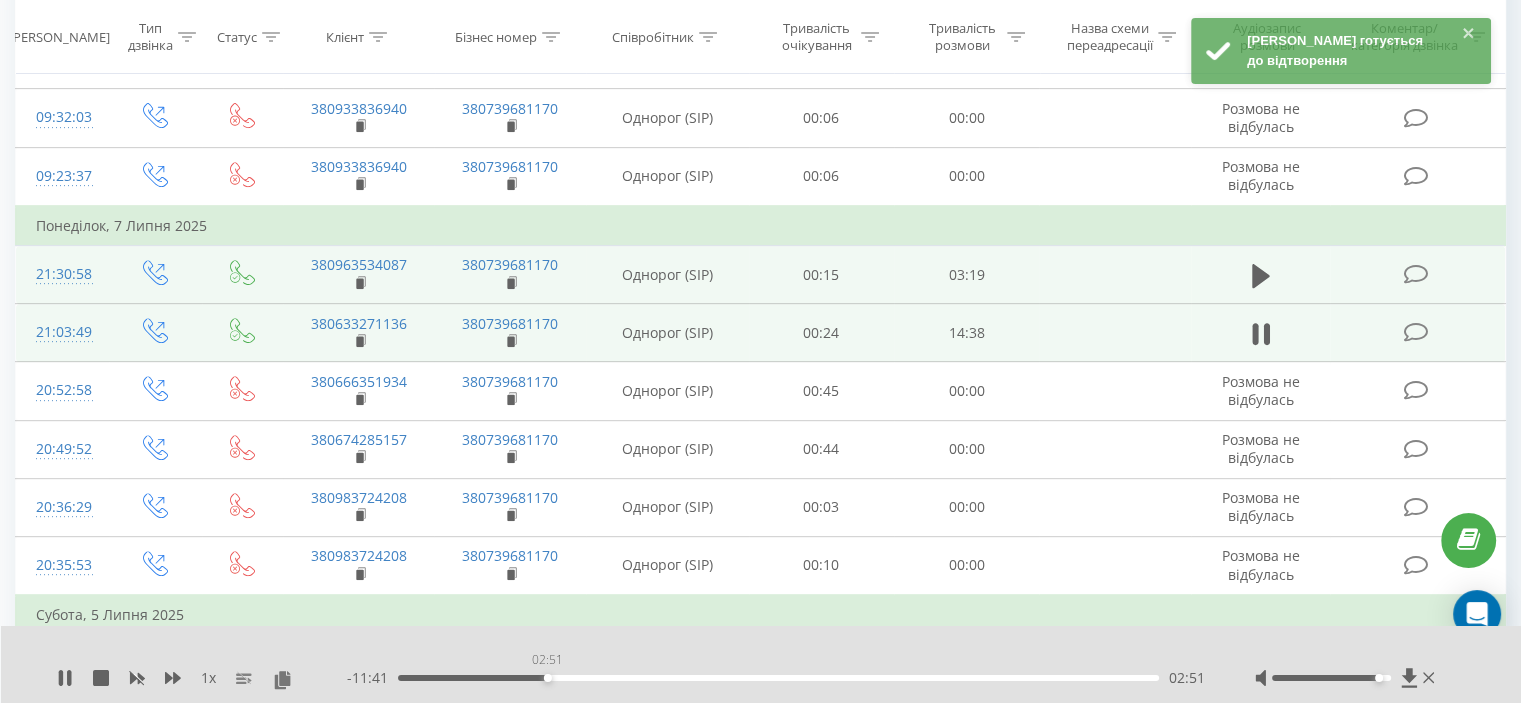 click on "02:51" at bounding box center (778, 678) 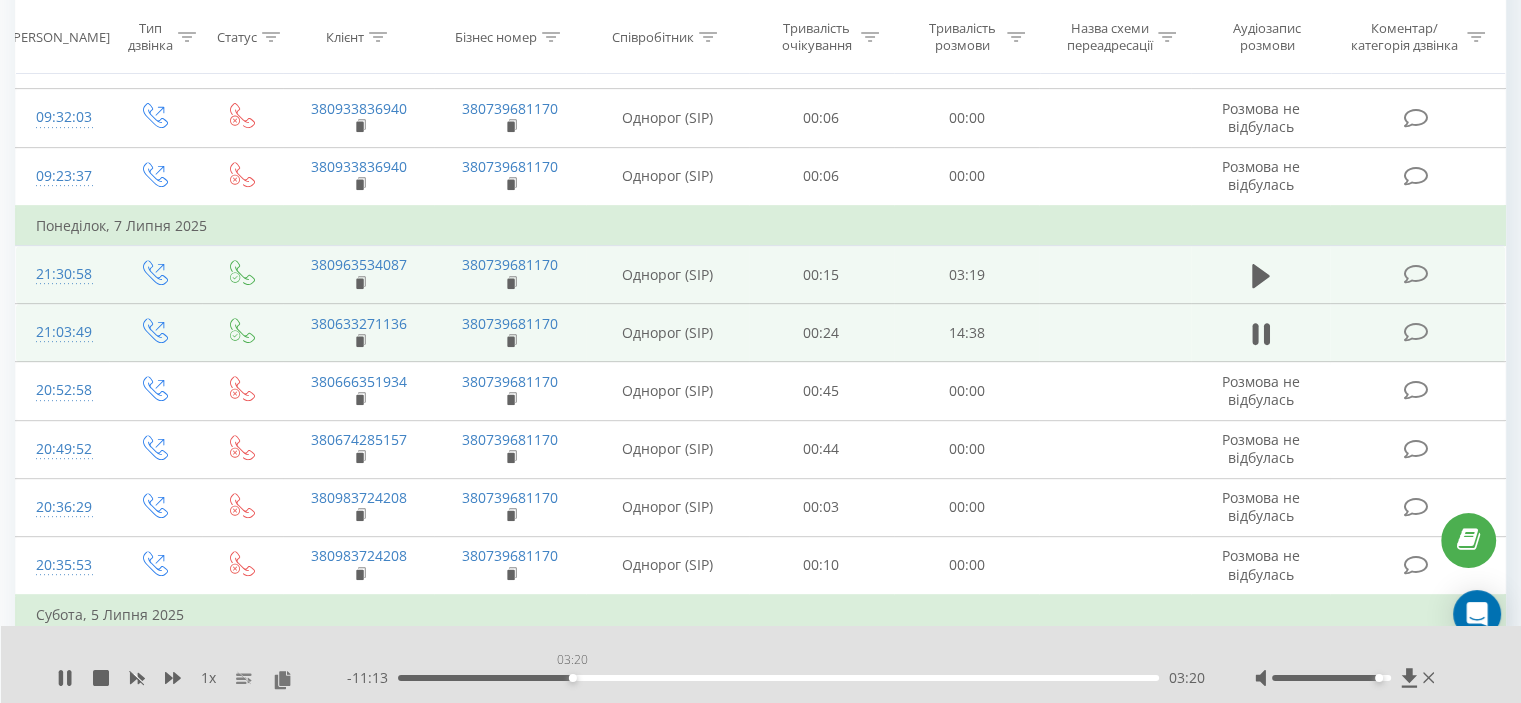 click on "03:20" at bounding box center (778, 678) 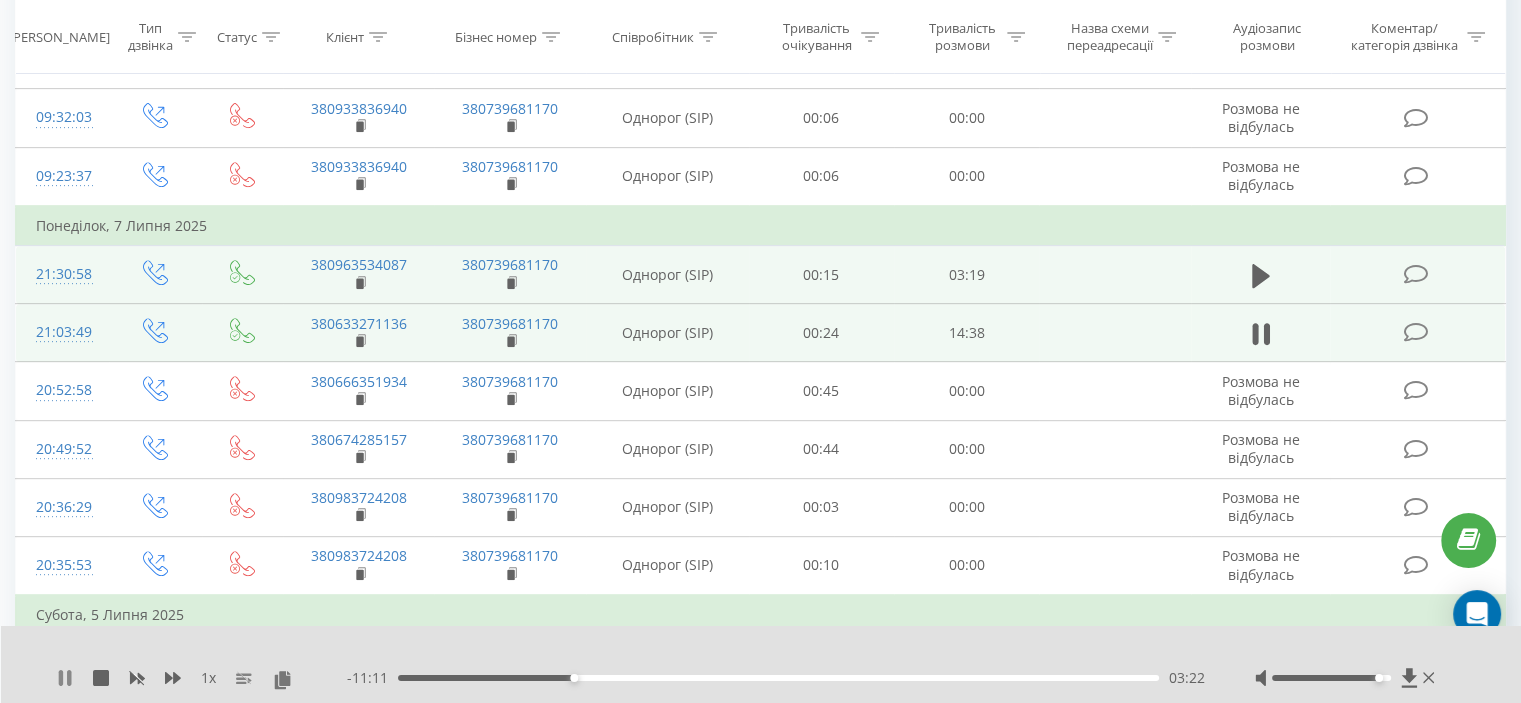click 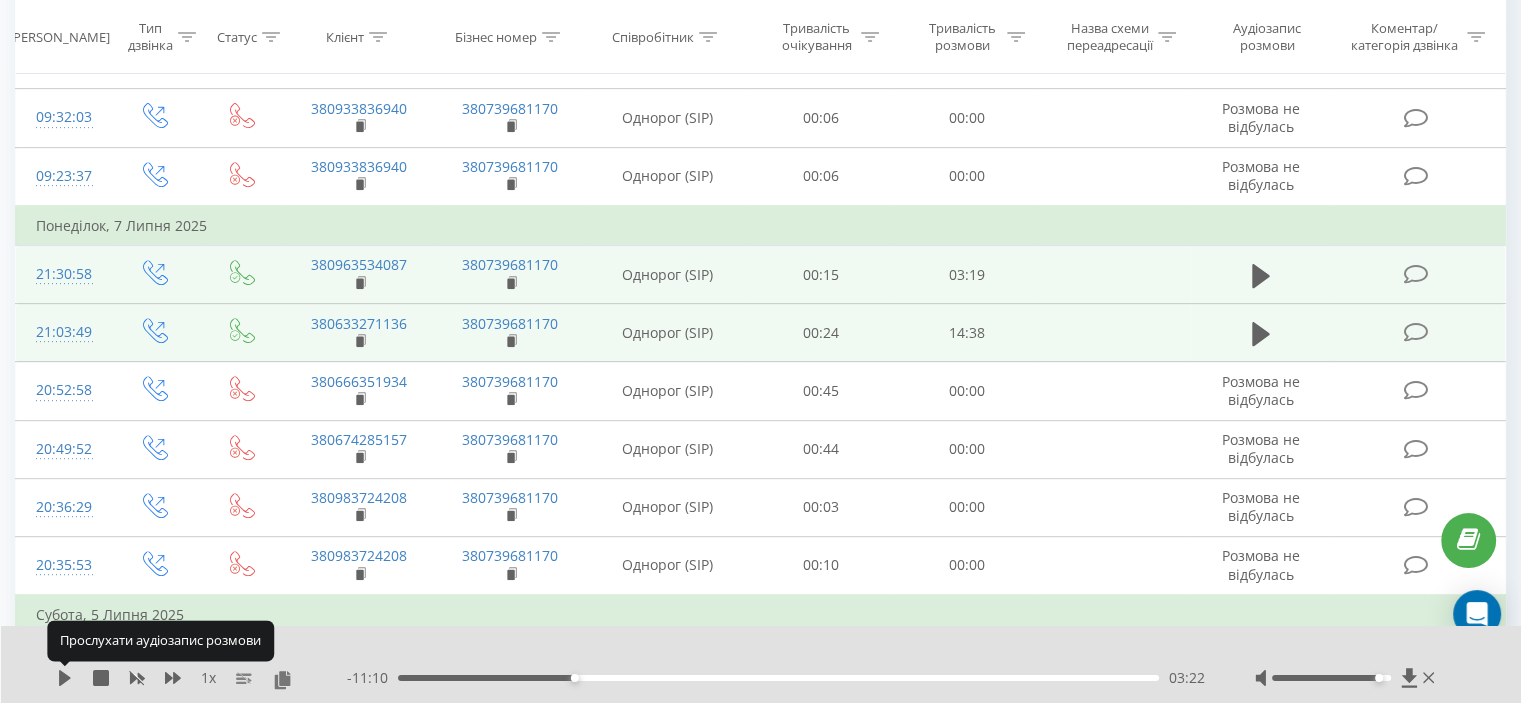 click 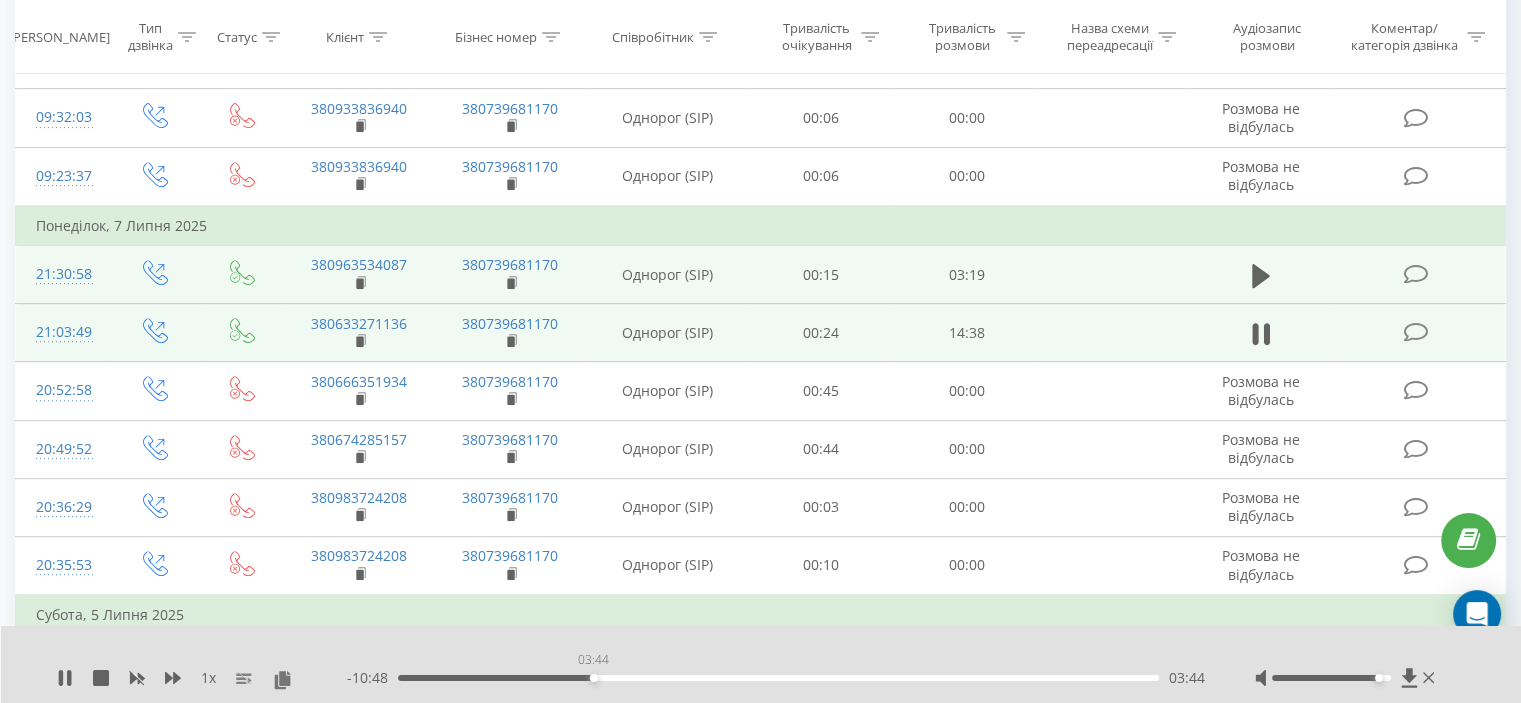 click on "03:44" at bounding box center [778, 678] 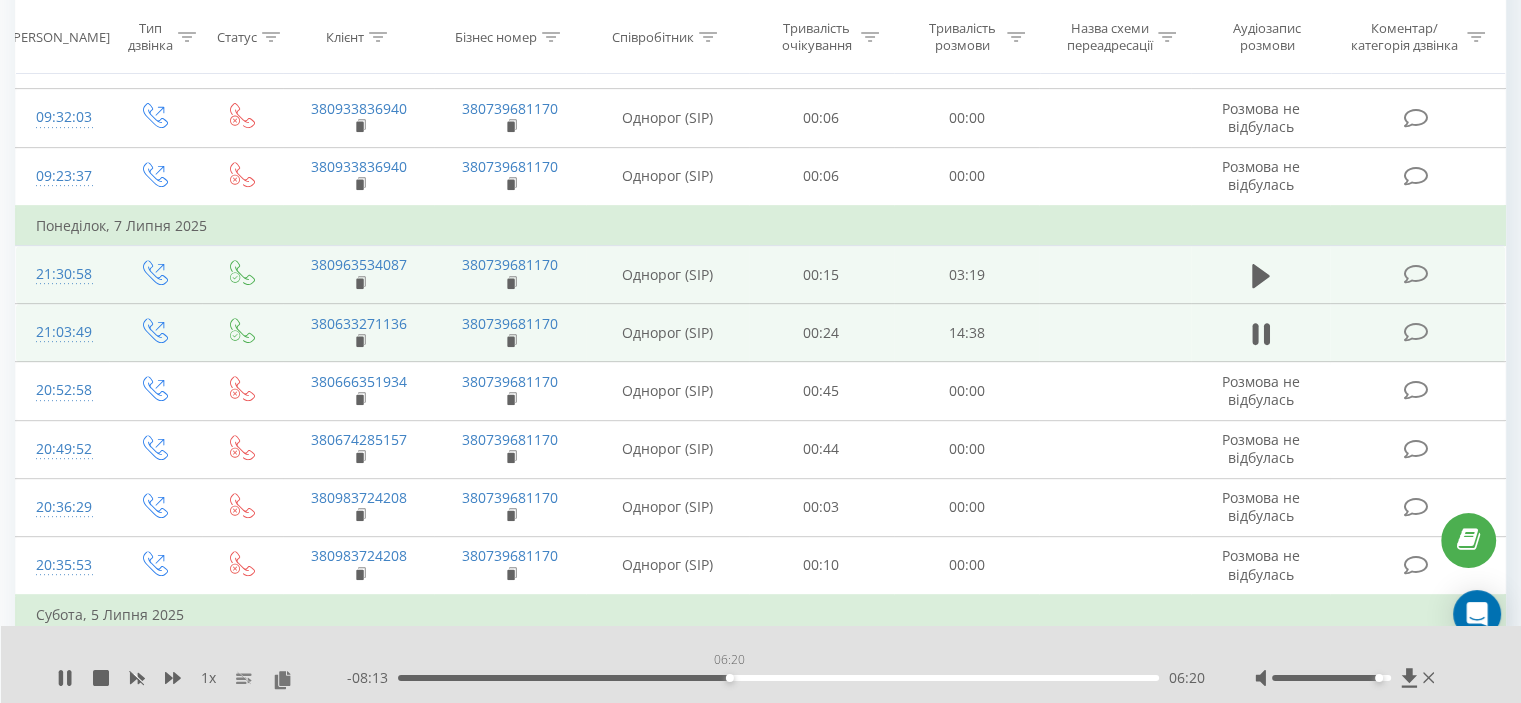 click on "06:20" at bounding box center [778, 678] 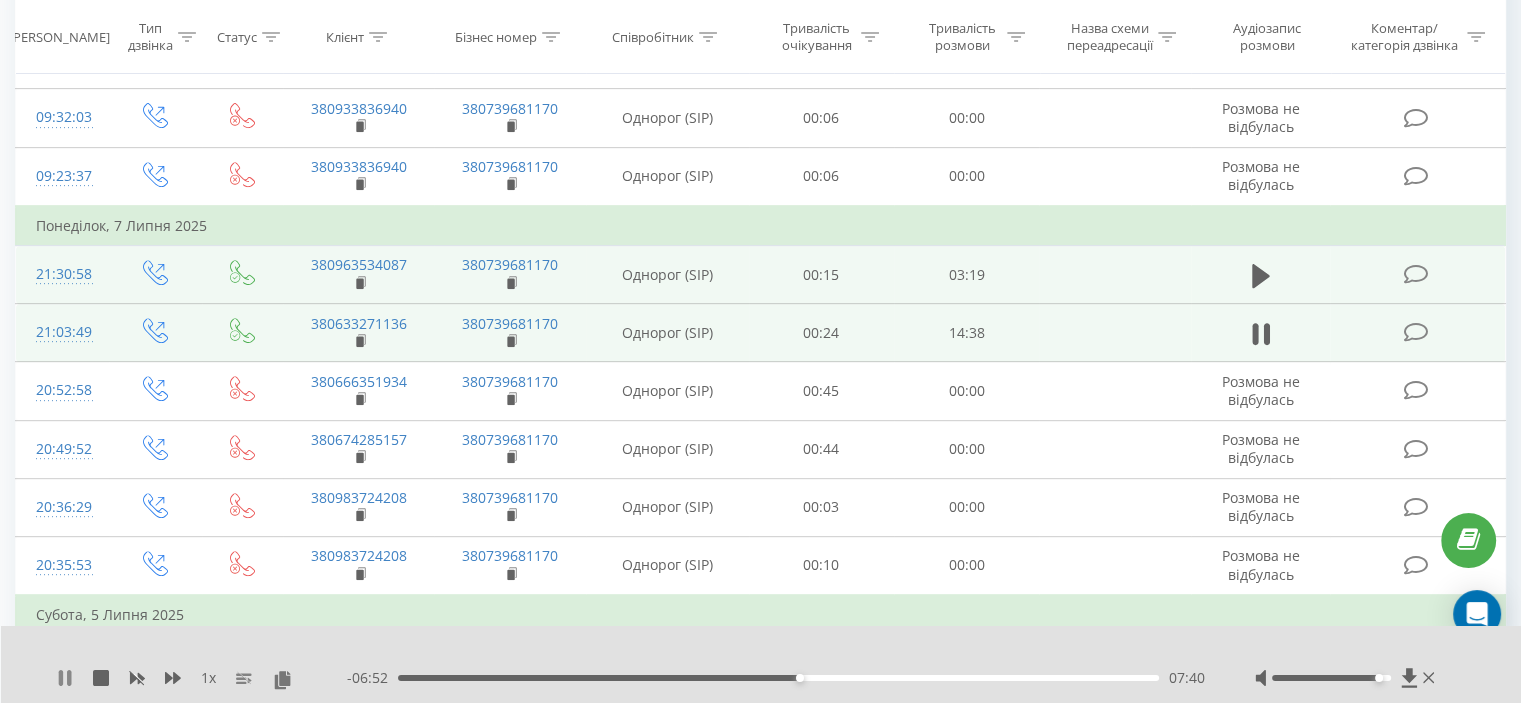 click 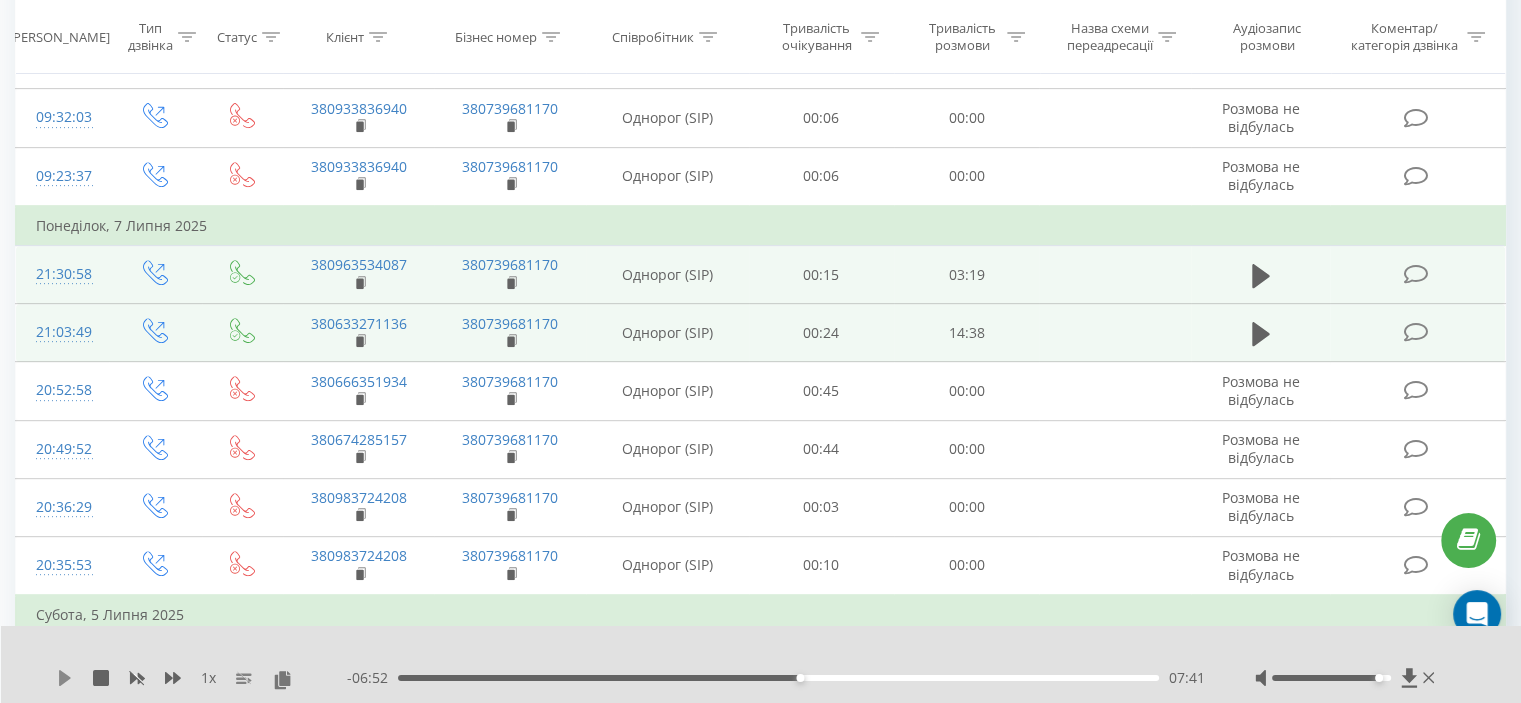 click 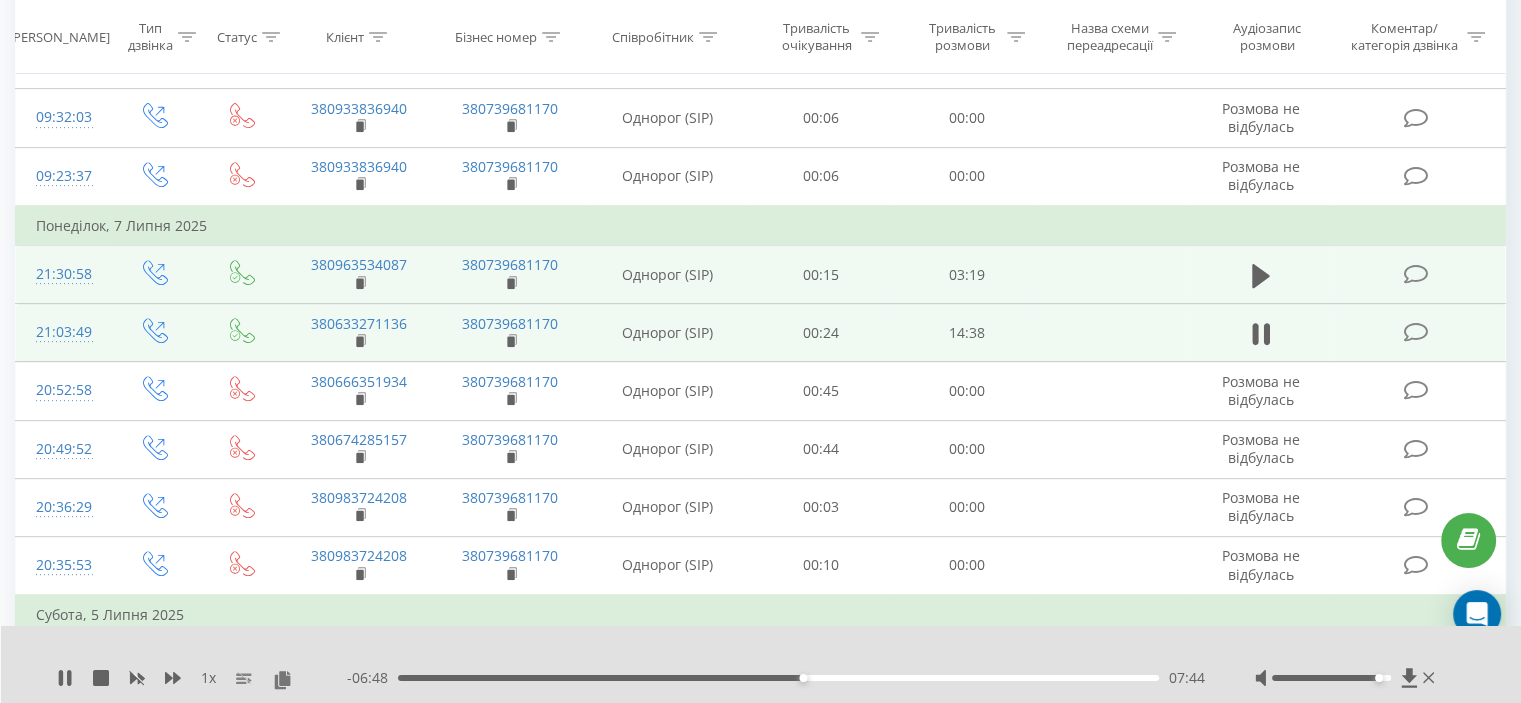 click on "- 06:48 07:44   07:44" at bounding box center [776, 678] 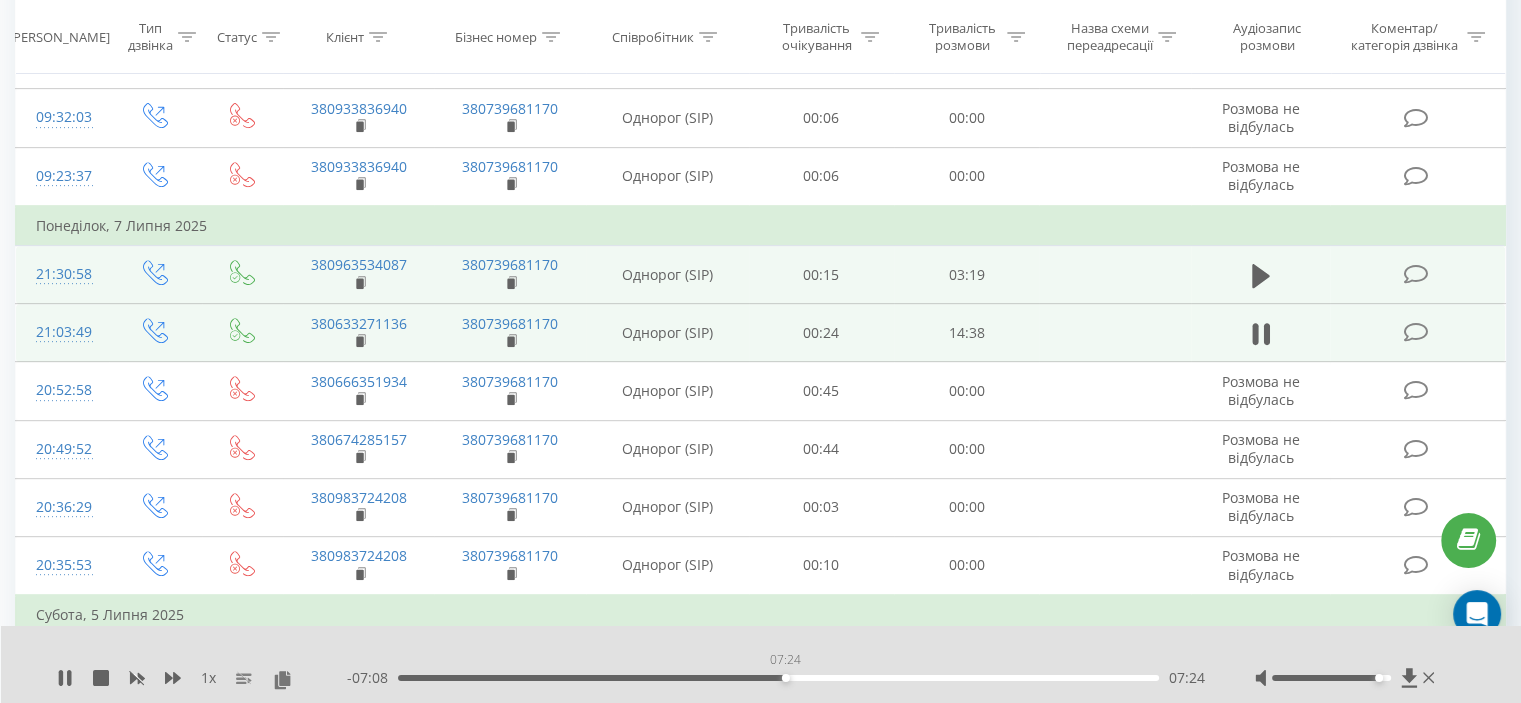 click on "07:24" at bounding box center [778, 678] 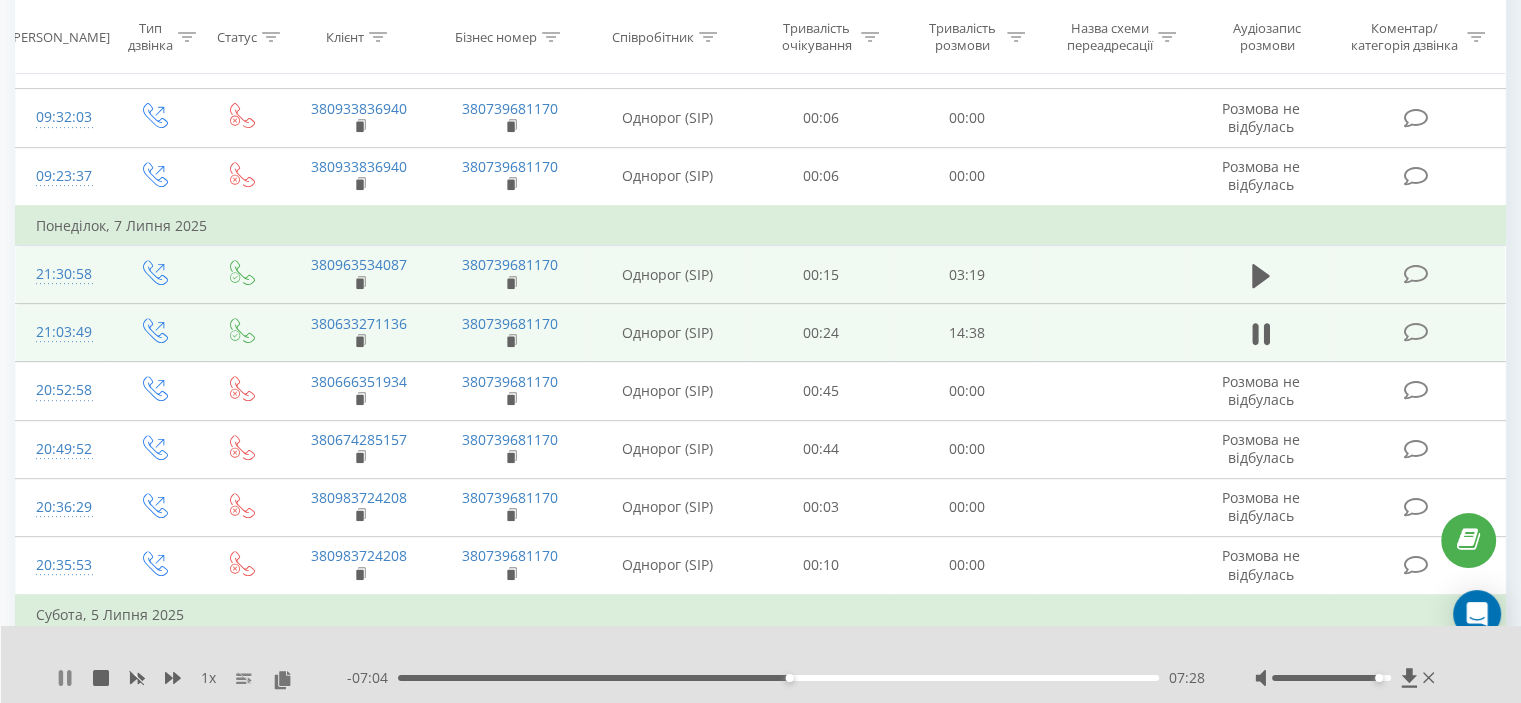 click 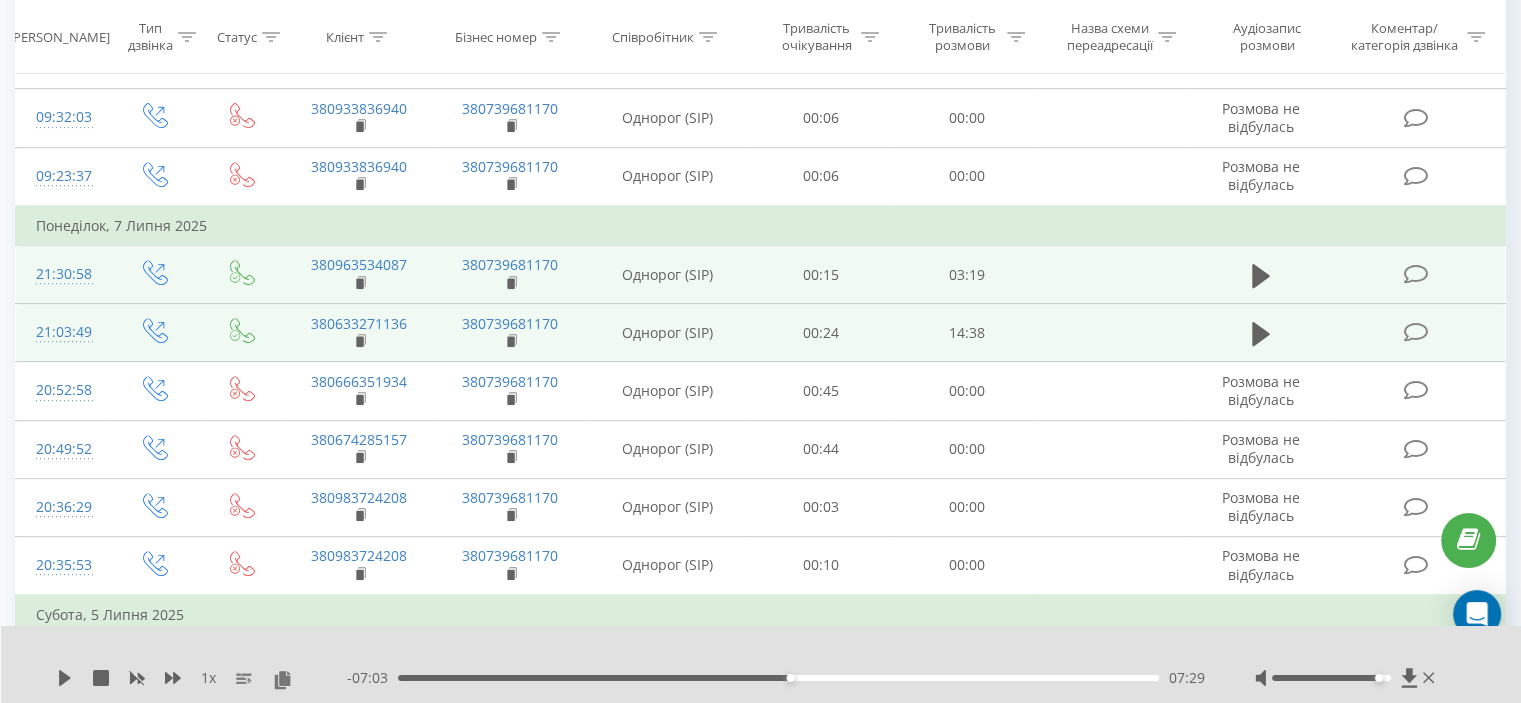 click at bounding box center (748, 652) 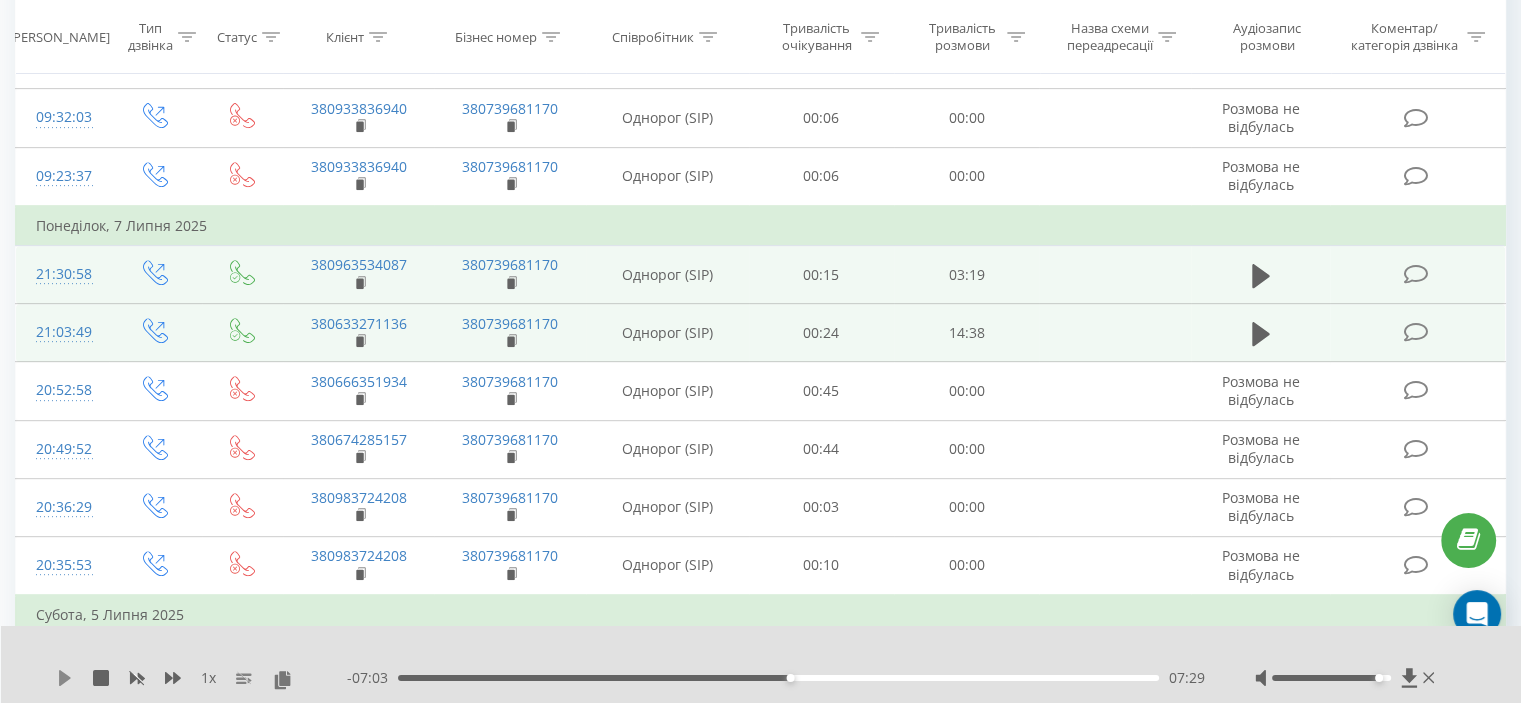 click 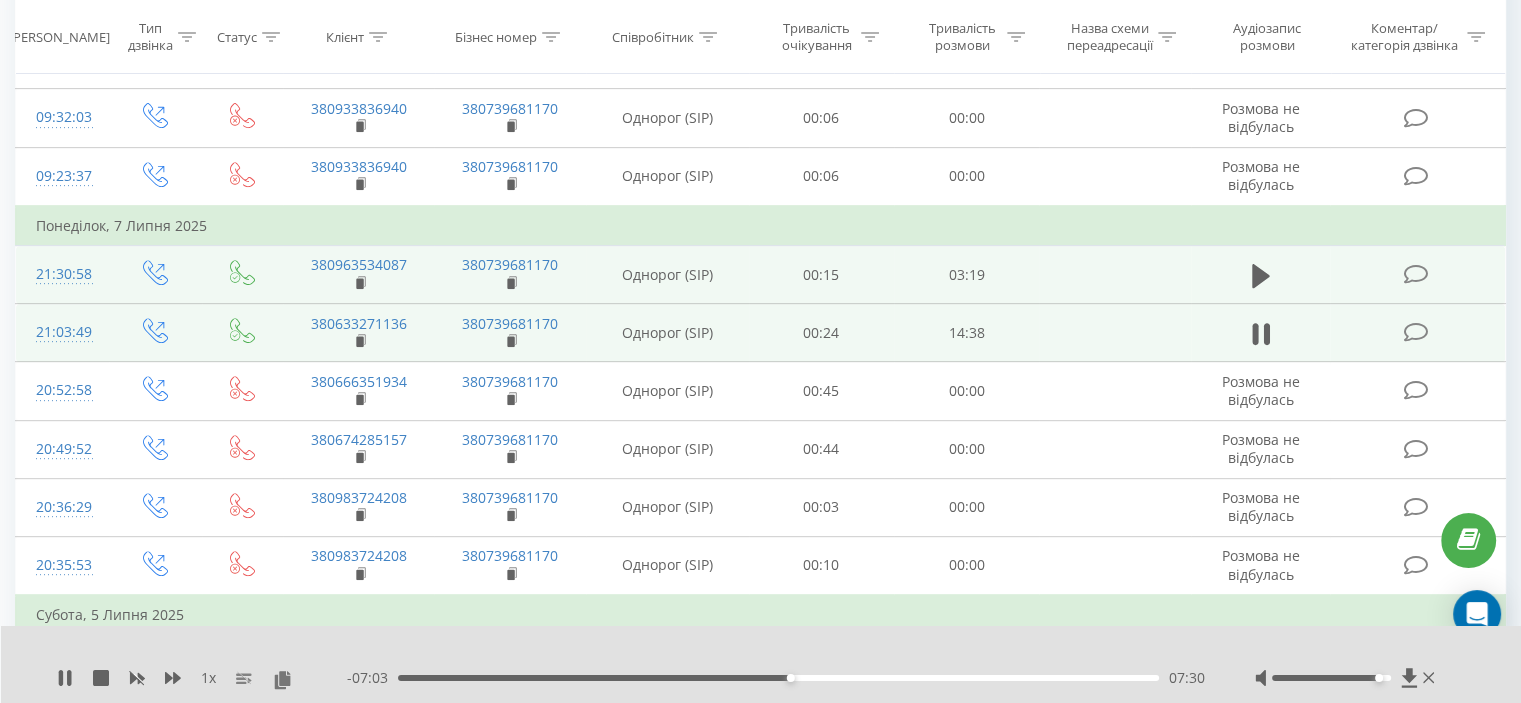 click at bounding box center (748, 652) 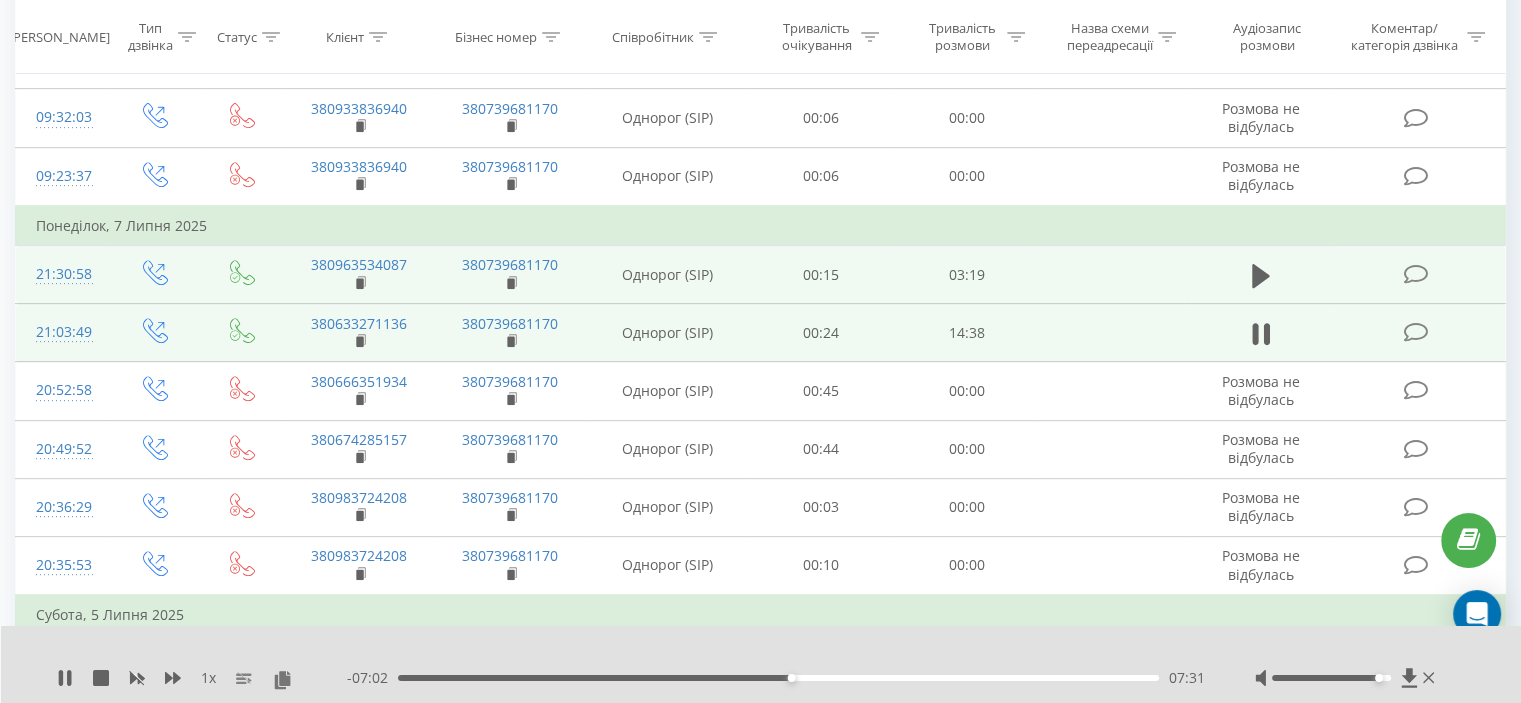click at bounding box center [748, 652] 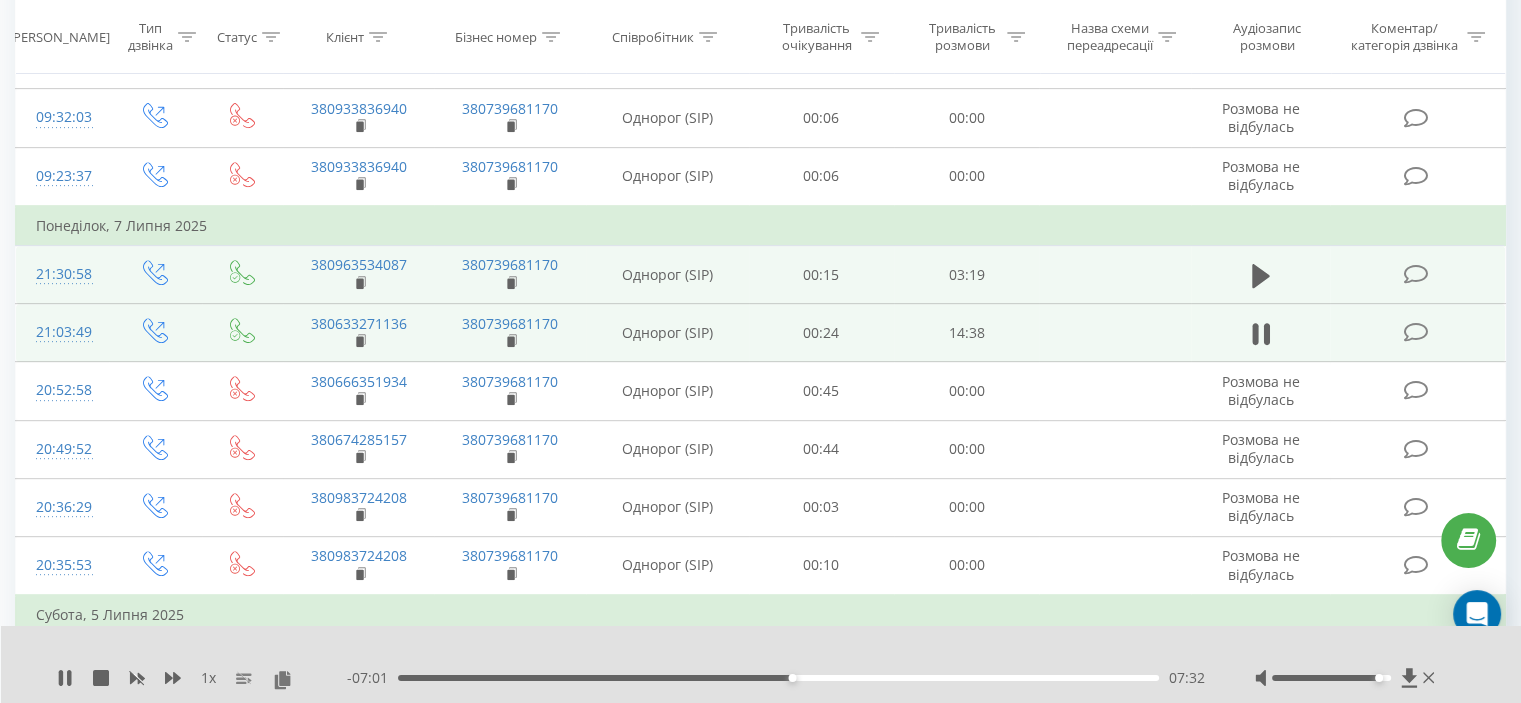 click at bounding box center (748, 652) 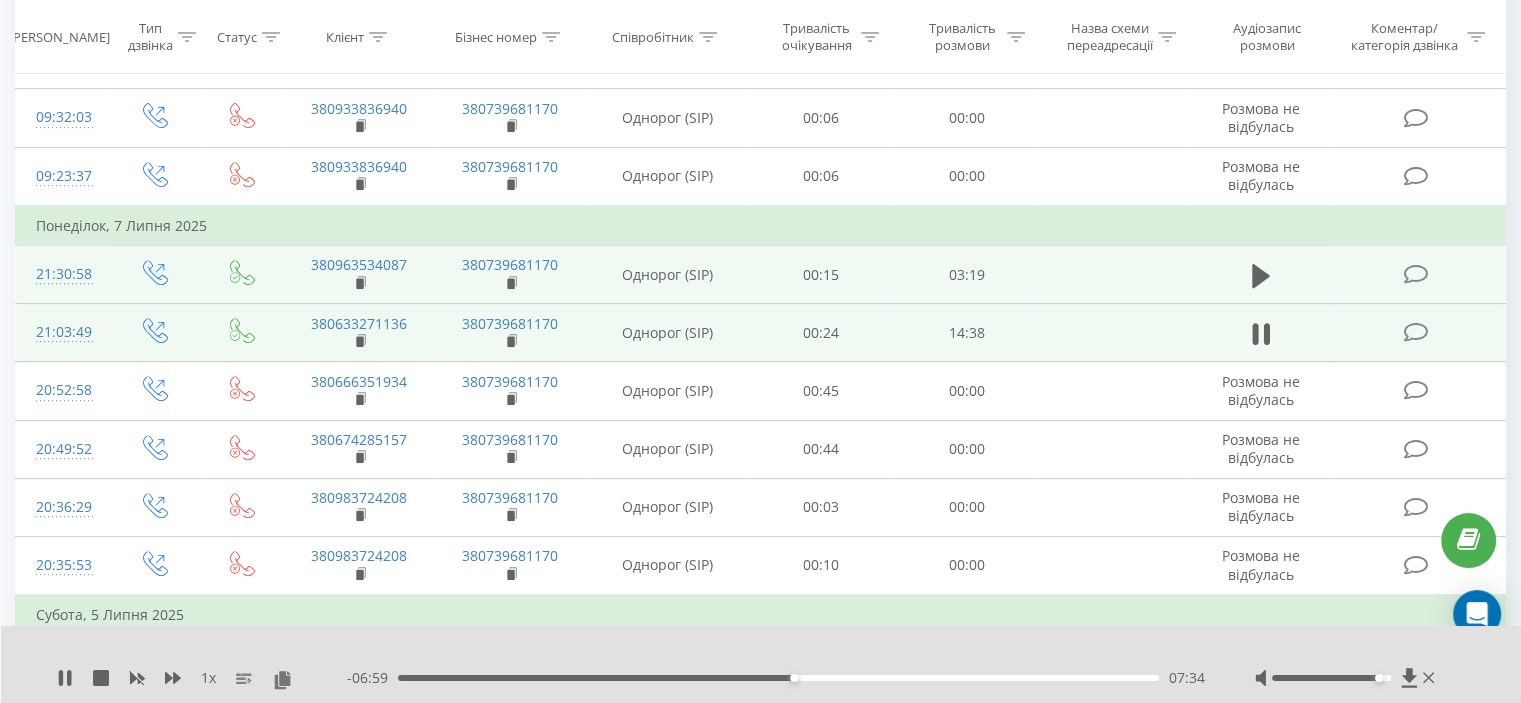 click at bounding box center [748, 652] 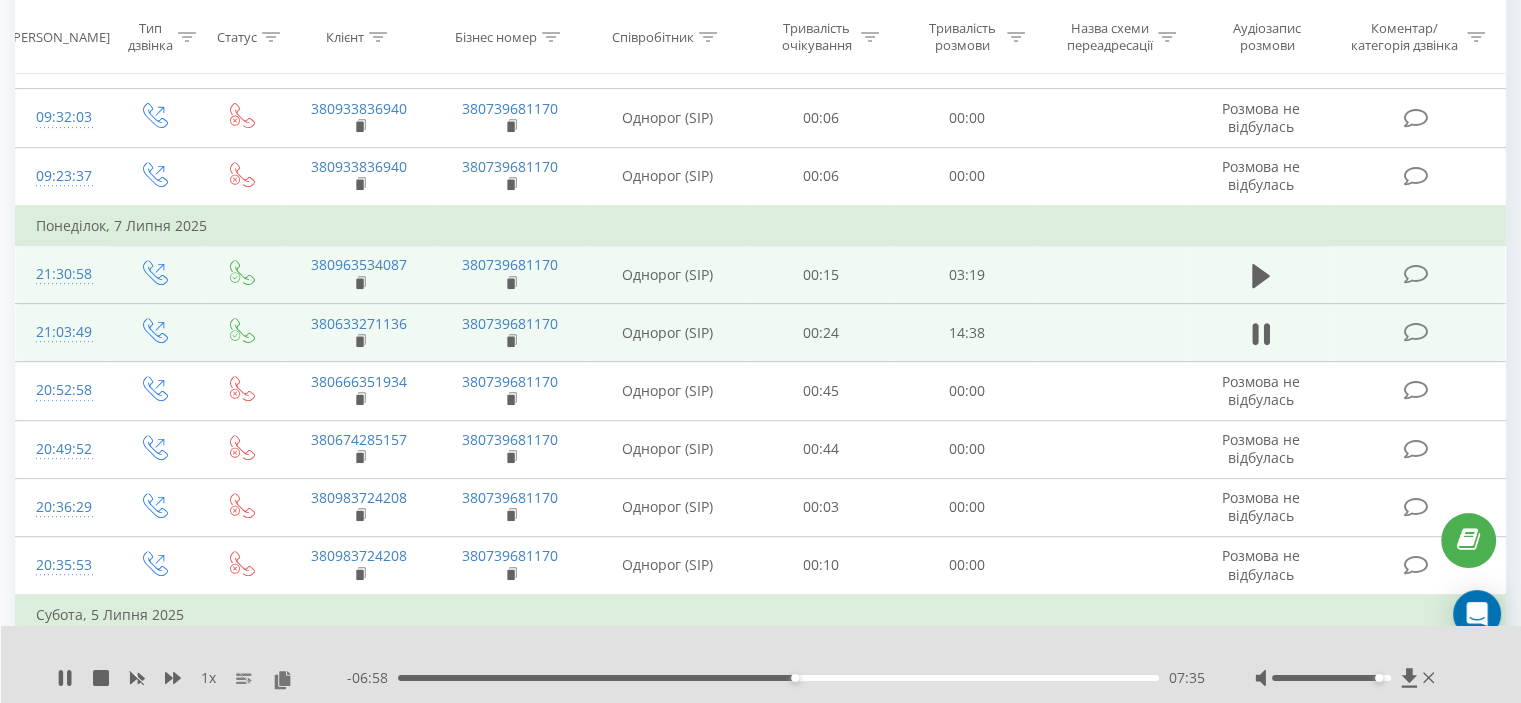 drag, startPoint x: 891, startPoint y: 645, endPoint x: 916, endPoint y: 647, distance: 25.079872 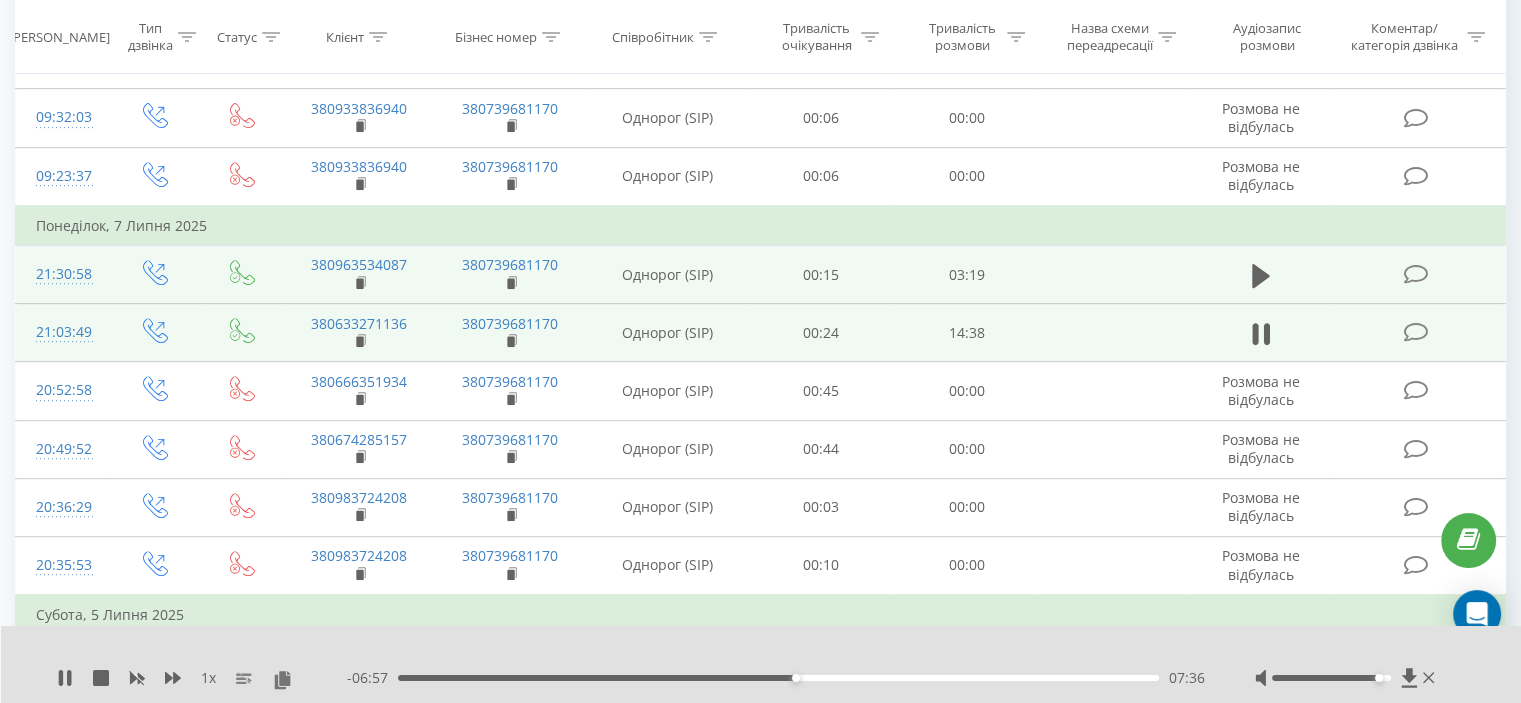 click at bounding box center (748, 652) 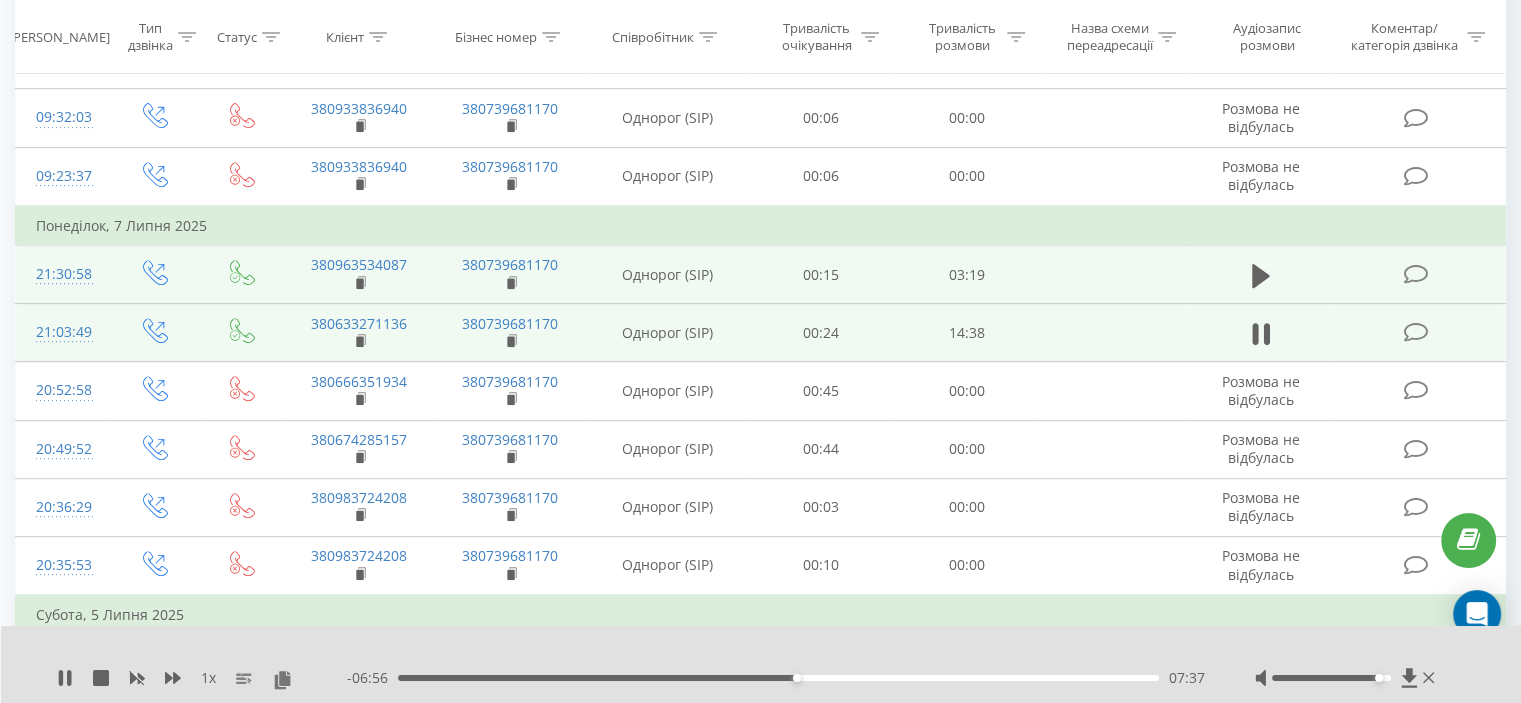 click at bounding box center (748, 652) 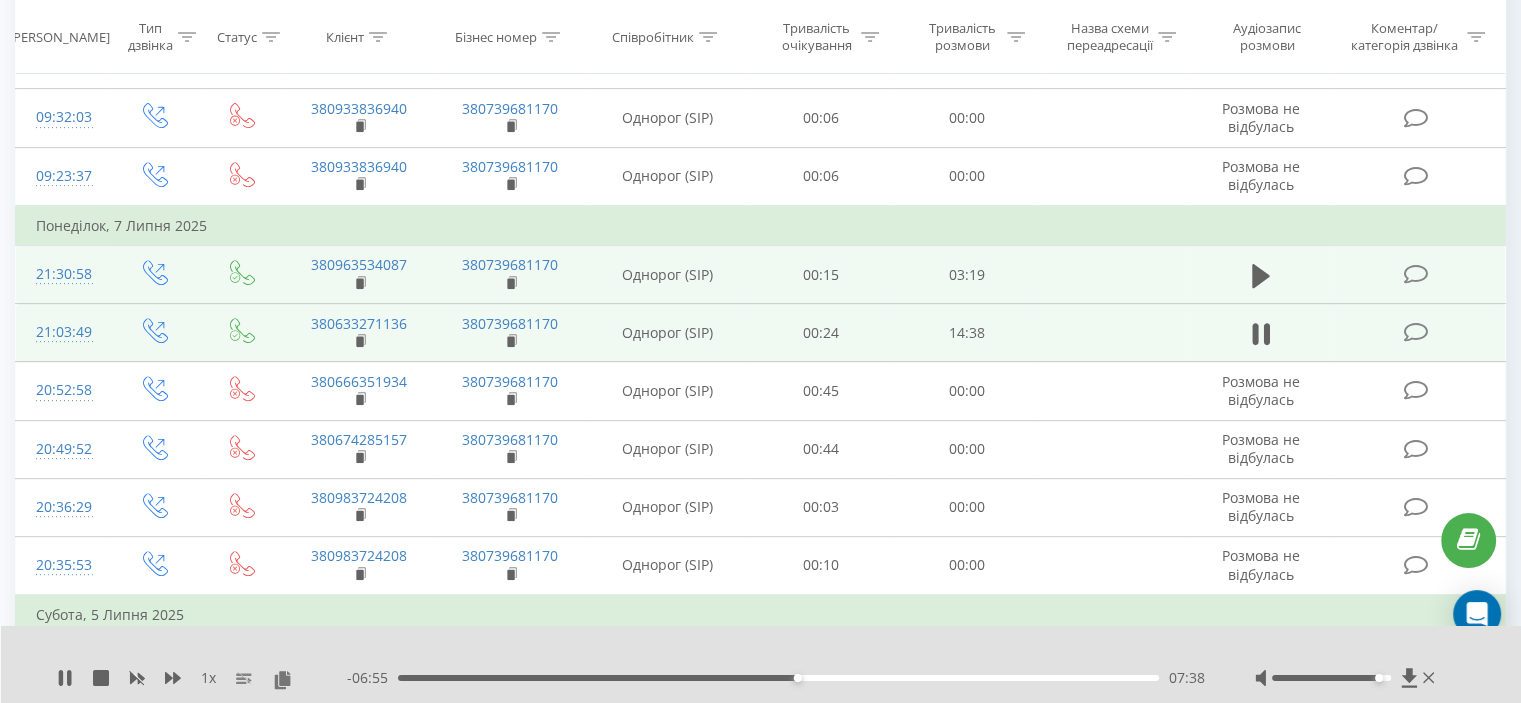 click at bounding box center (748, 652) 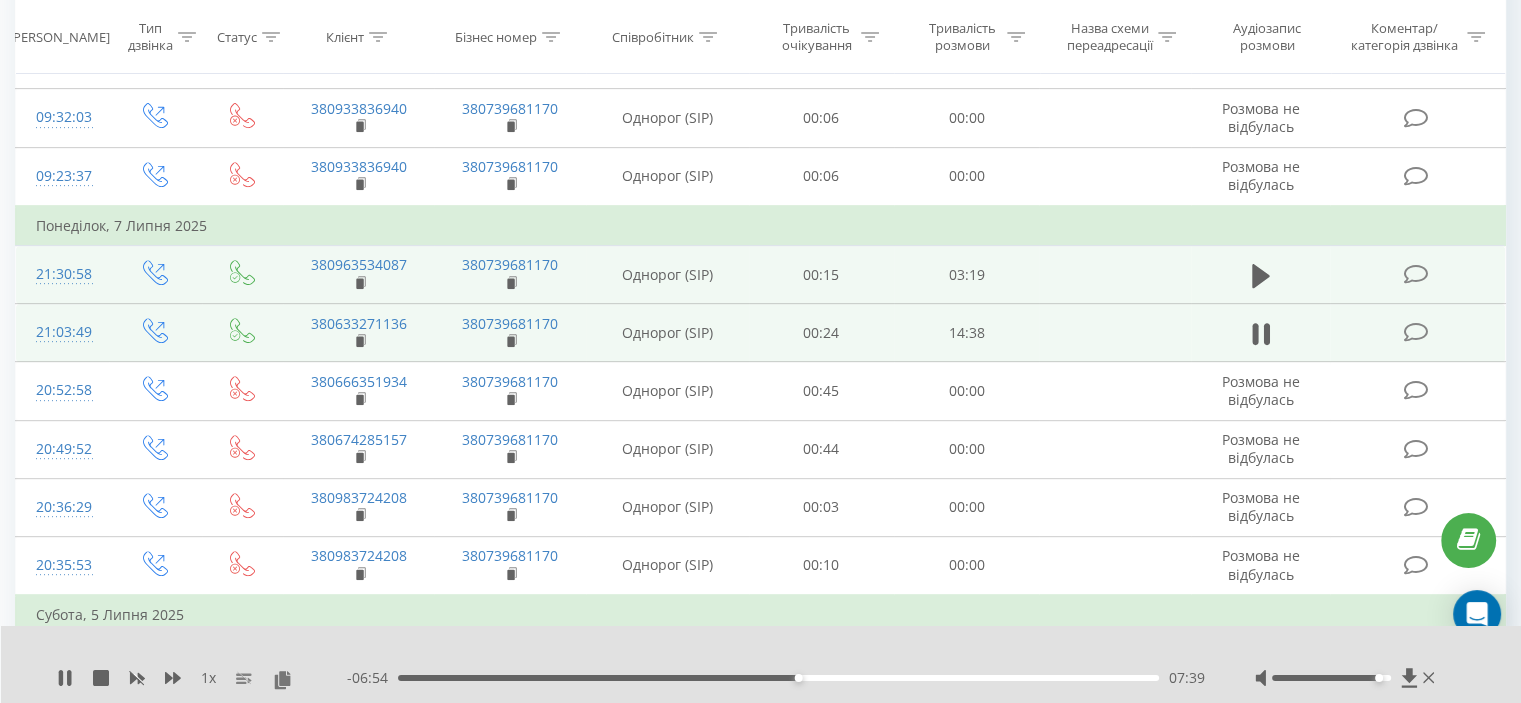 click at bounding box center [748, 652] 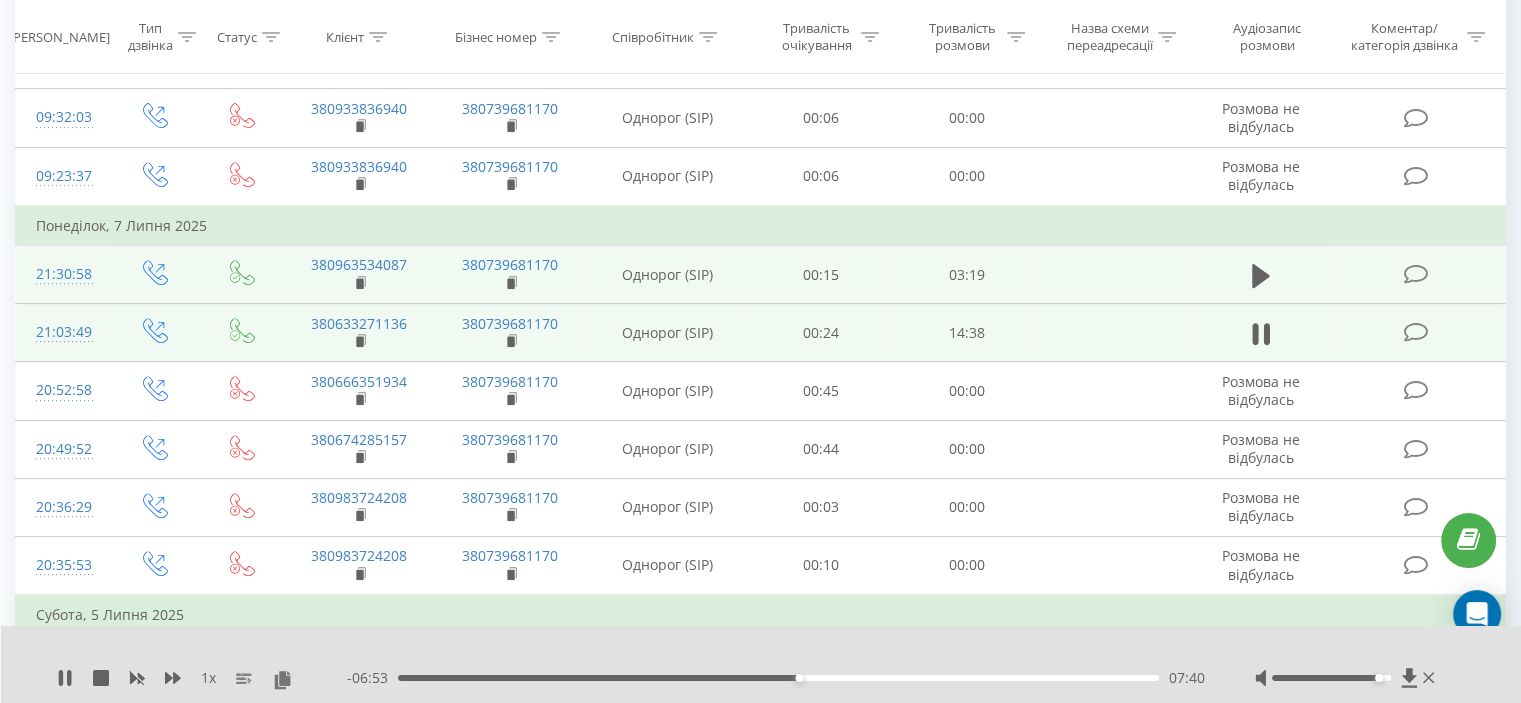 click at bounding box center (748, 652) 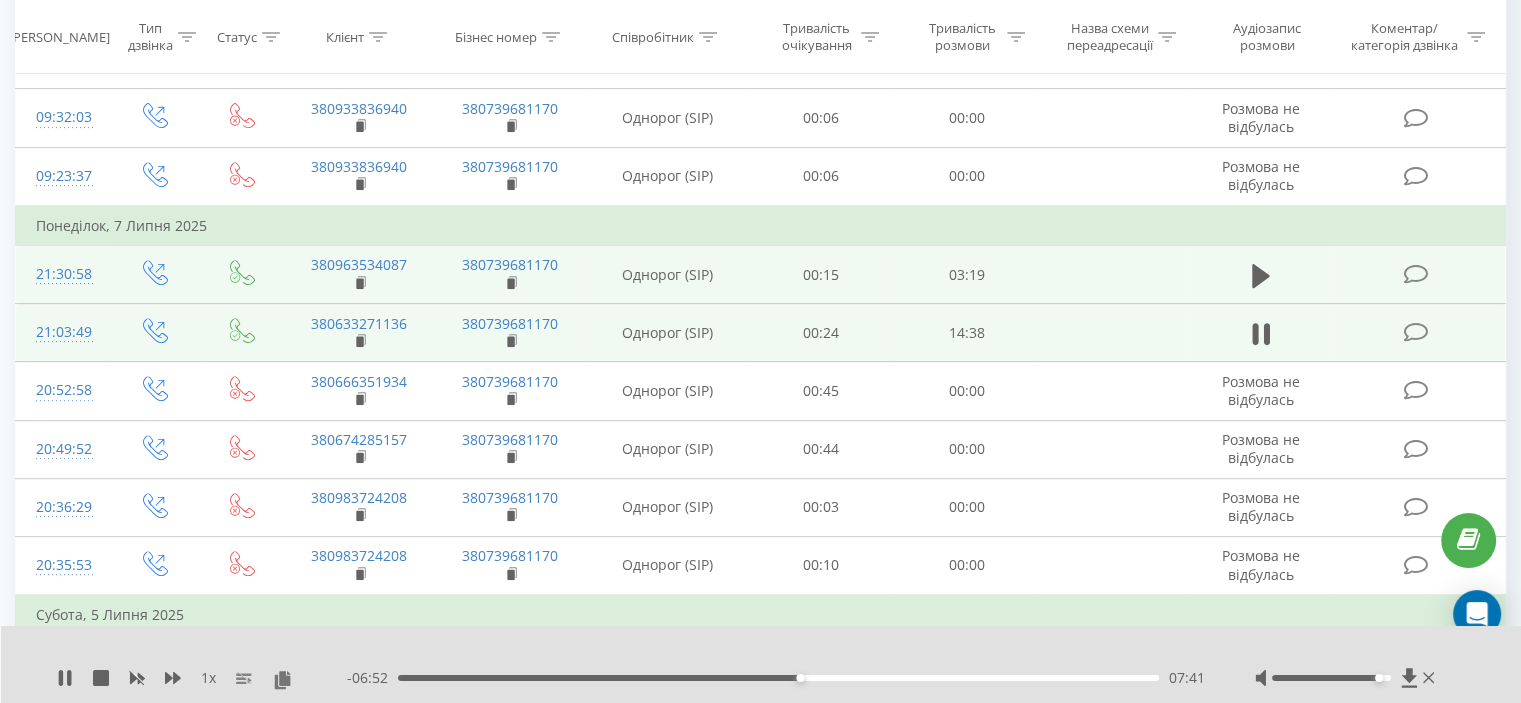 click at bounding box center [748, 652] 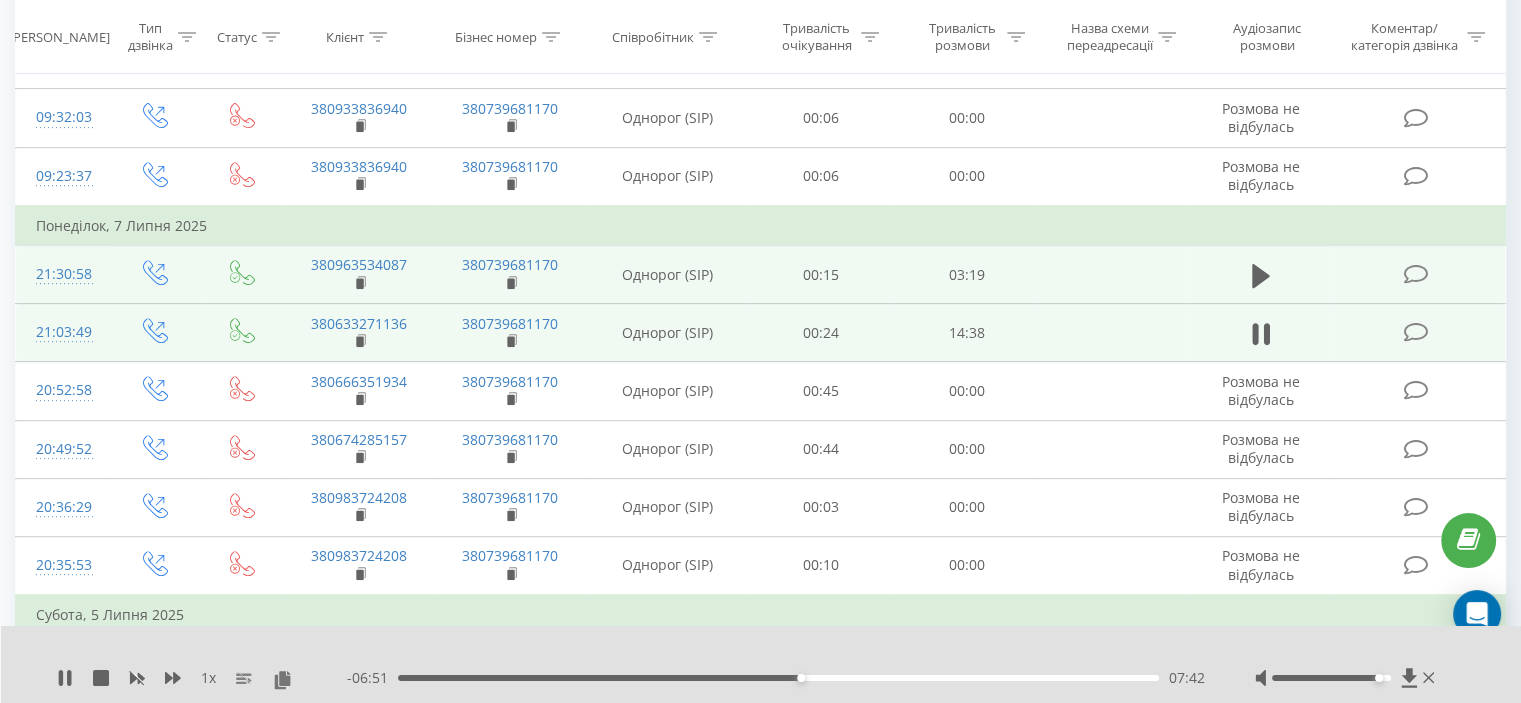click at bounding box center (748, 652) 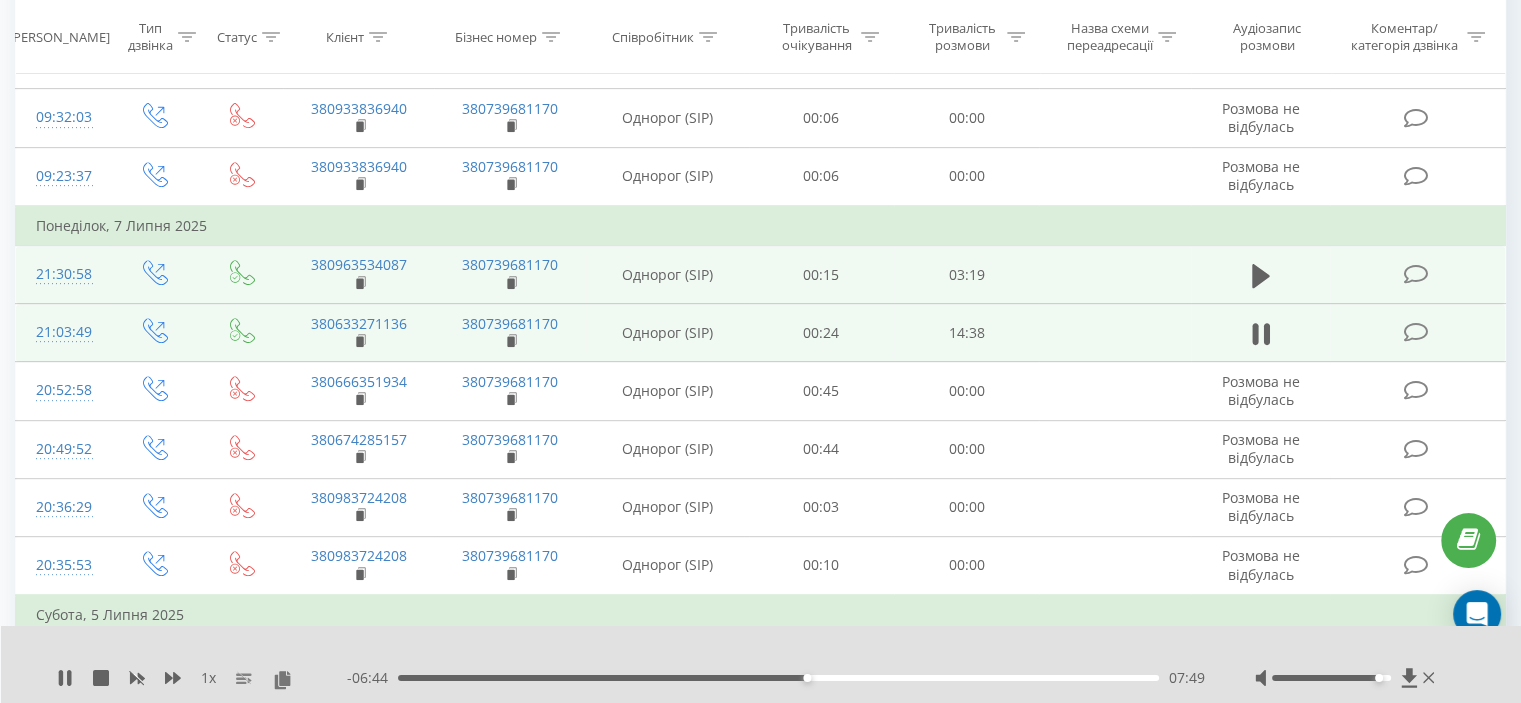 click at bounding box center (748, 652) 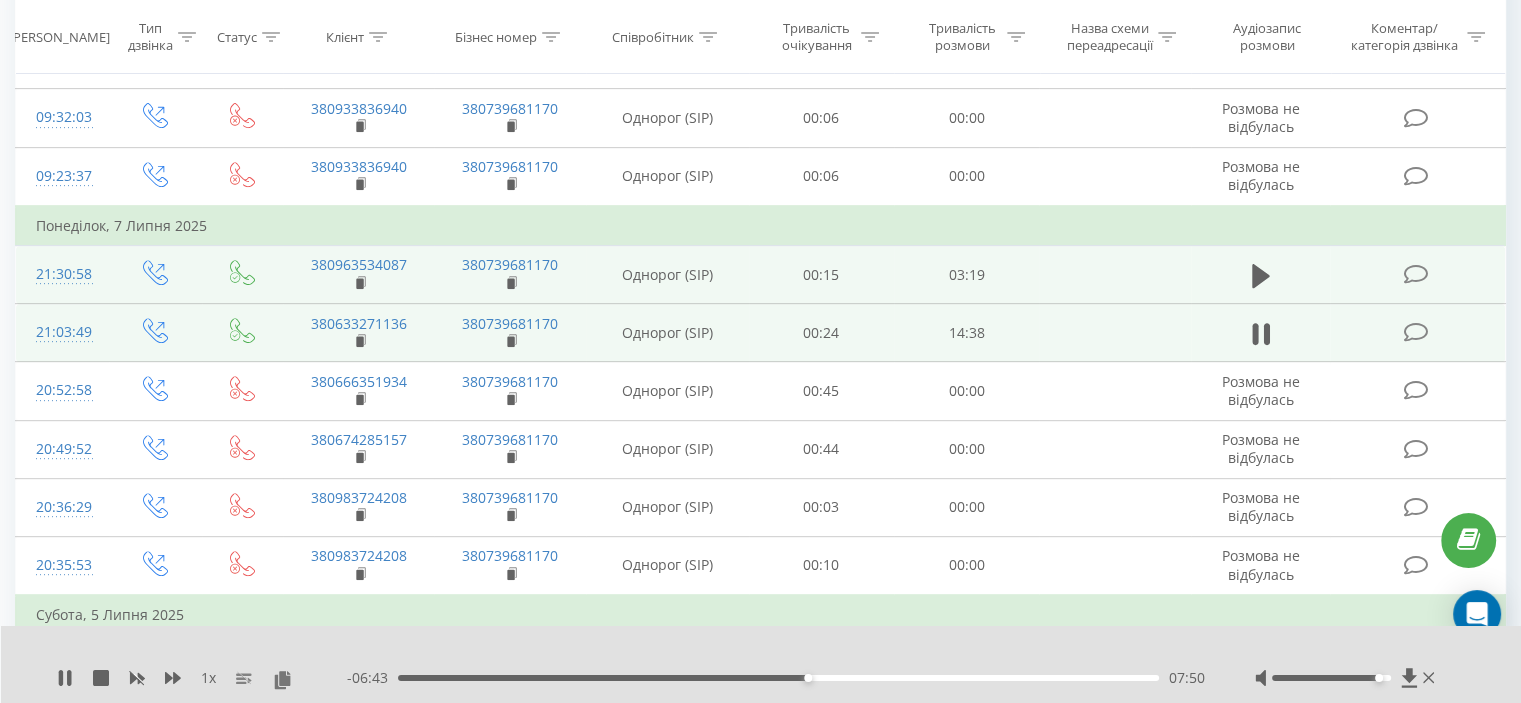 drag, startPoint x: 901, startPoint y: 647, endPoint x: 858, endPoint y: 665, distance: 46.615448 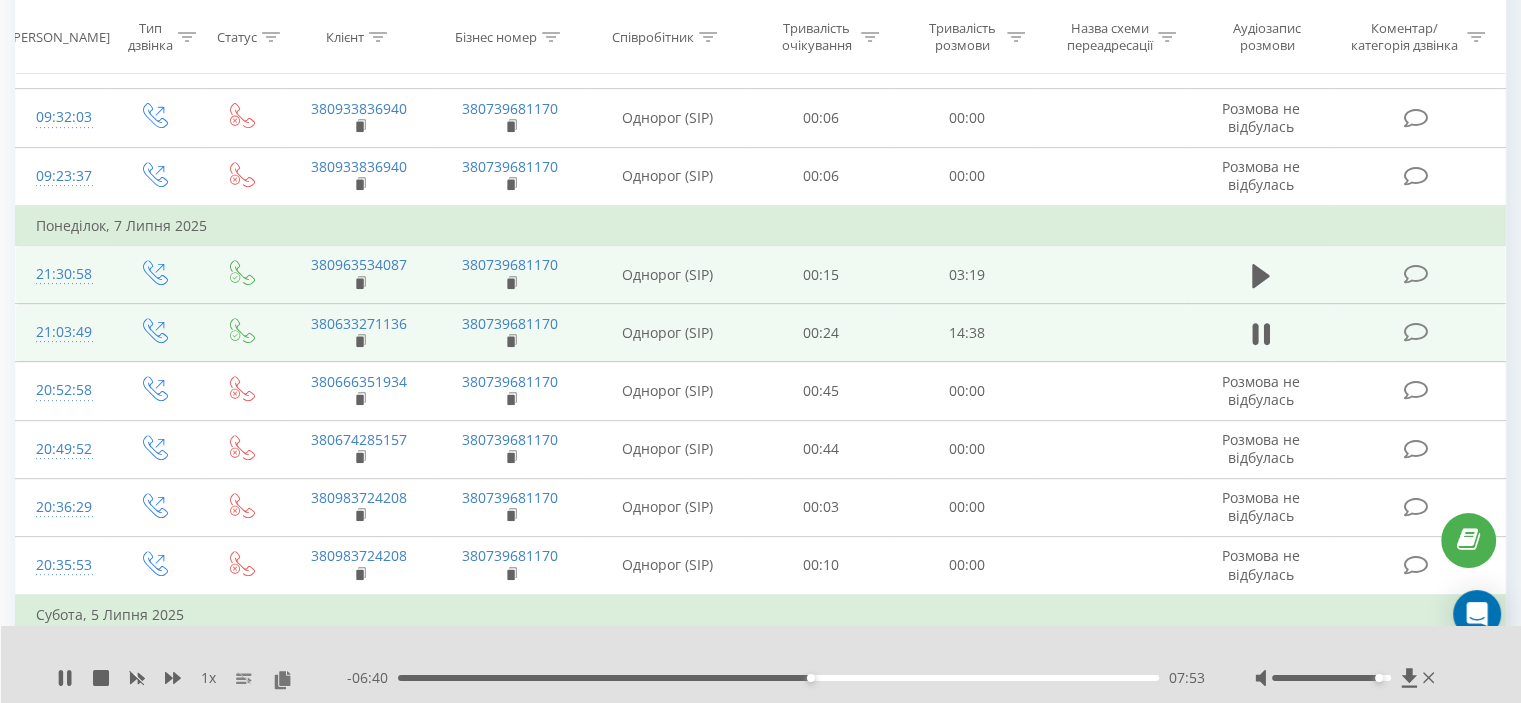 click at bounding box center [748, 652] 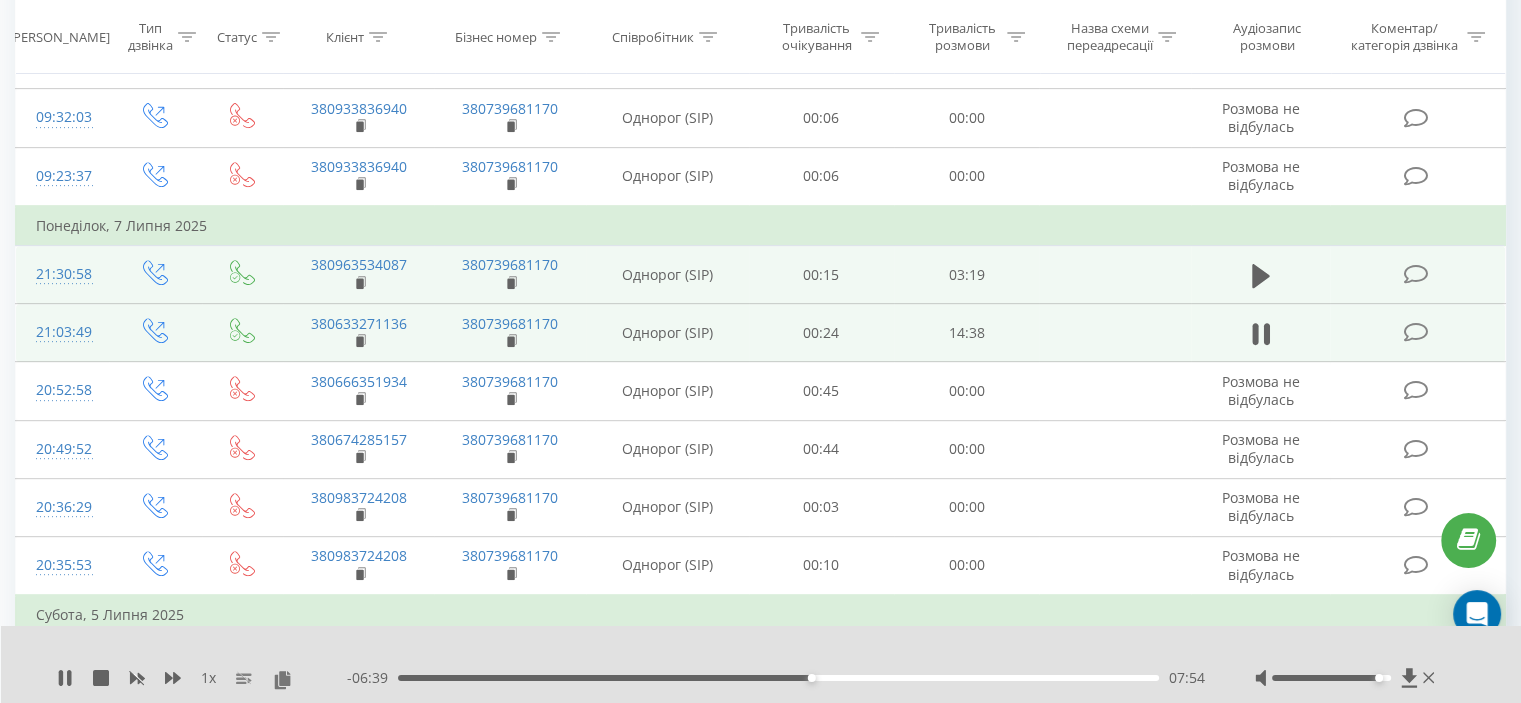 click at bounding box center [748, 652] 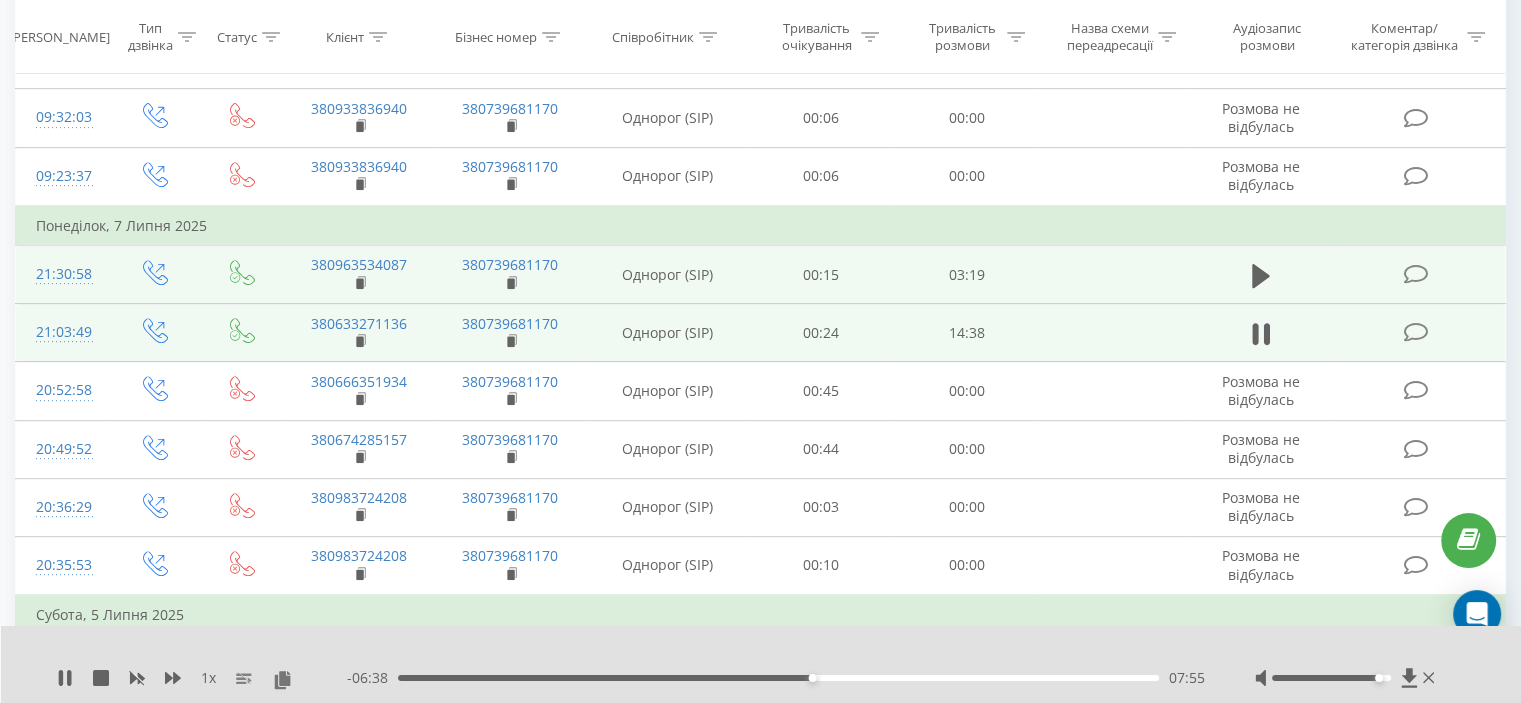 click at bounding box center (748, 652) 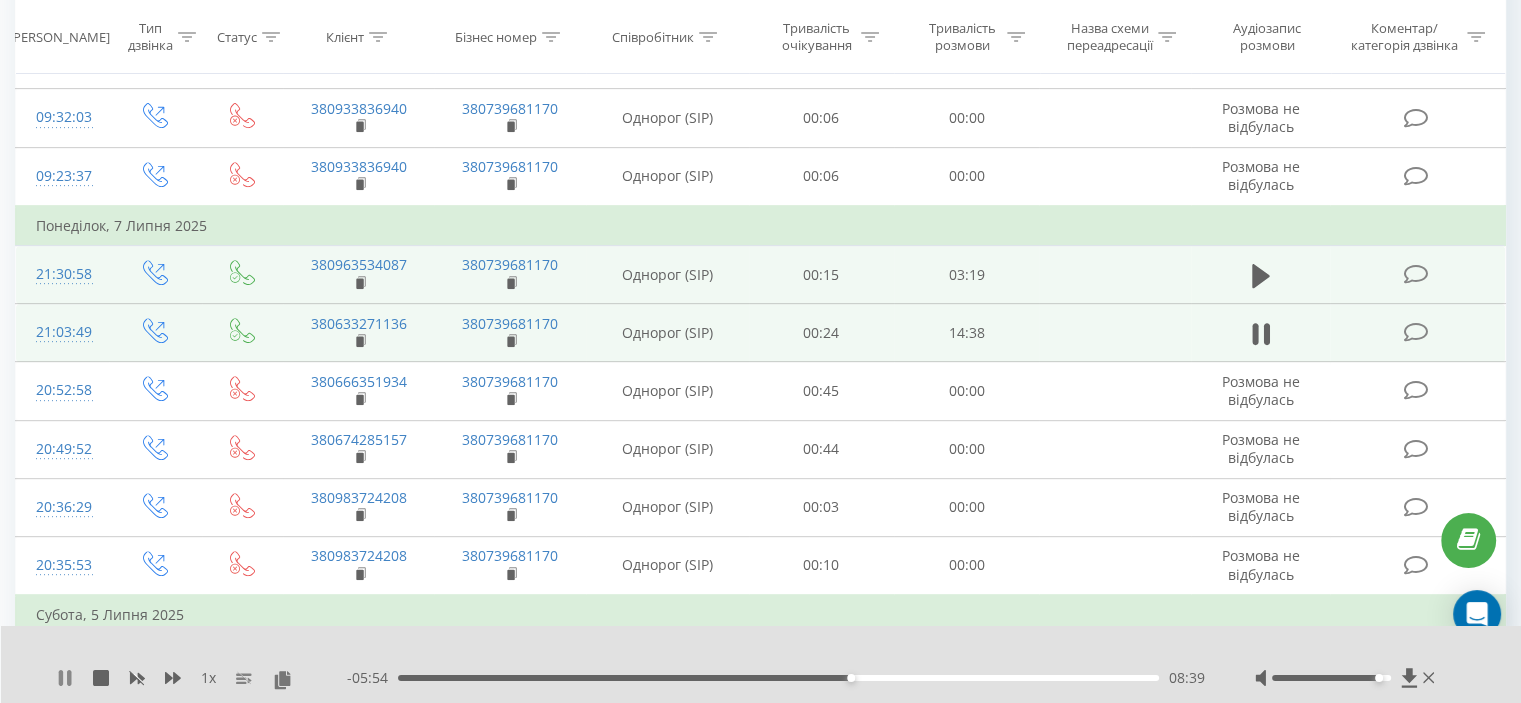 click 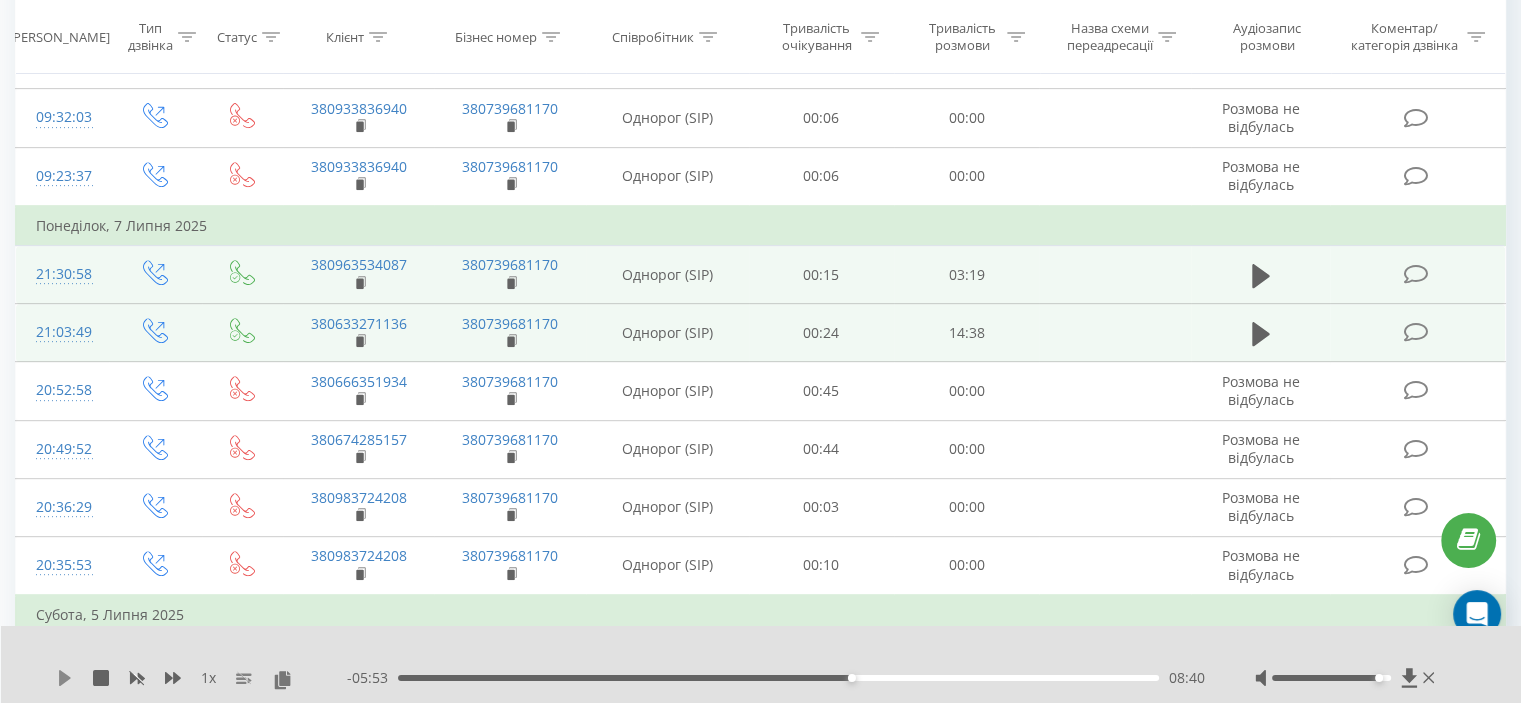 click 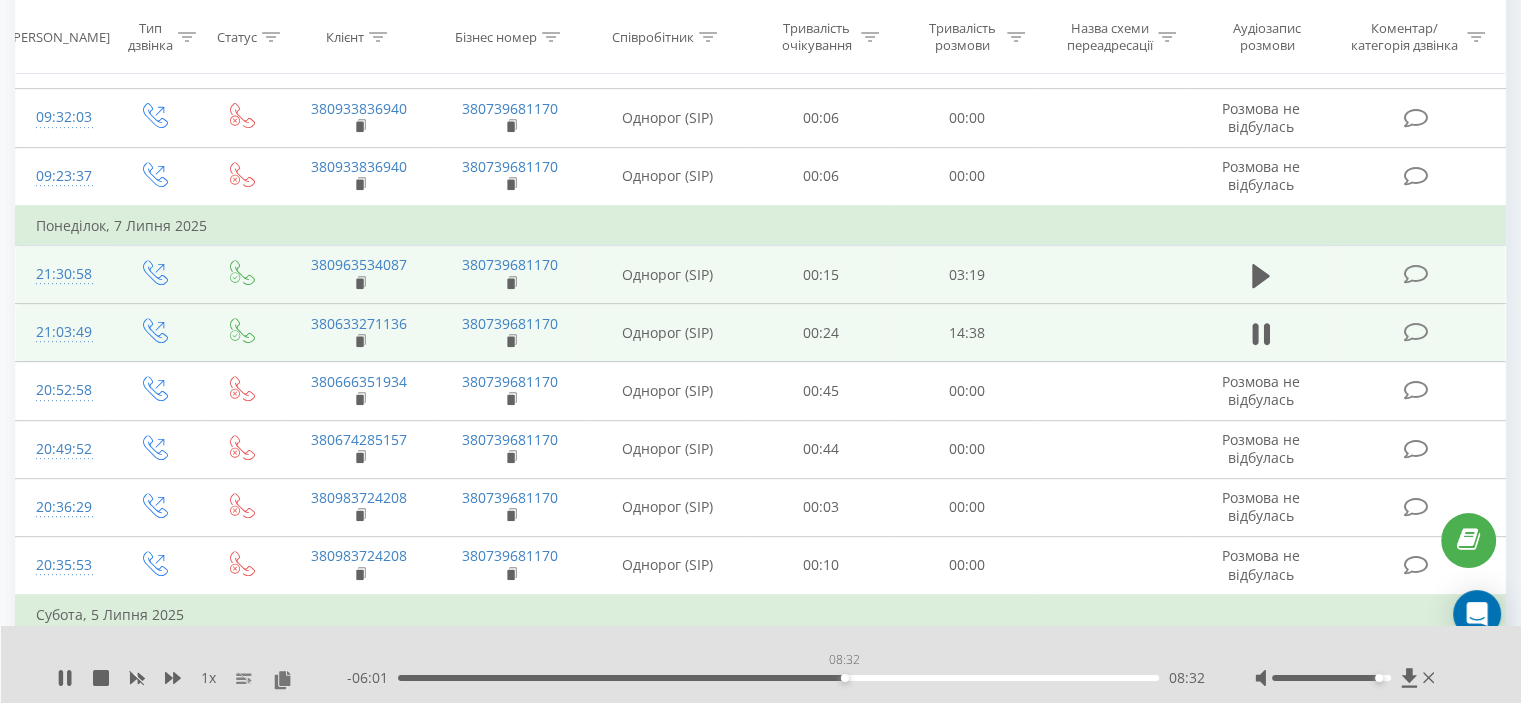 drag, startPoint x: 854, startPoint y: 675, endPoint x: 844, endPoint y: 677, distance: 10.198039 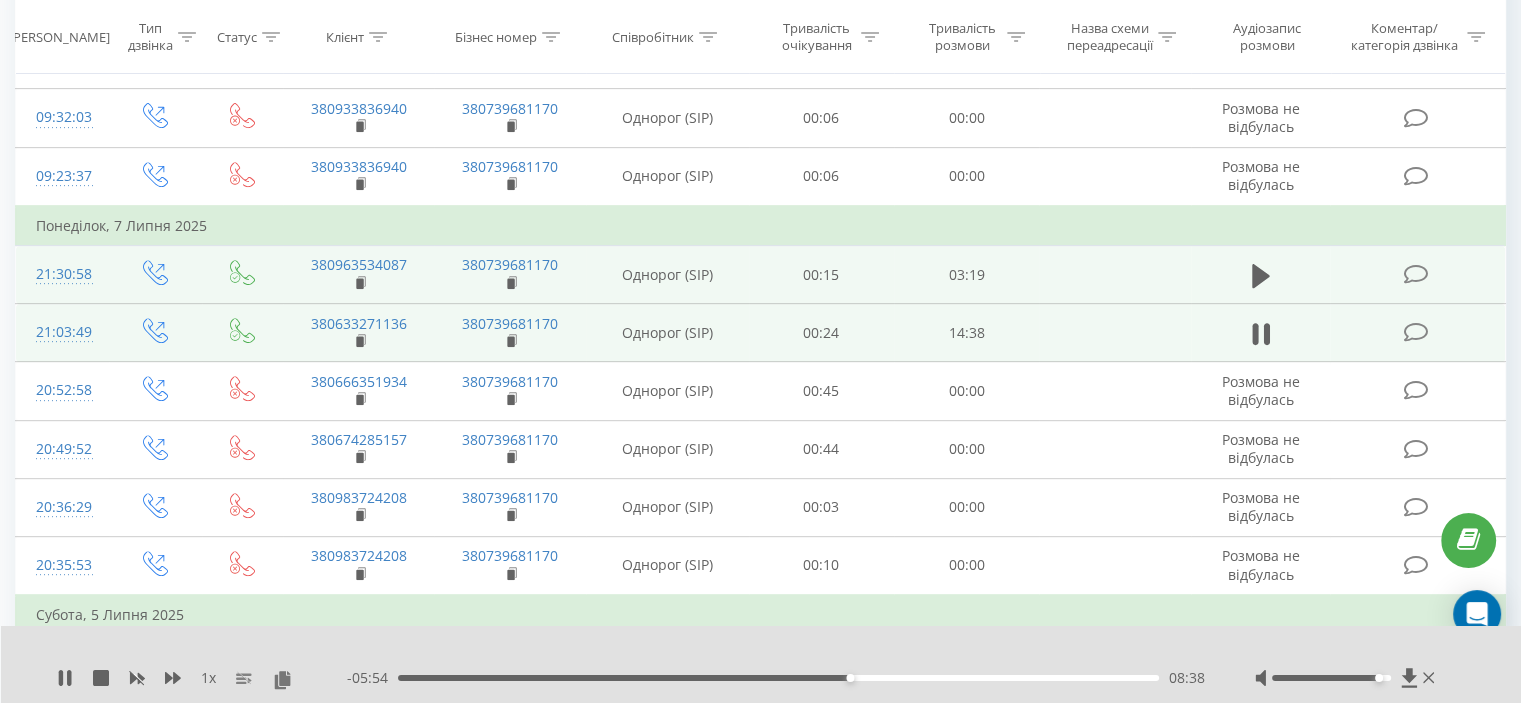 click at bounding box center [748, 652] 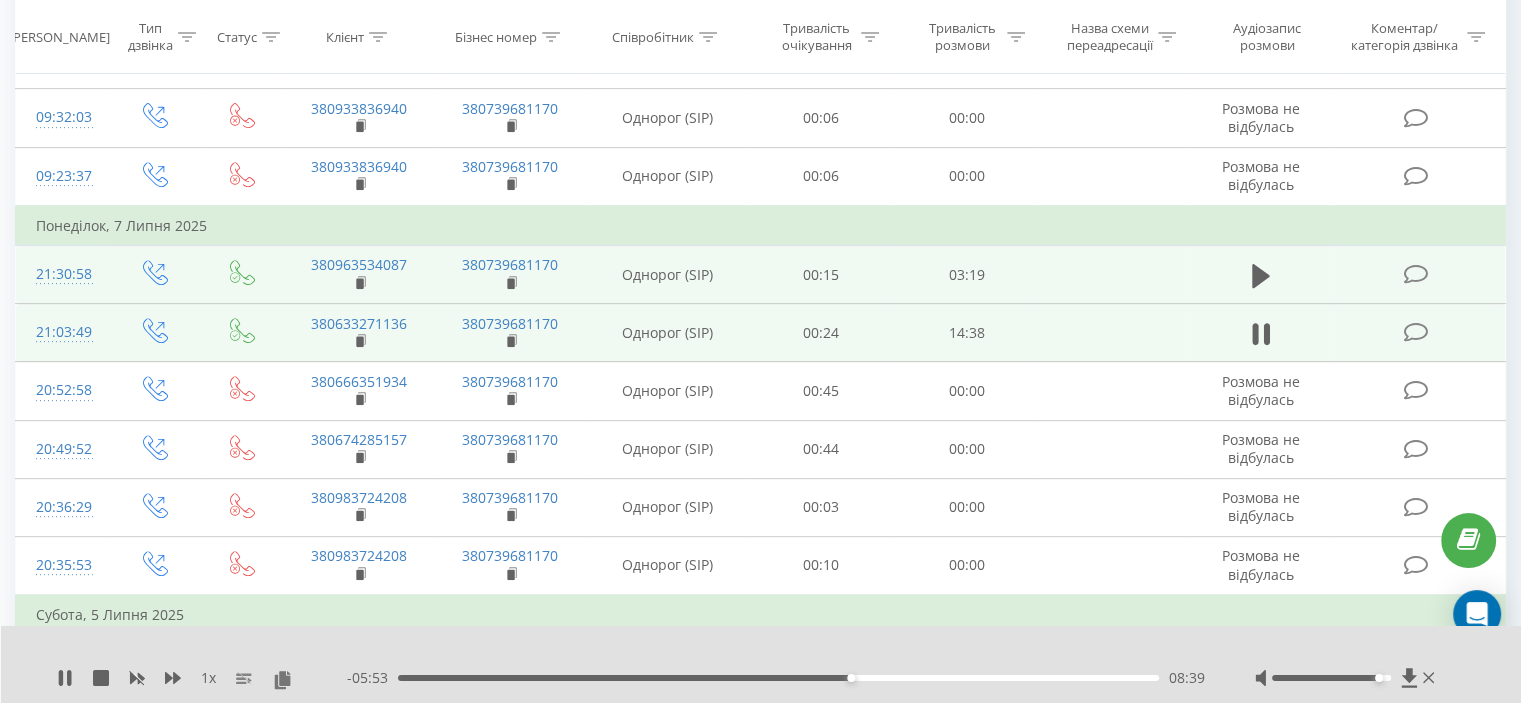 click at bounding box center [748, 652] 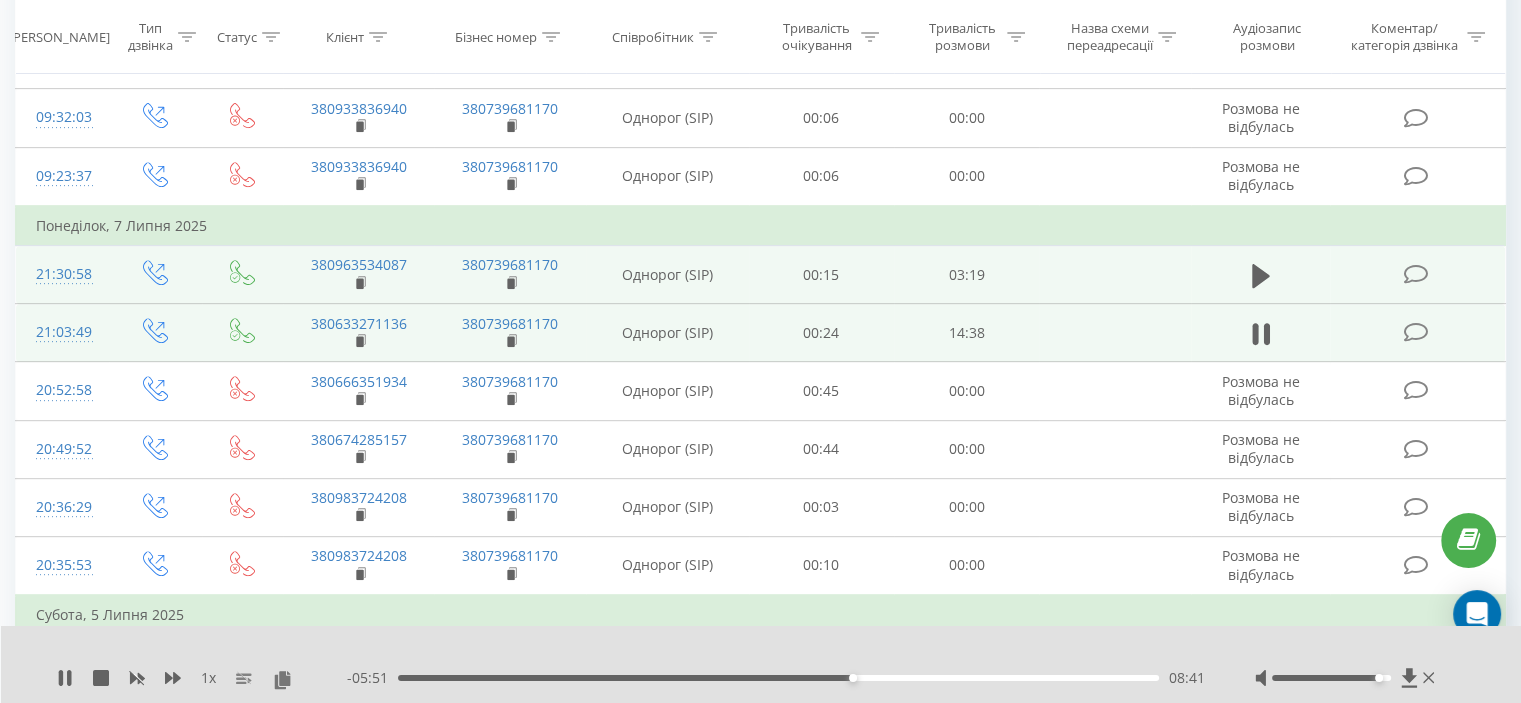 click at bounding box center [748, 652] 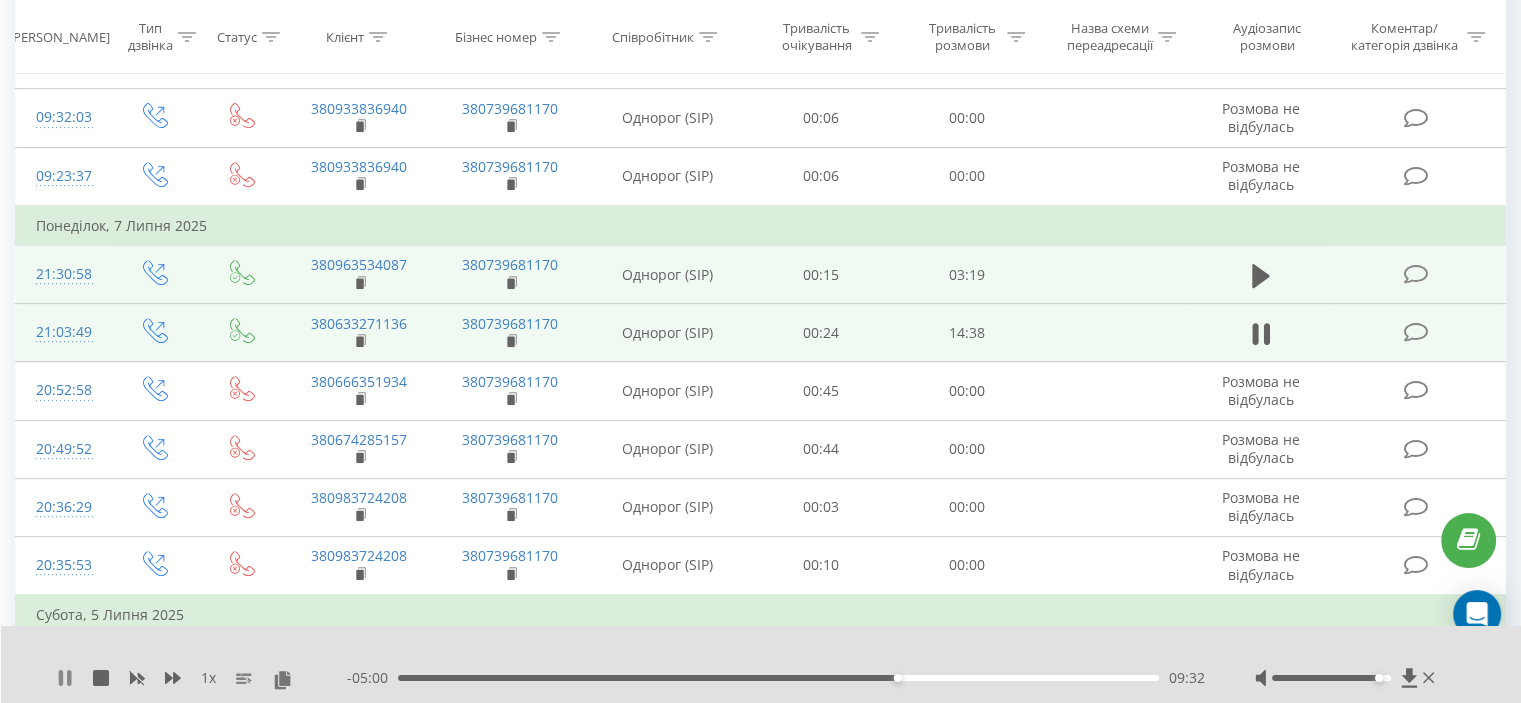 click 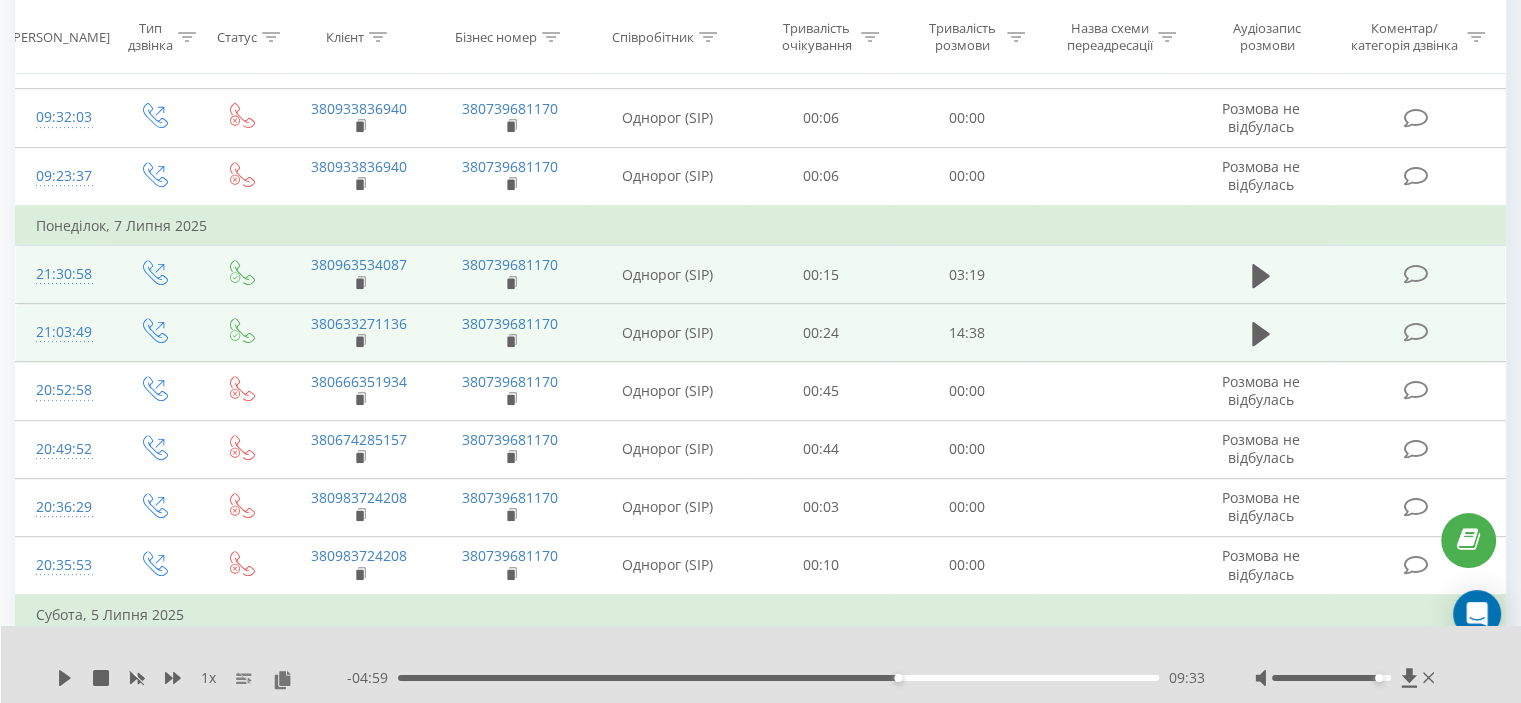 click on "1 x  - 04:59 09:33   09:33" at bounding box center (761, 664) 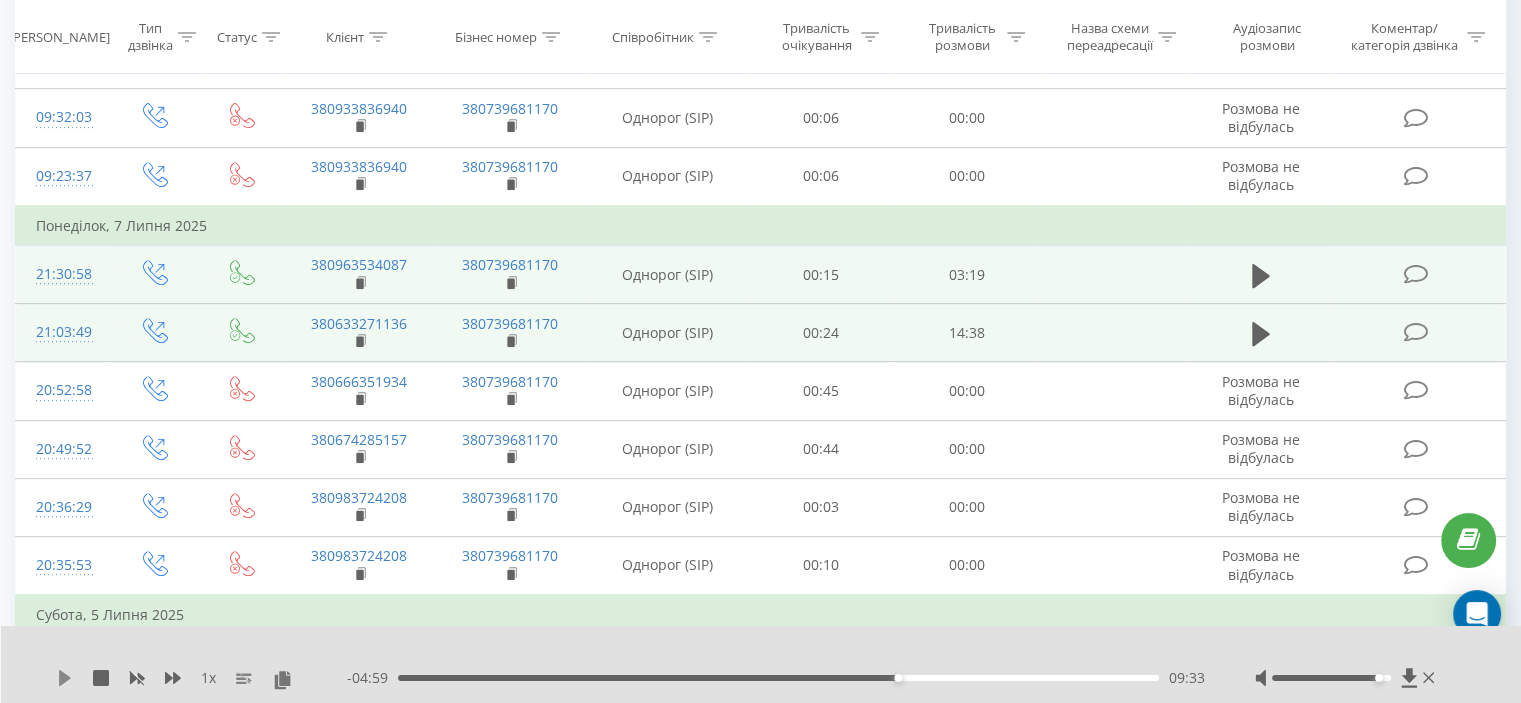 click 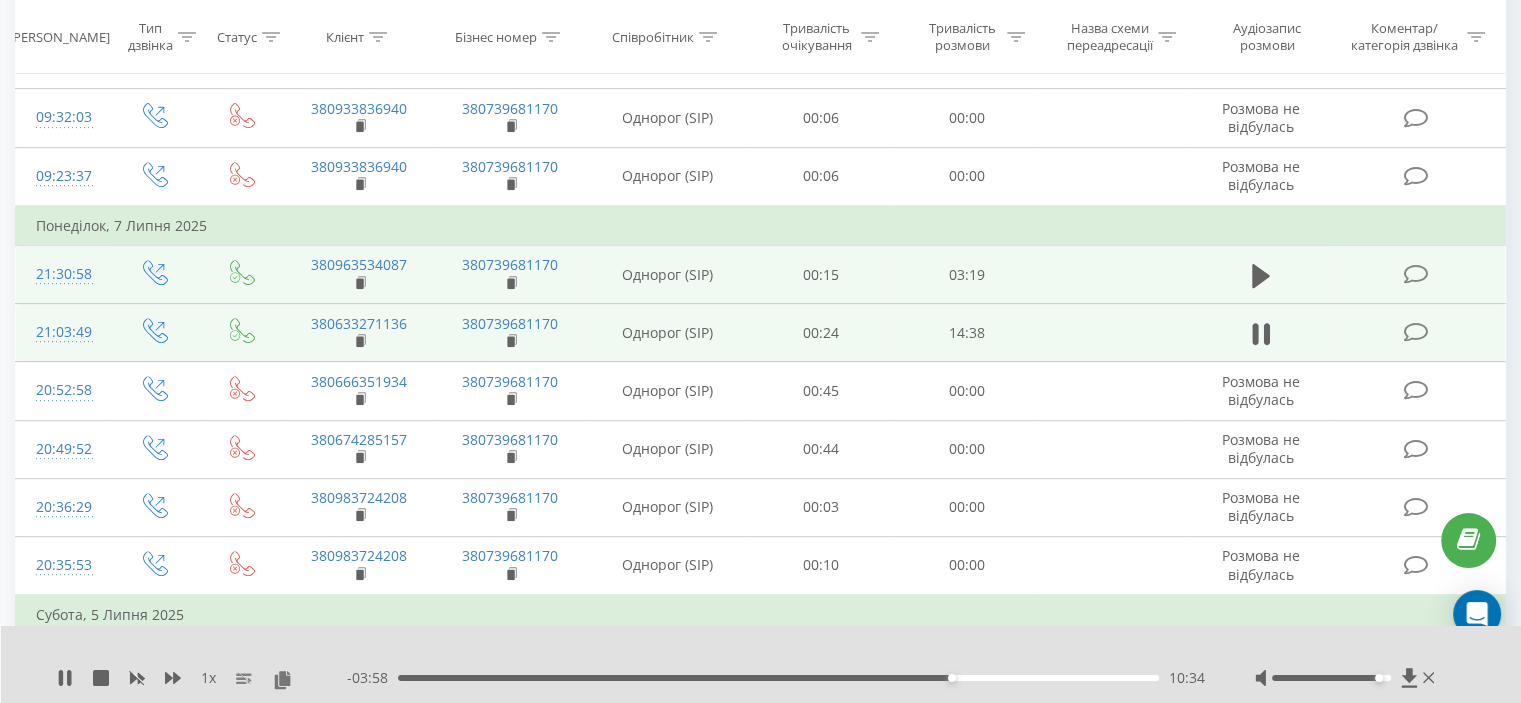 click on "10:34" at bounding box center [778, 678] 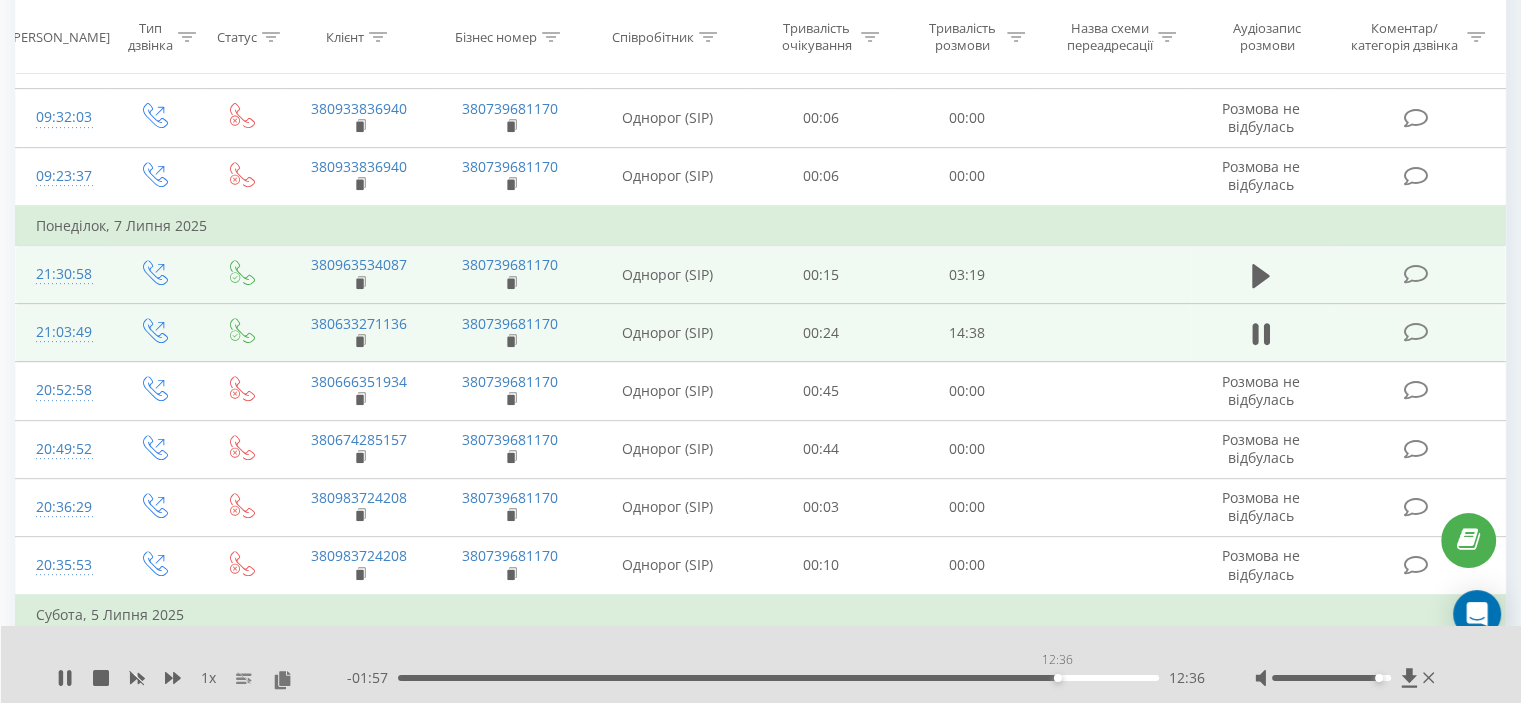 click on "12:36" at bounding box center (778, 678) 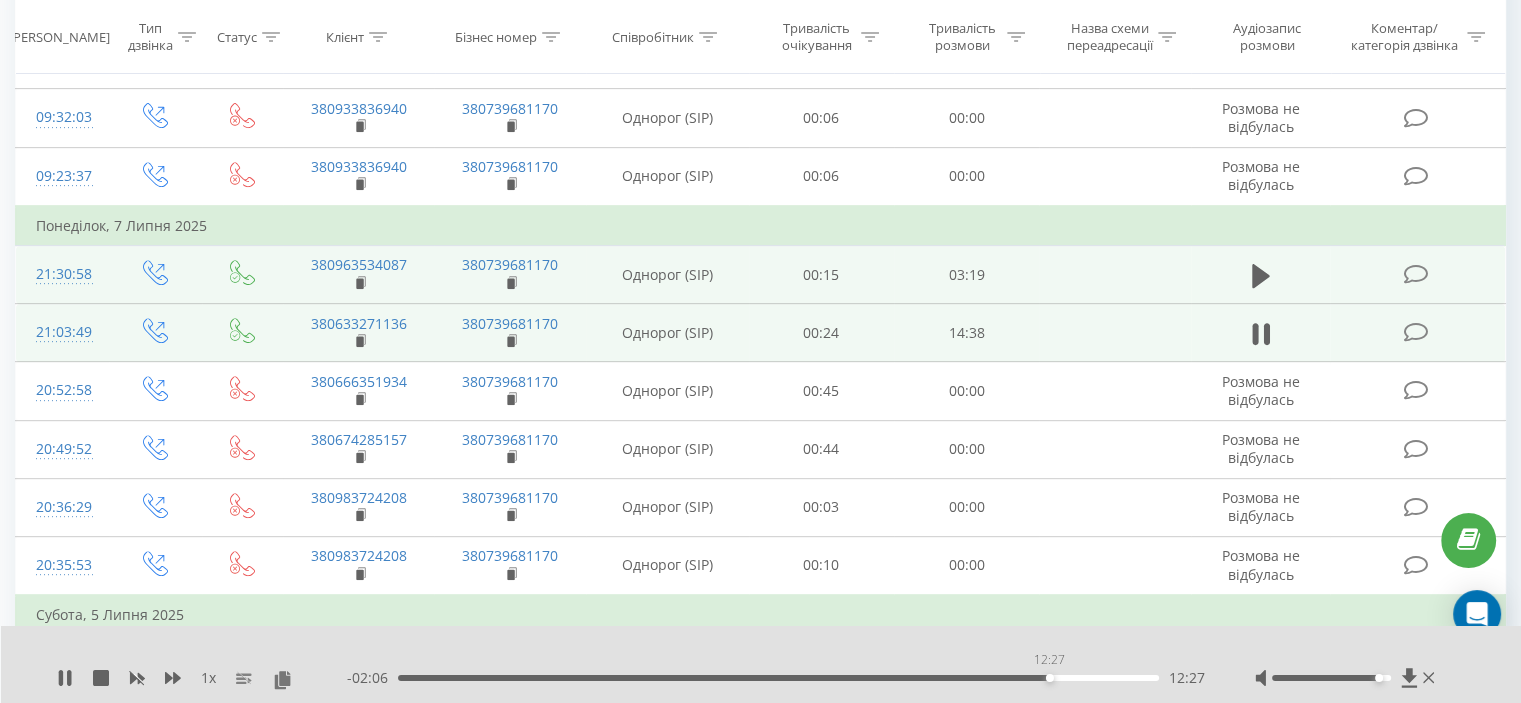 click on "12:27" at bounding box center [778, 678] 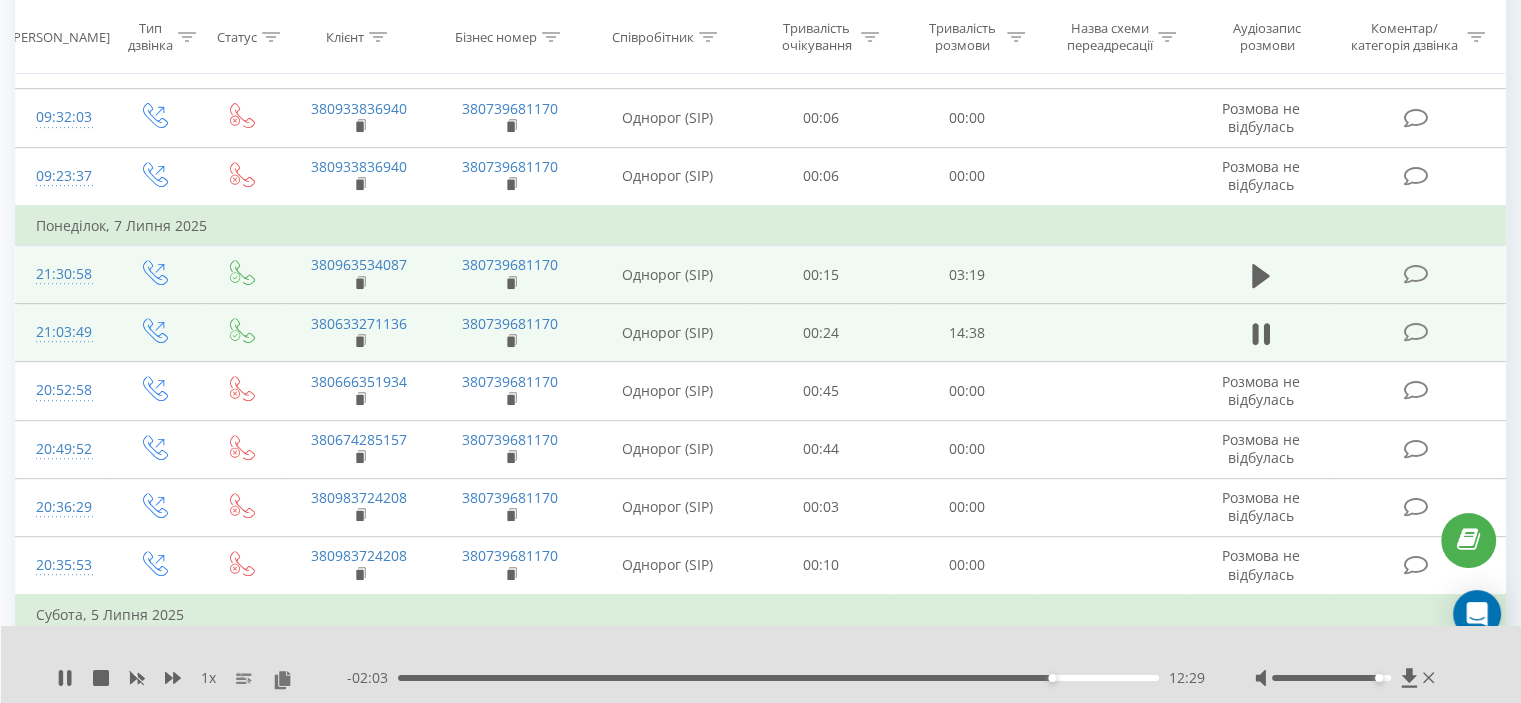 click on "12:29" at bounding box center [778, 678] 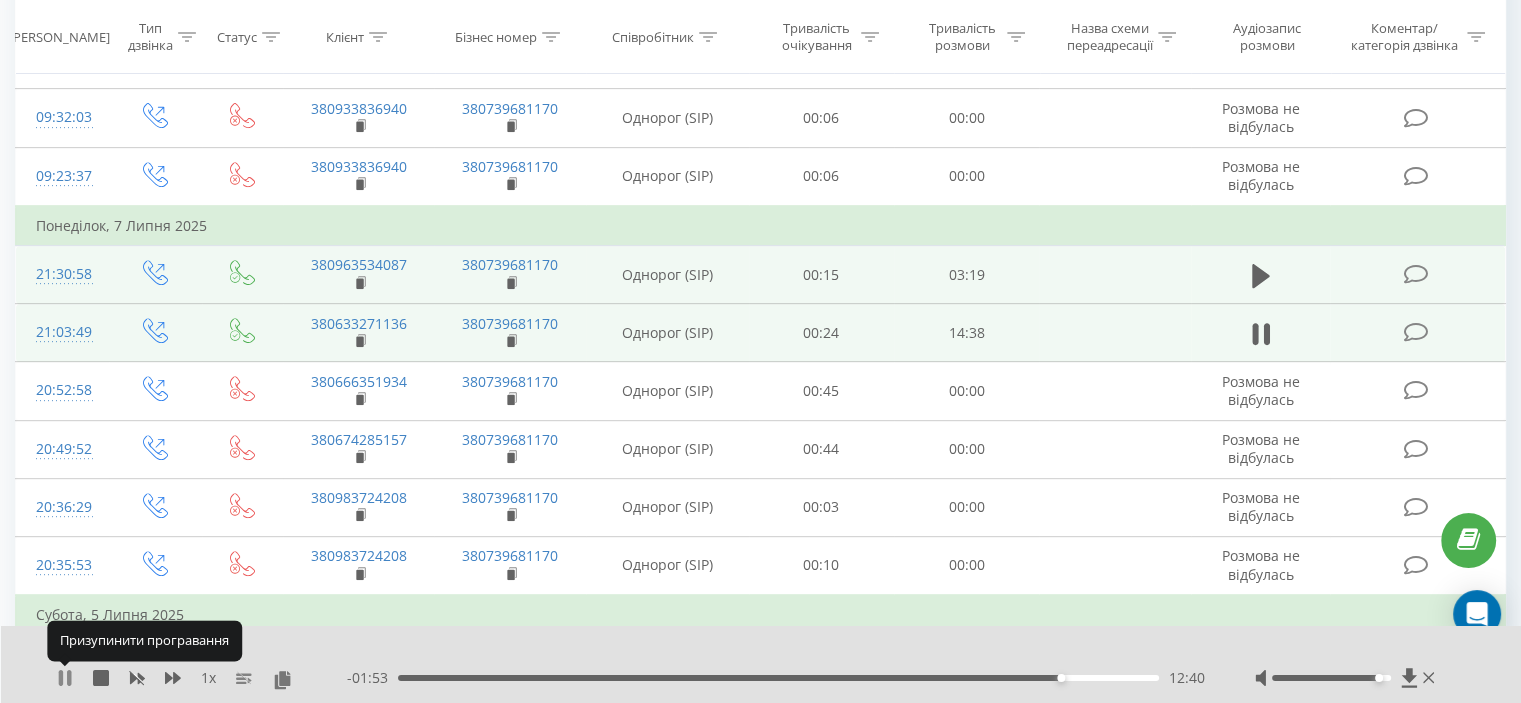 click 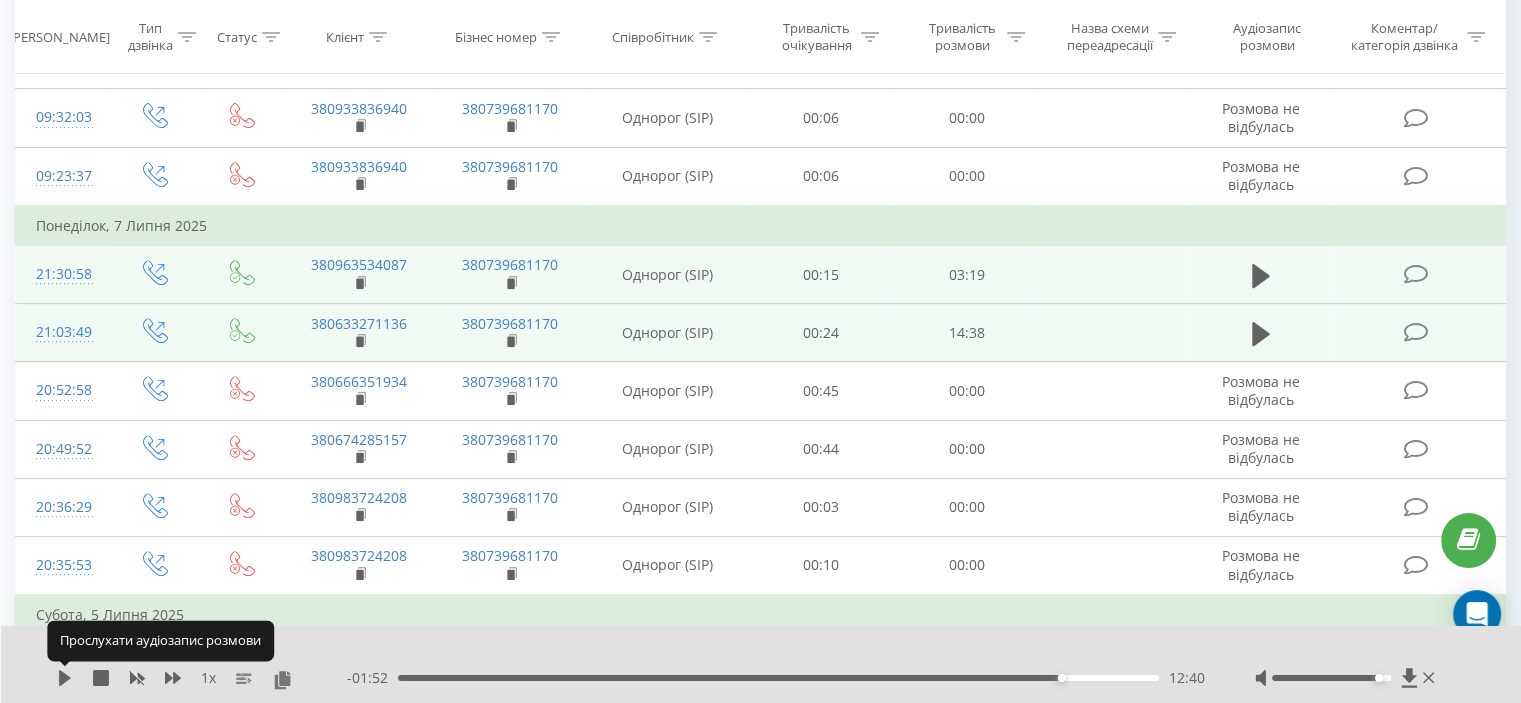 click 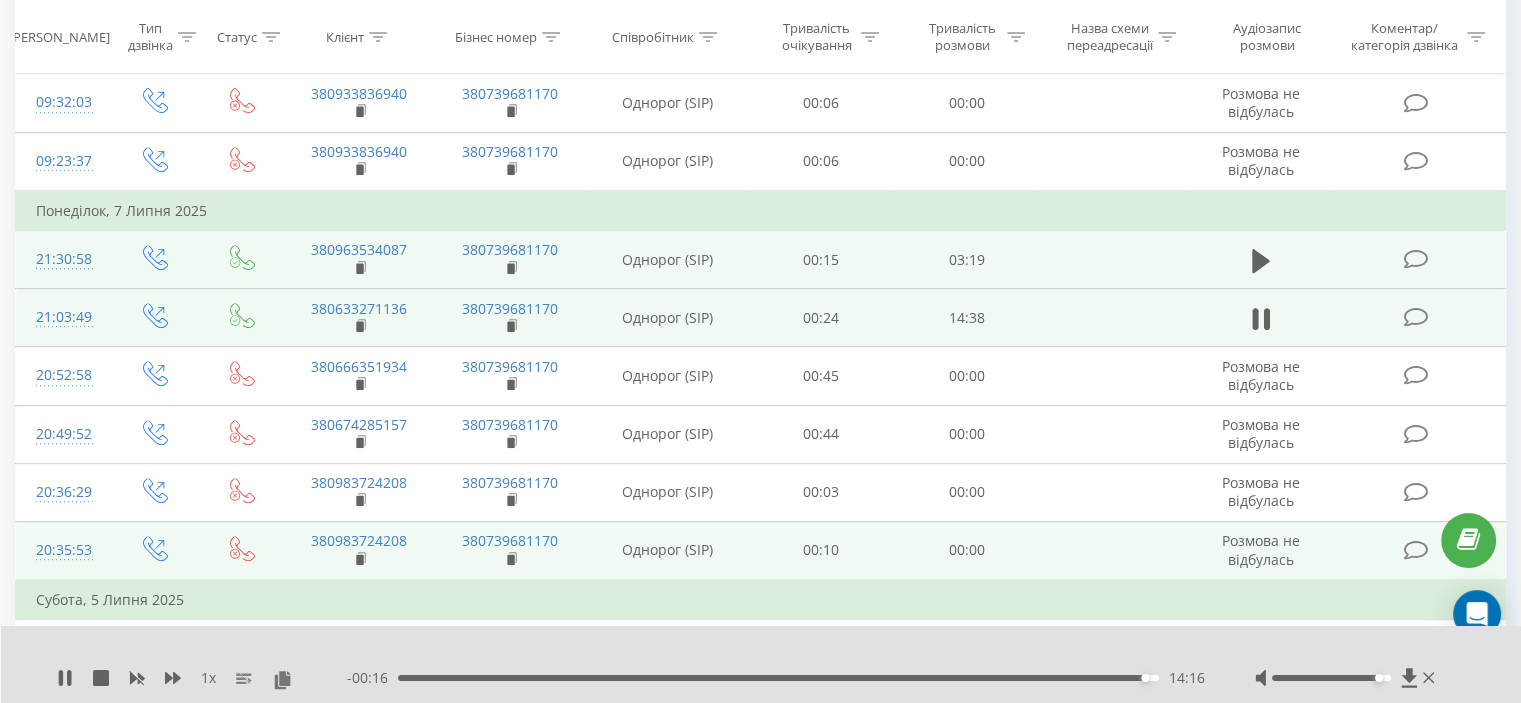 scroll, scrollTop: 832, scrollLeft: 0, axis: vertical 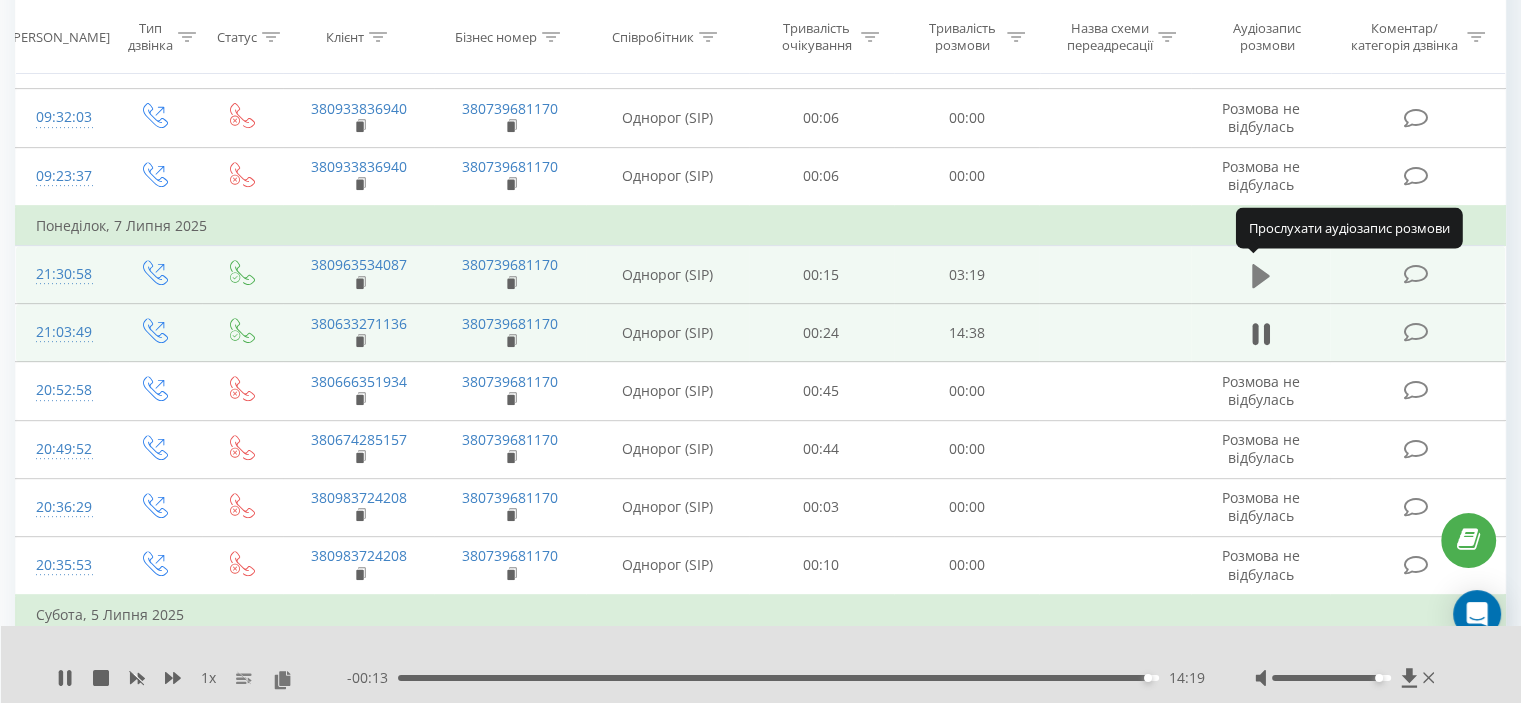 click 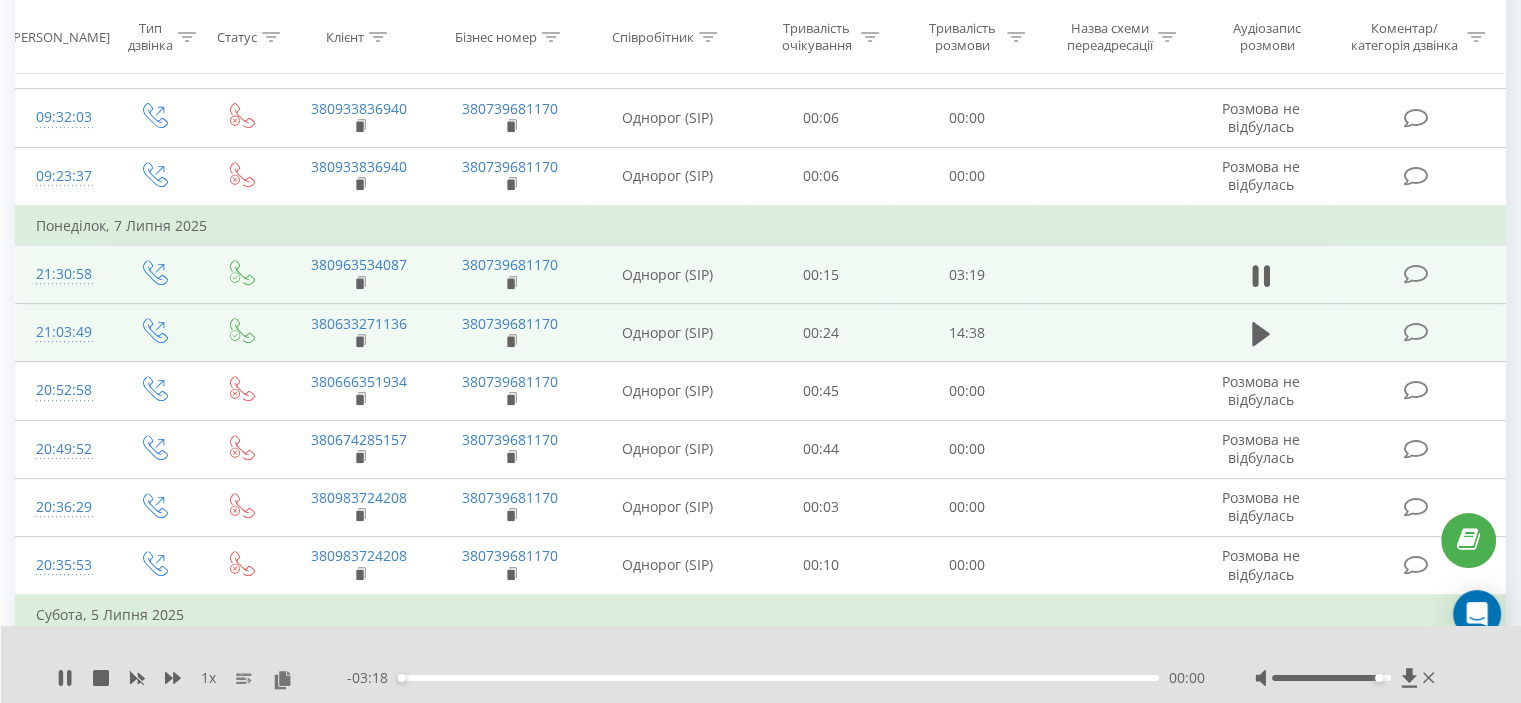 click on "00:00" at bounding box center (778, 678) 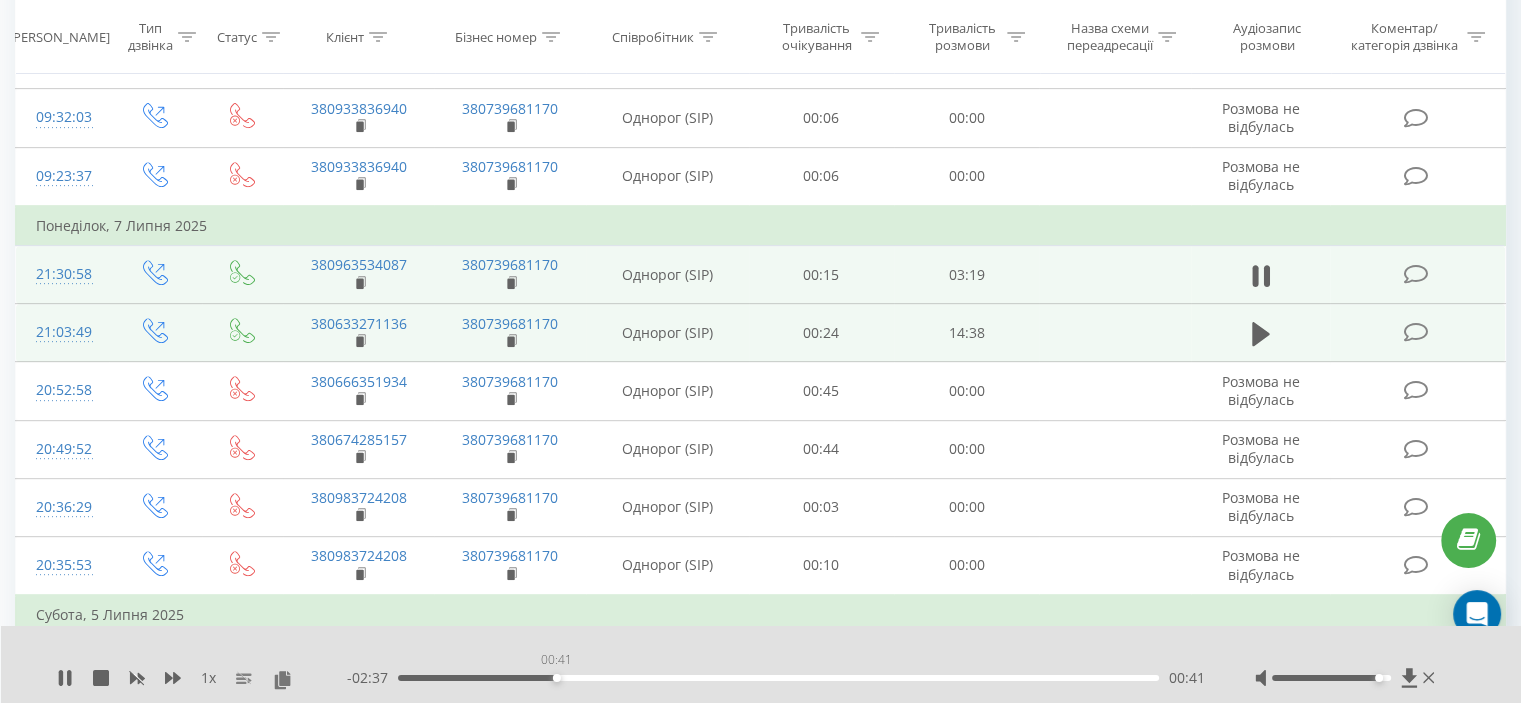 click on "00:41" at bounding box center (778, 678) 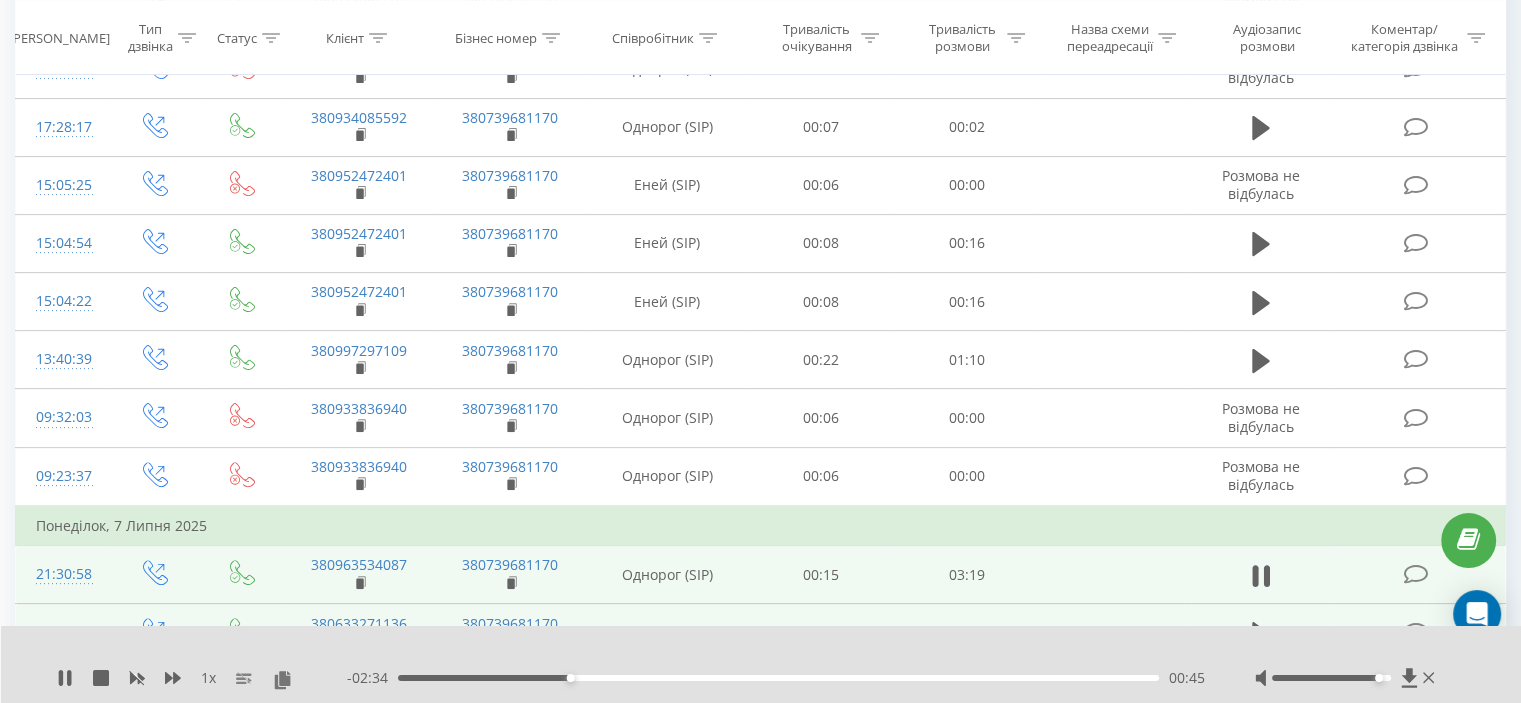 scroll, scrollTop: 532, scrollLeft: 0, axis: vertical 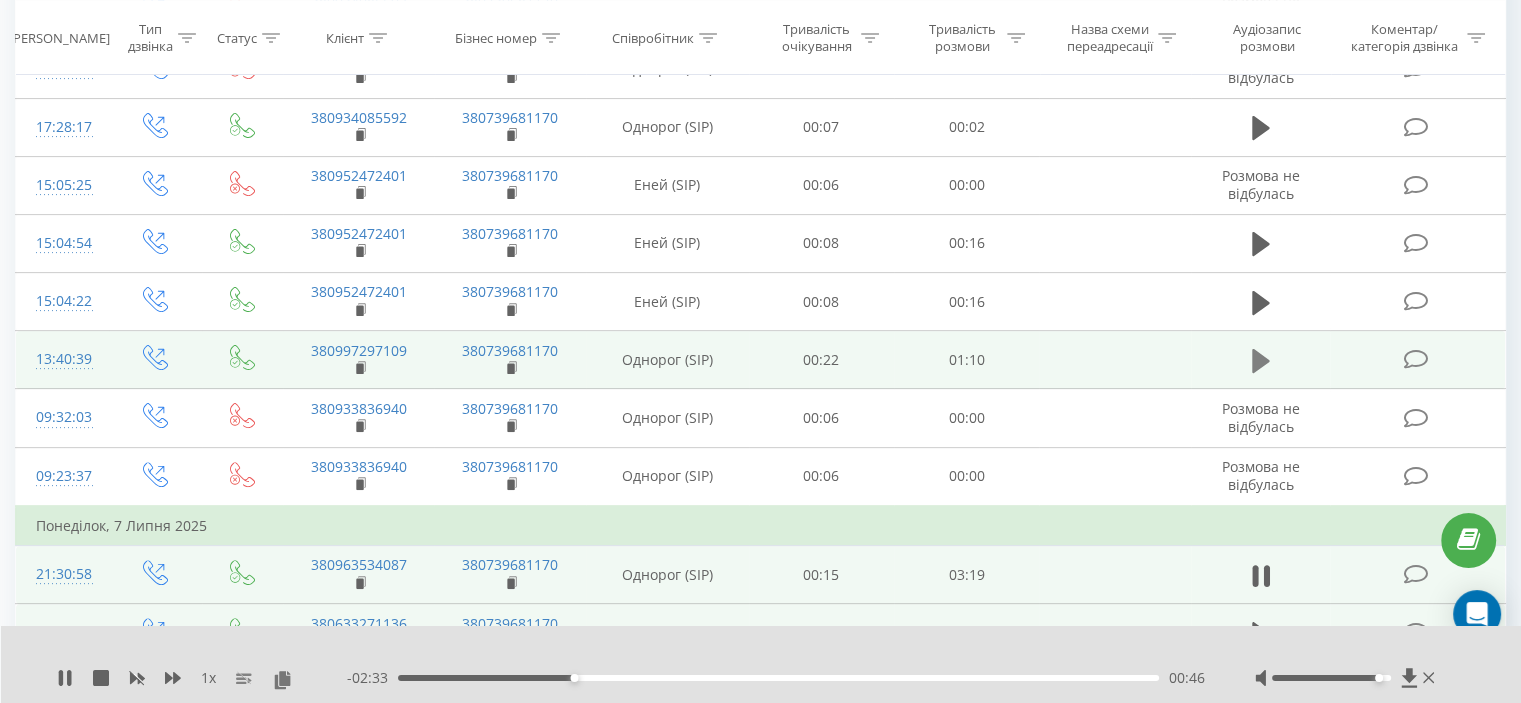 click 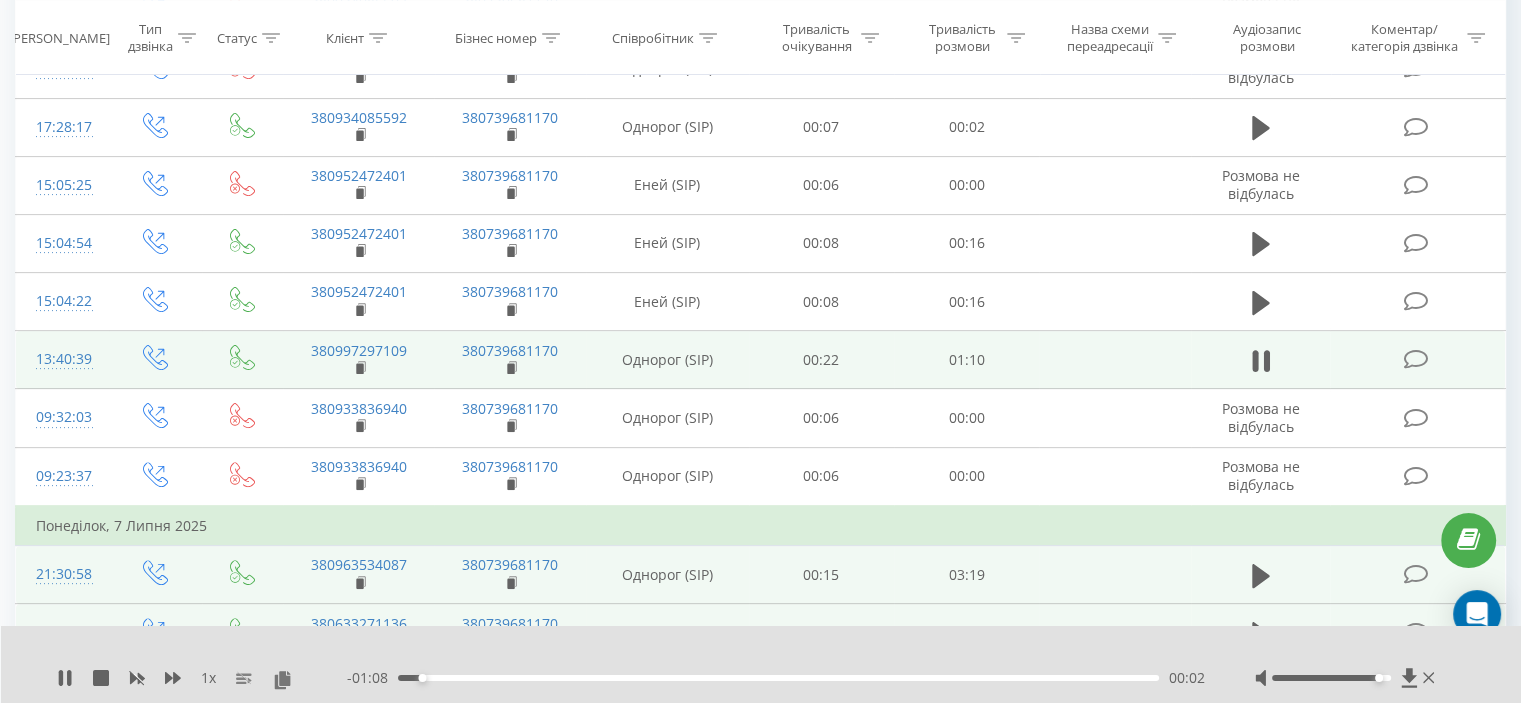 click on "00:02" at bounding box center [778, 678] 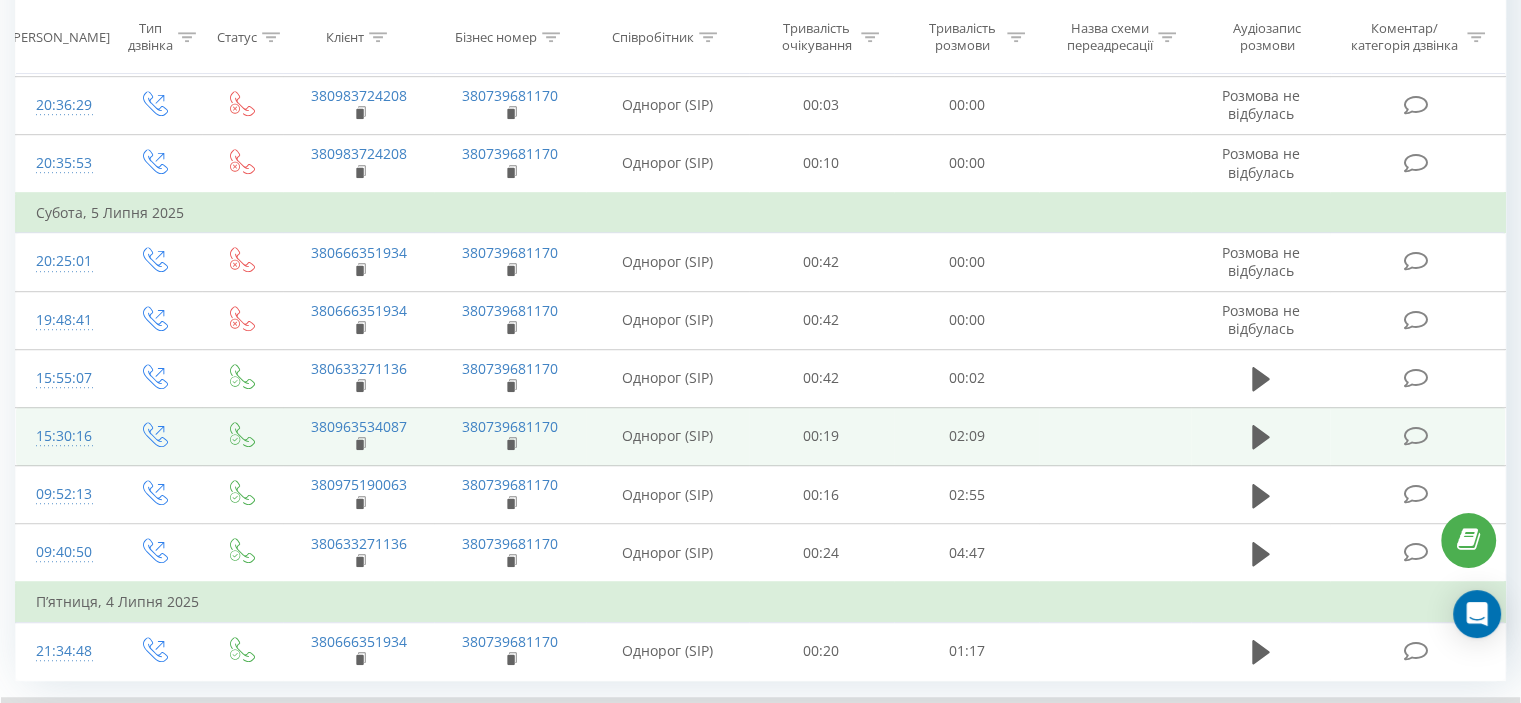 scroll, scrollTop: 1332, scrollLeft: 0, axis: vertical 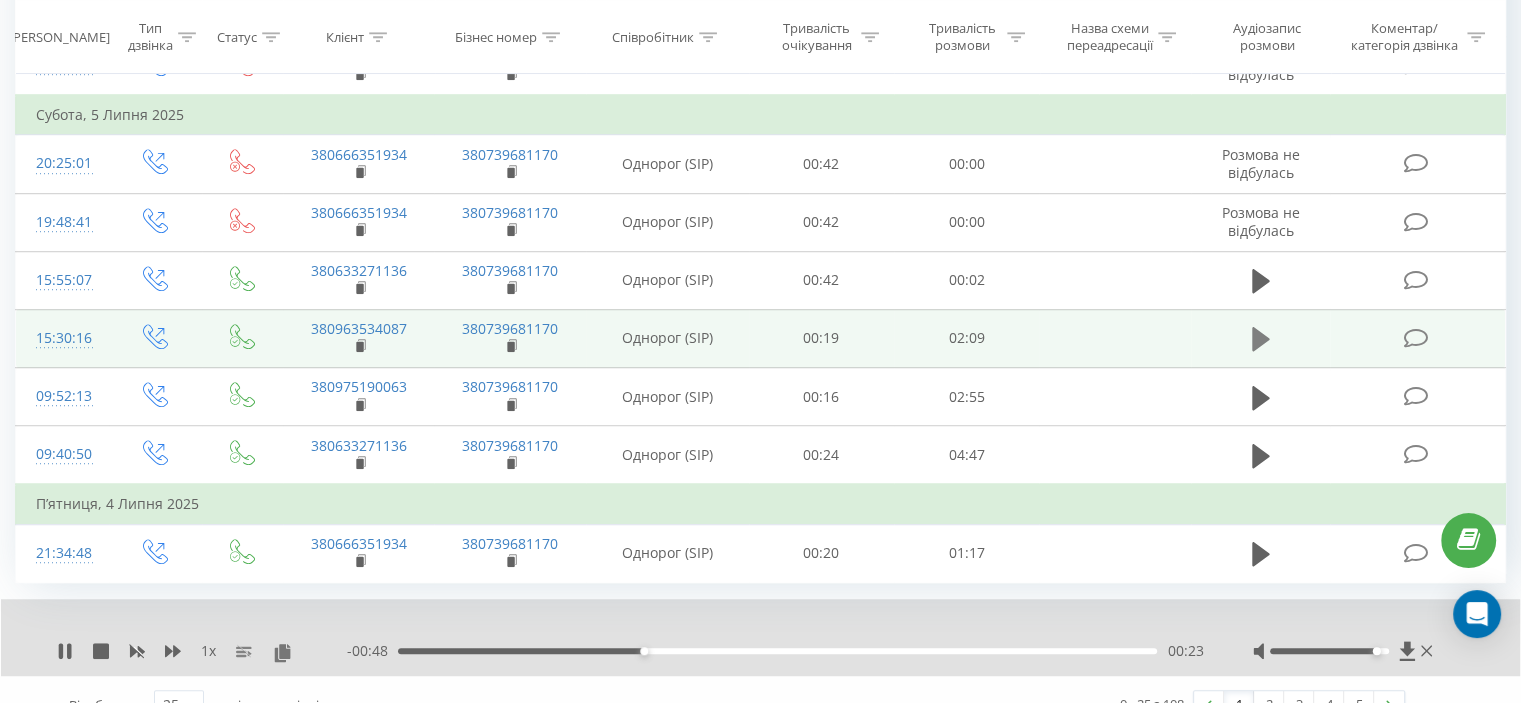 click 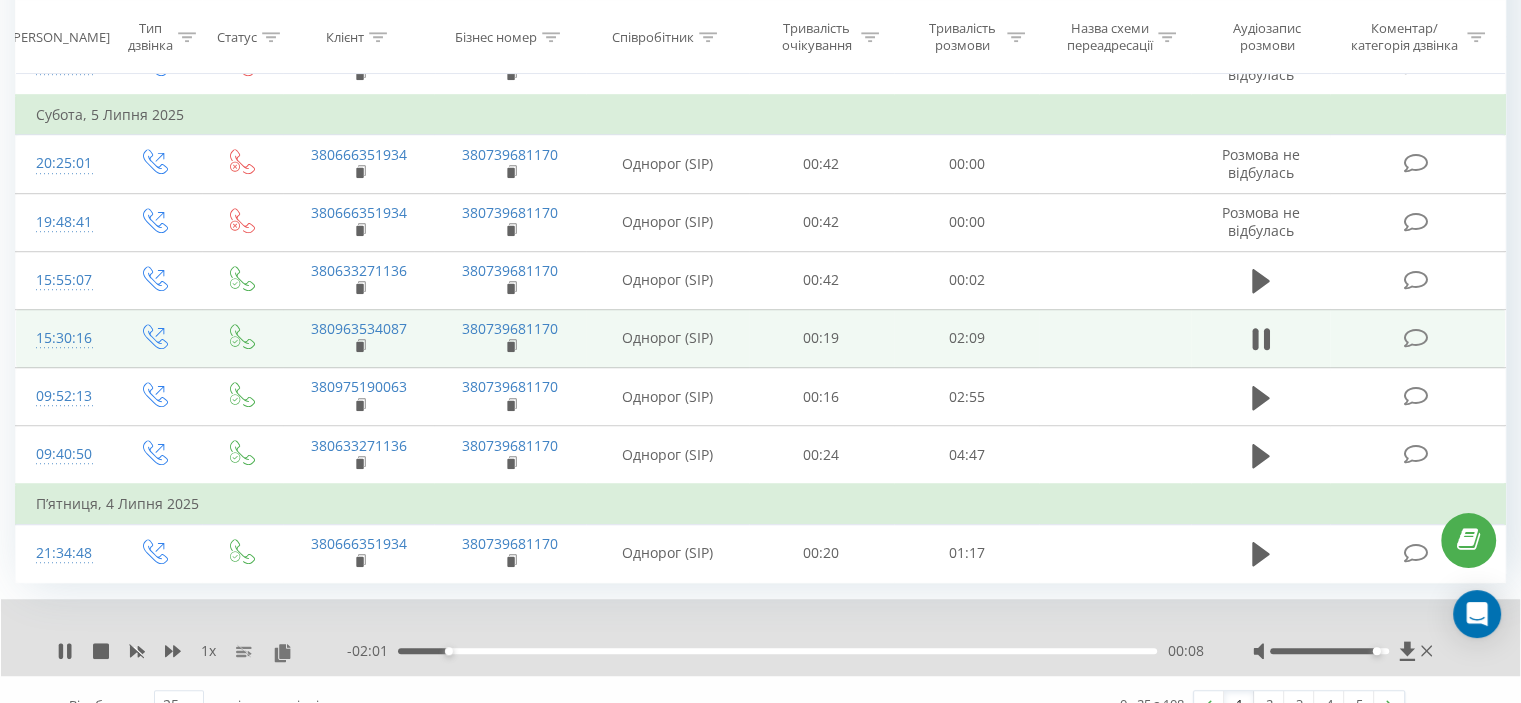 click on "- 02:01 00:08   00:08" at bounding box center (775, 651) 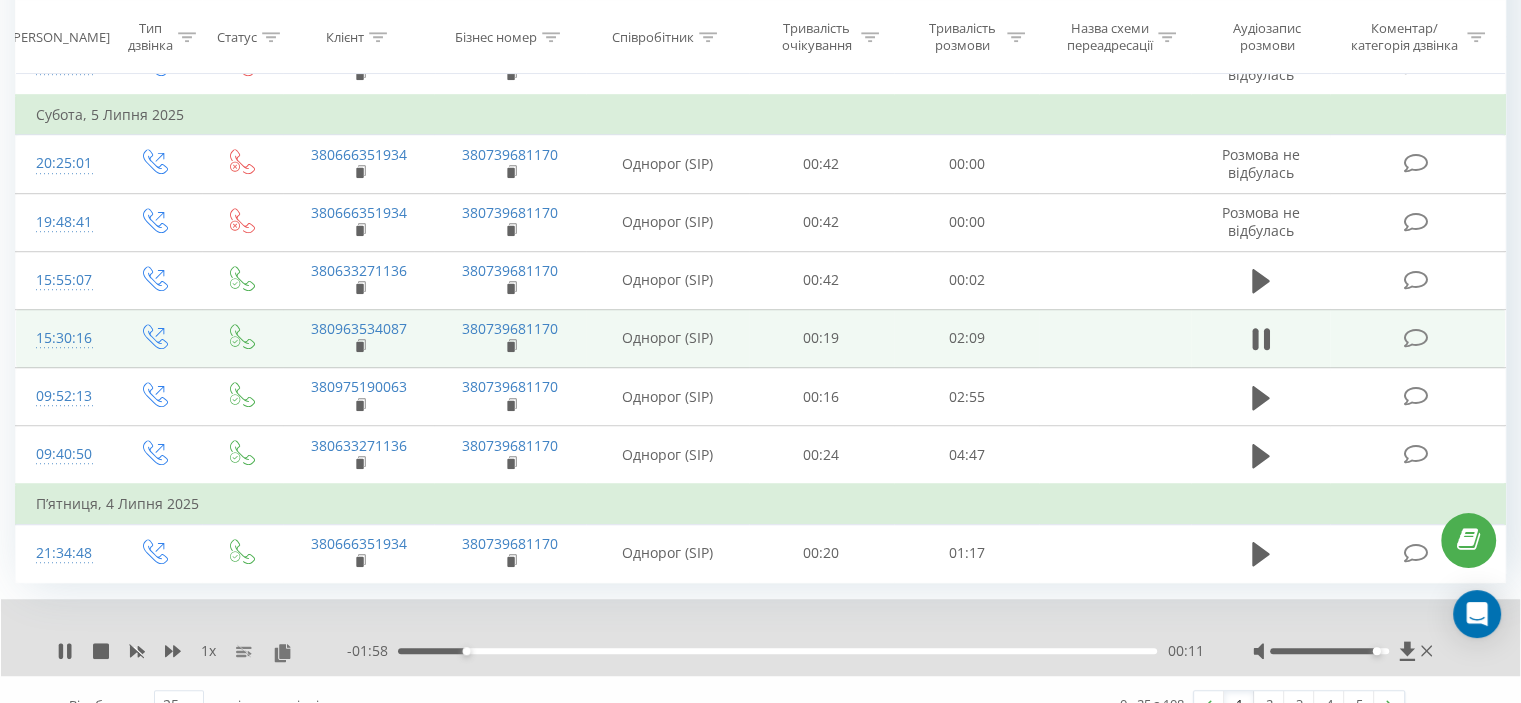 click on "00:11" at bounding box center [777, 651] 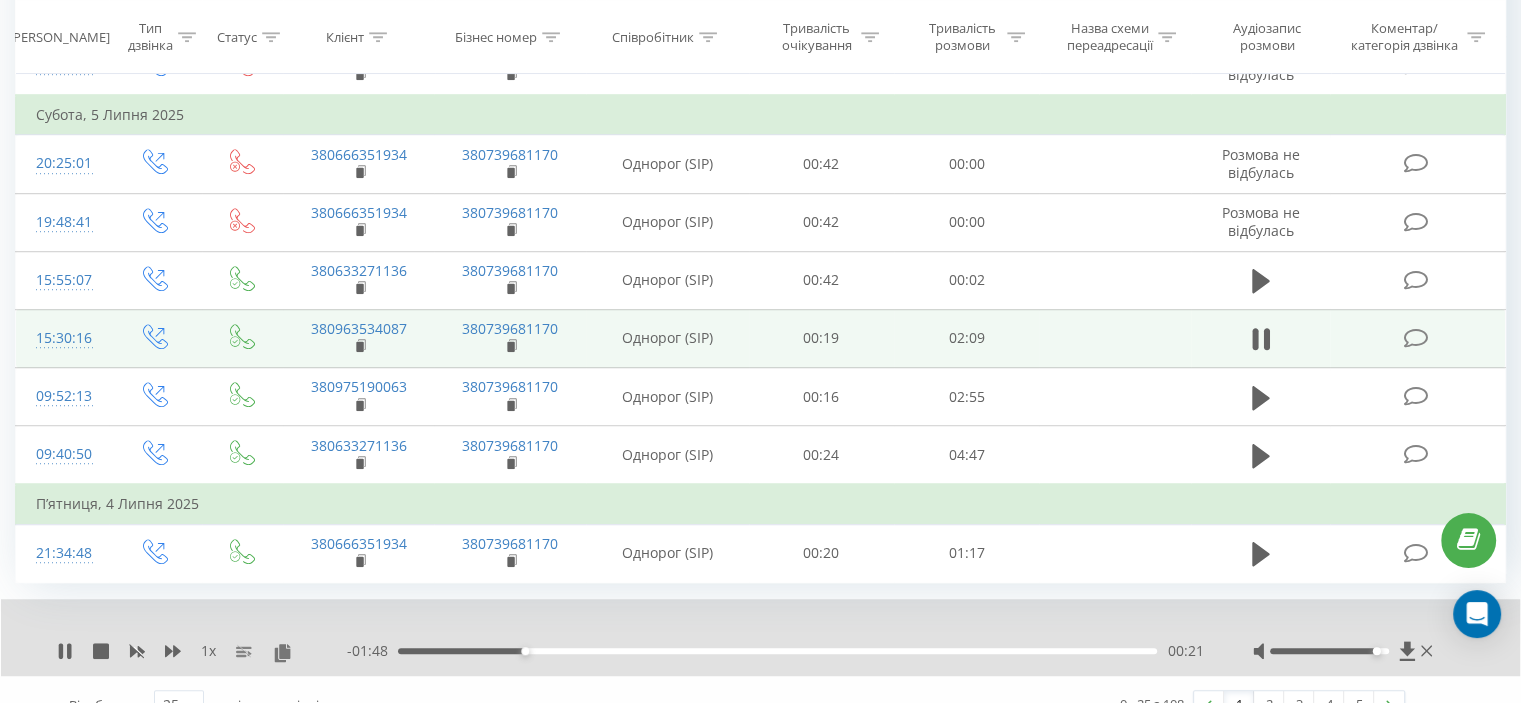 click on "00:21" at bounding box center [777, 651] 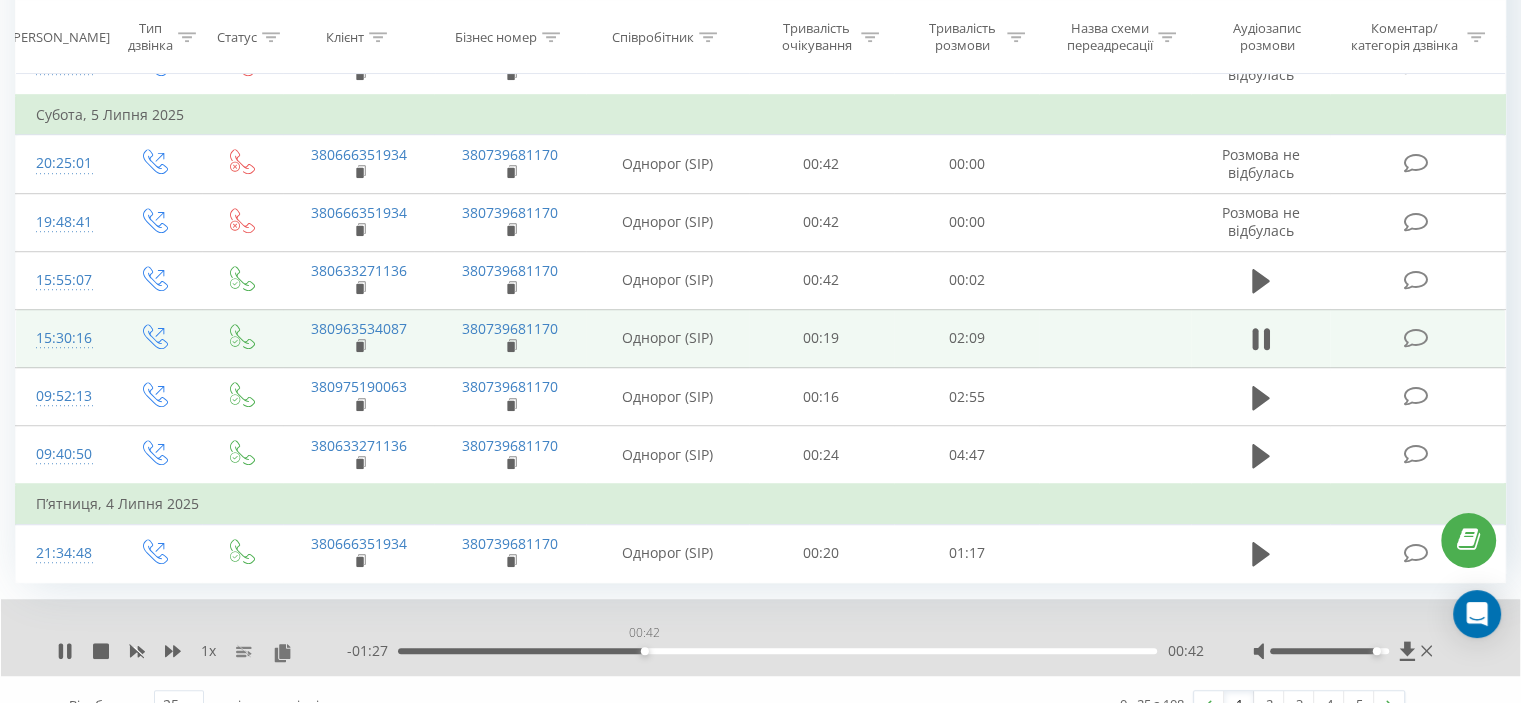 click on "00:42" at bounding box center (777, 651) 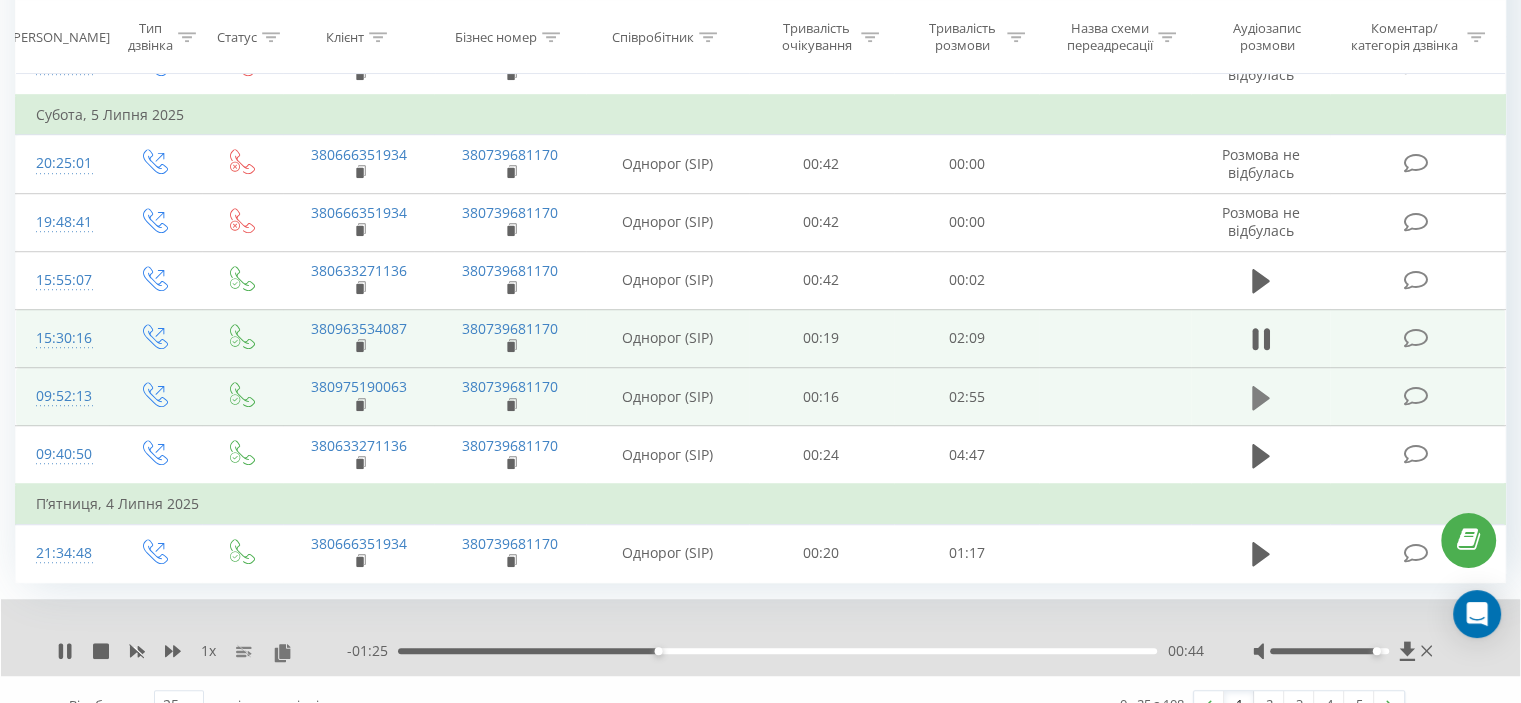 click 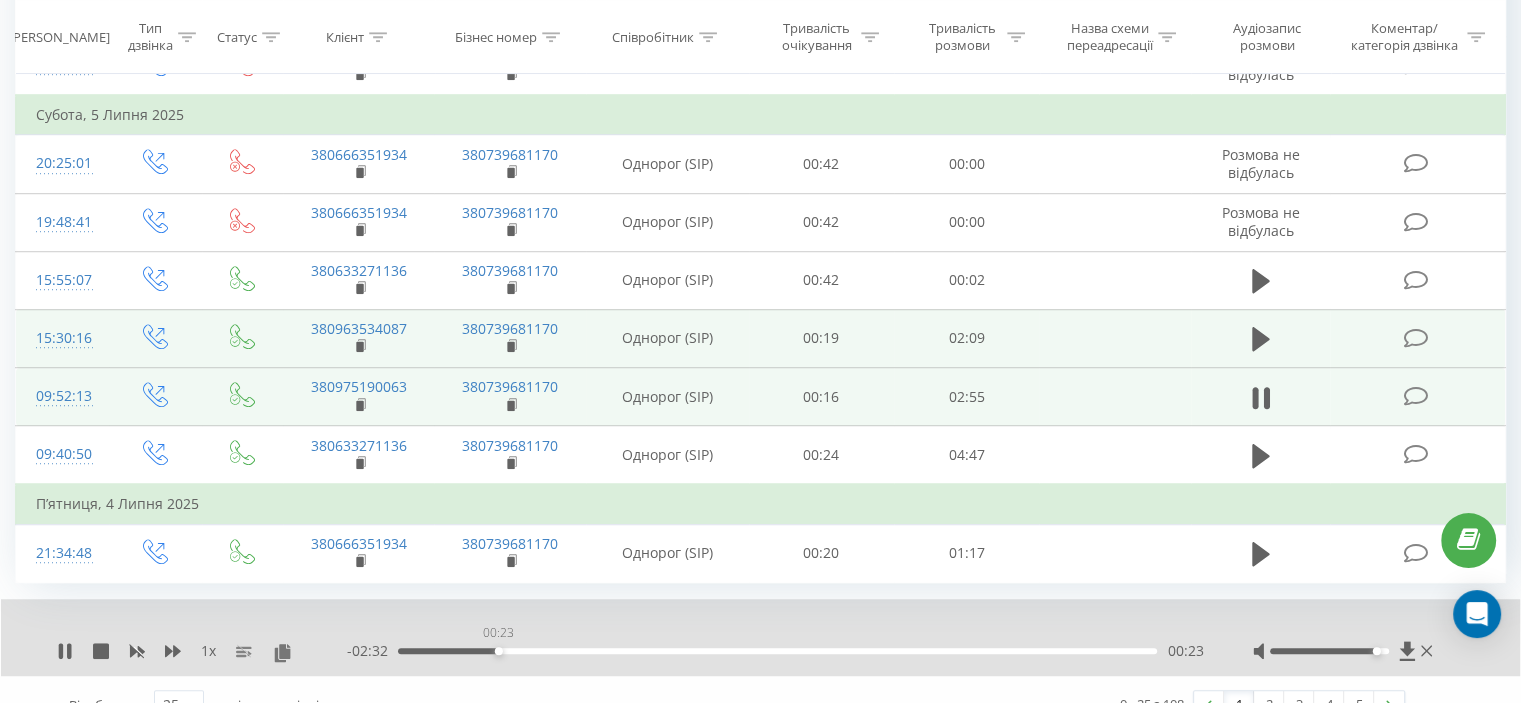 click on "00:23" at bounding box center (777, 651) 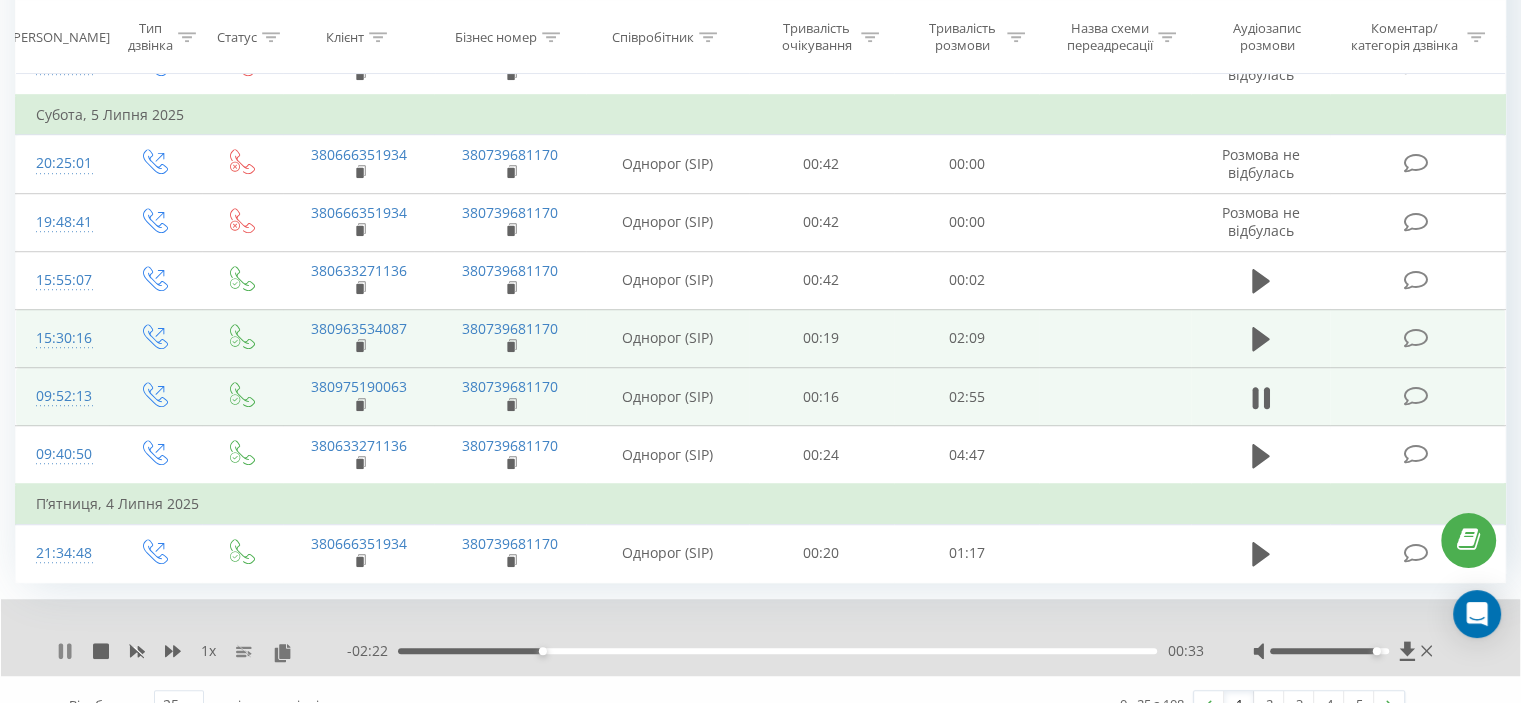 click 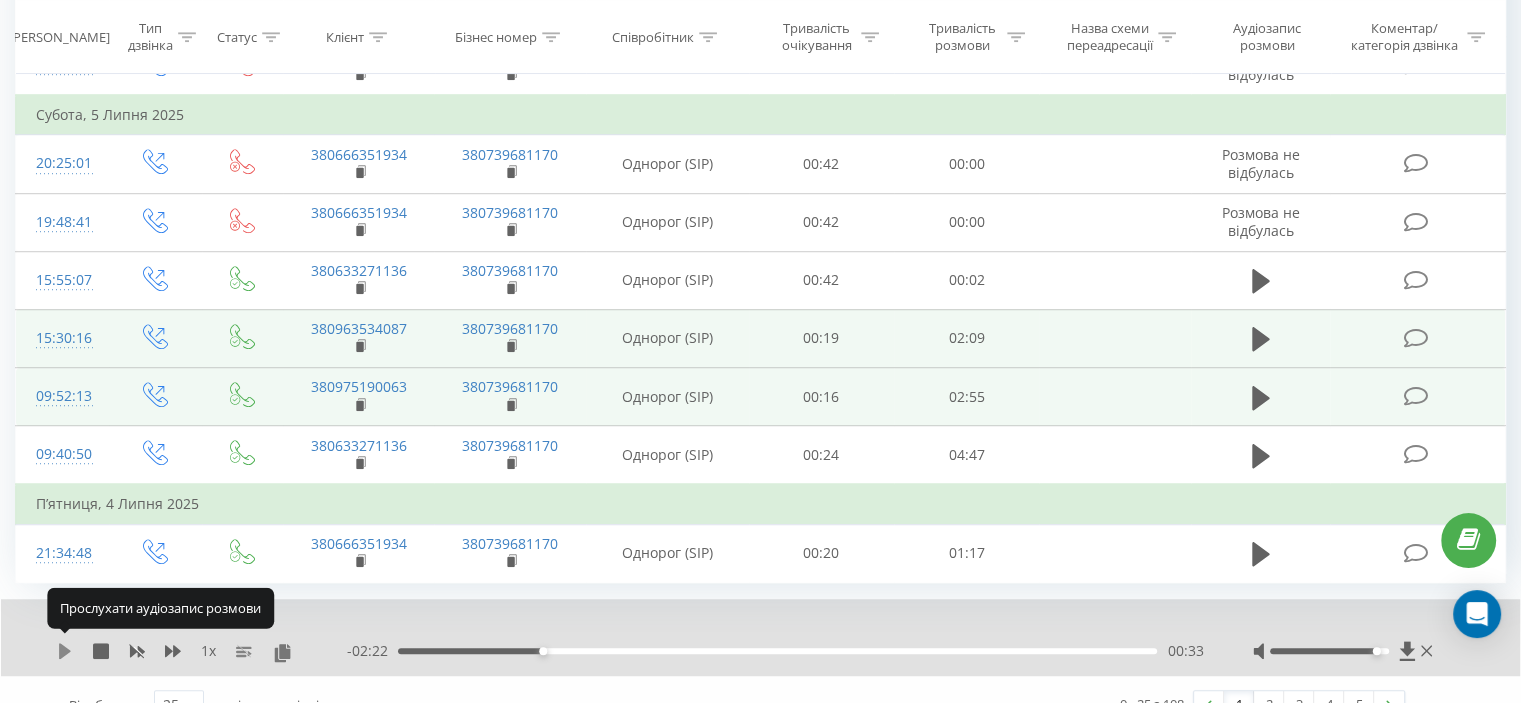 click 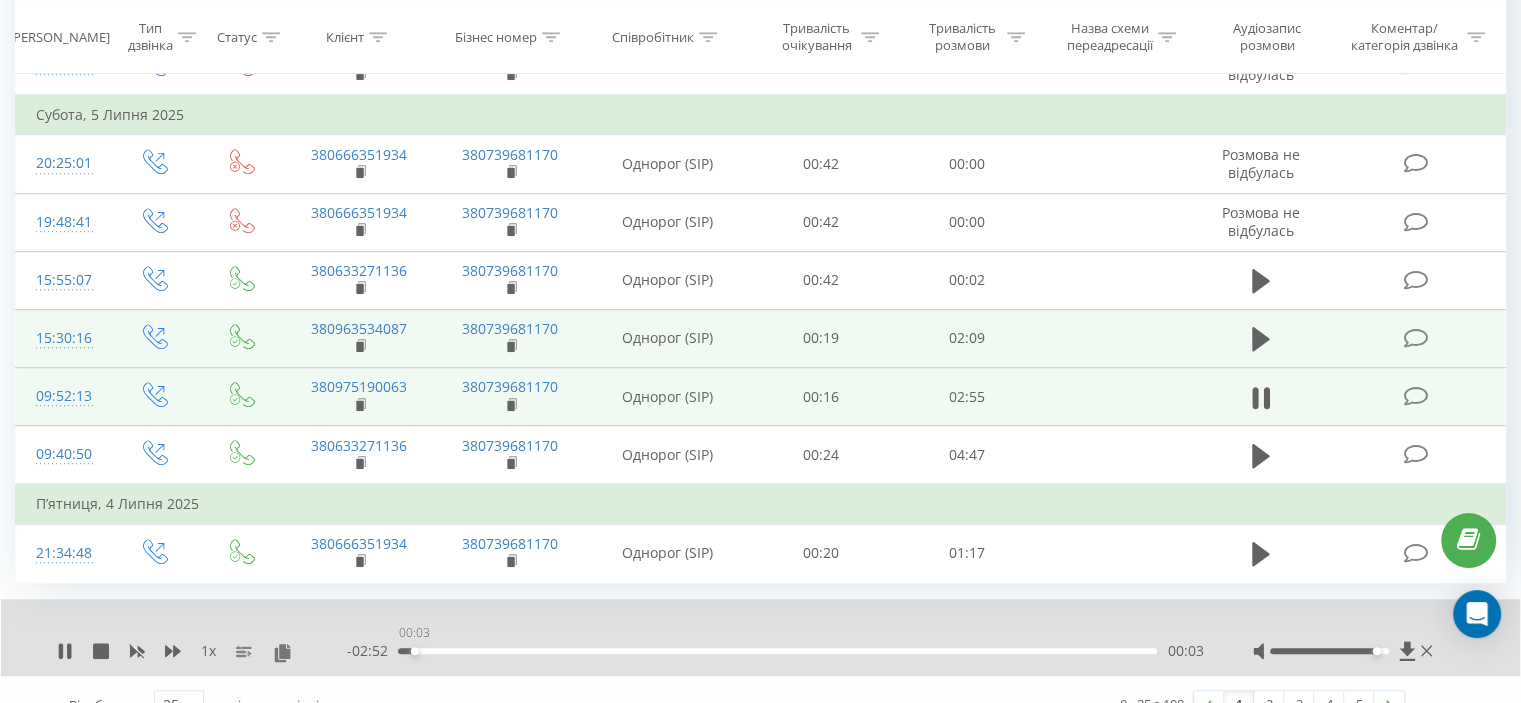 drag, startPoint x: 440, startPoint y: 645, endPoint x: 414, endPoint y: 649, distance: 26.305893 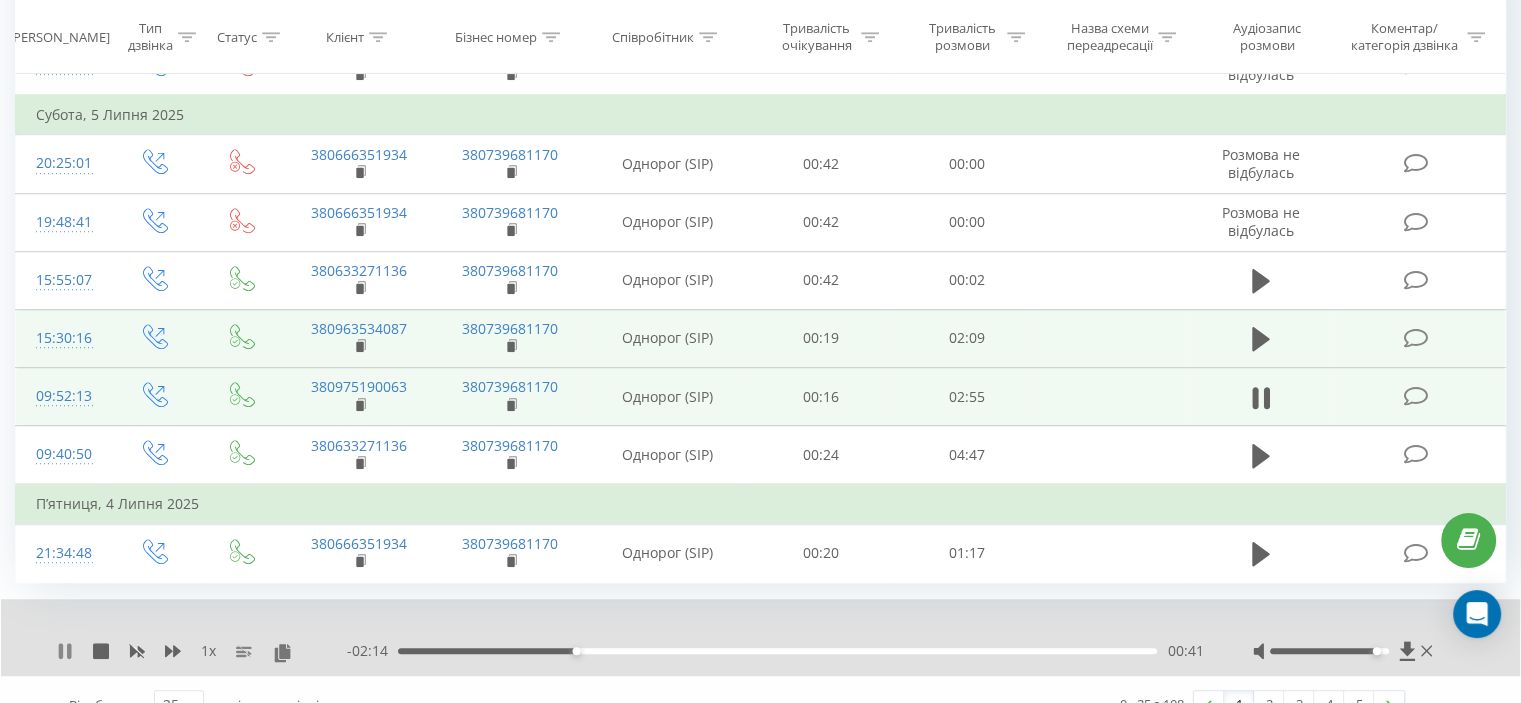 click 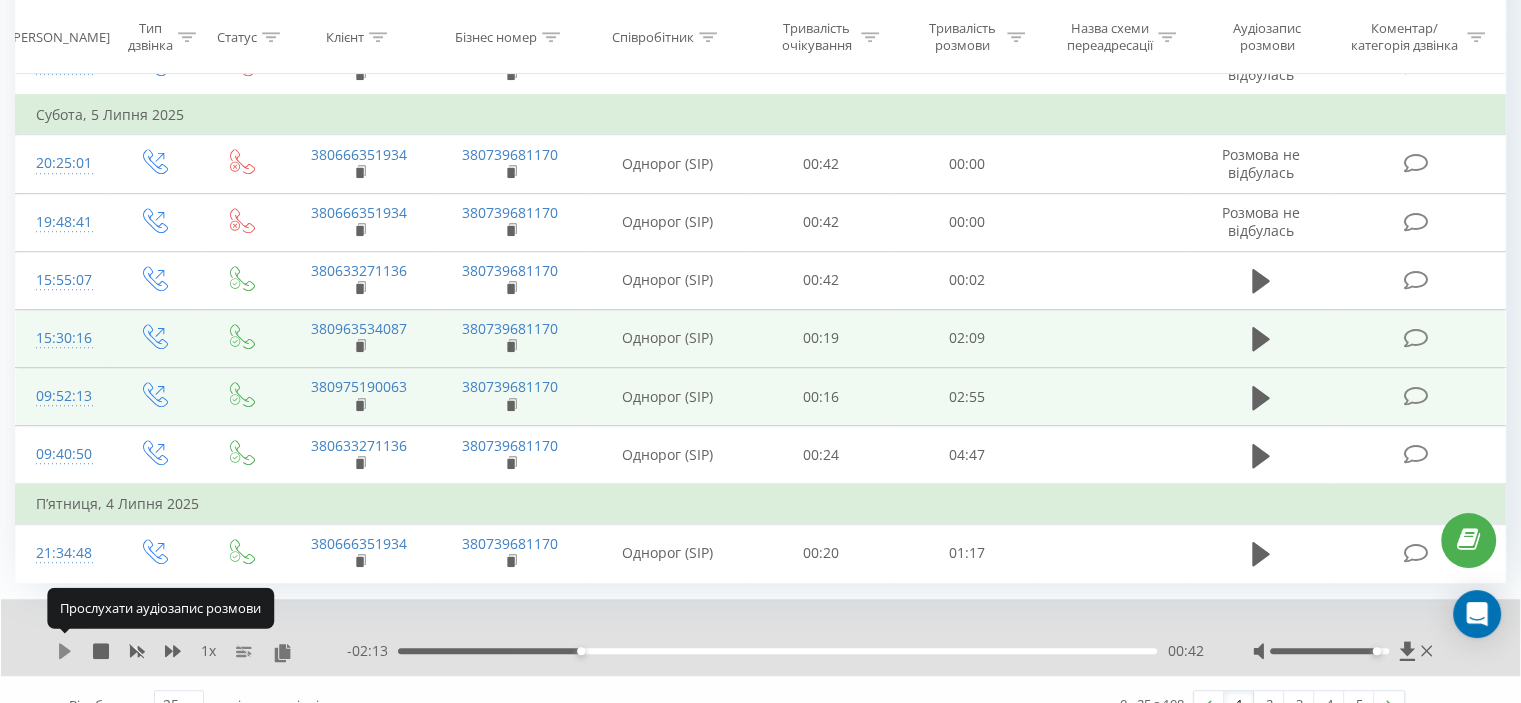 click 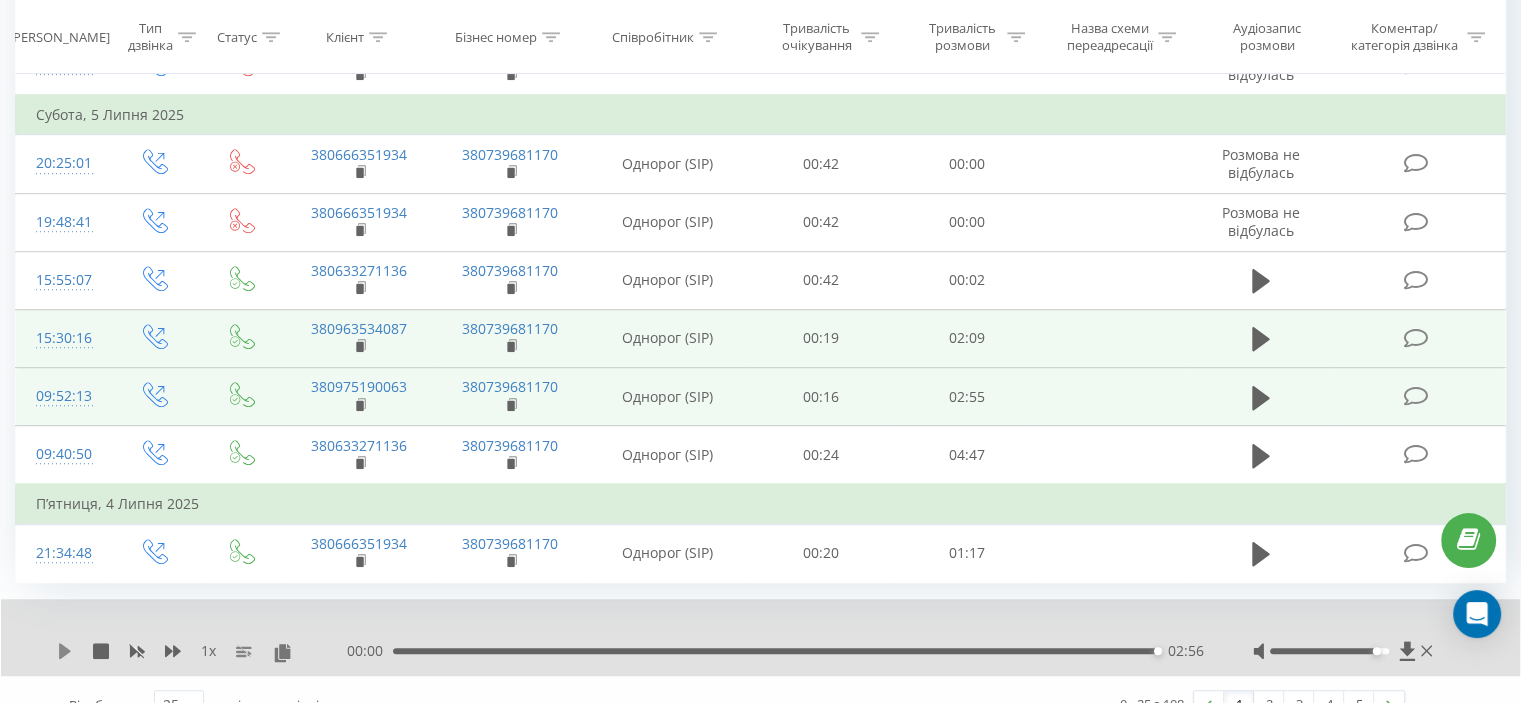 click 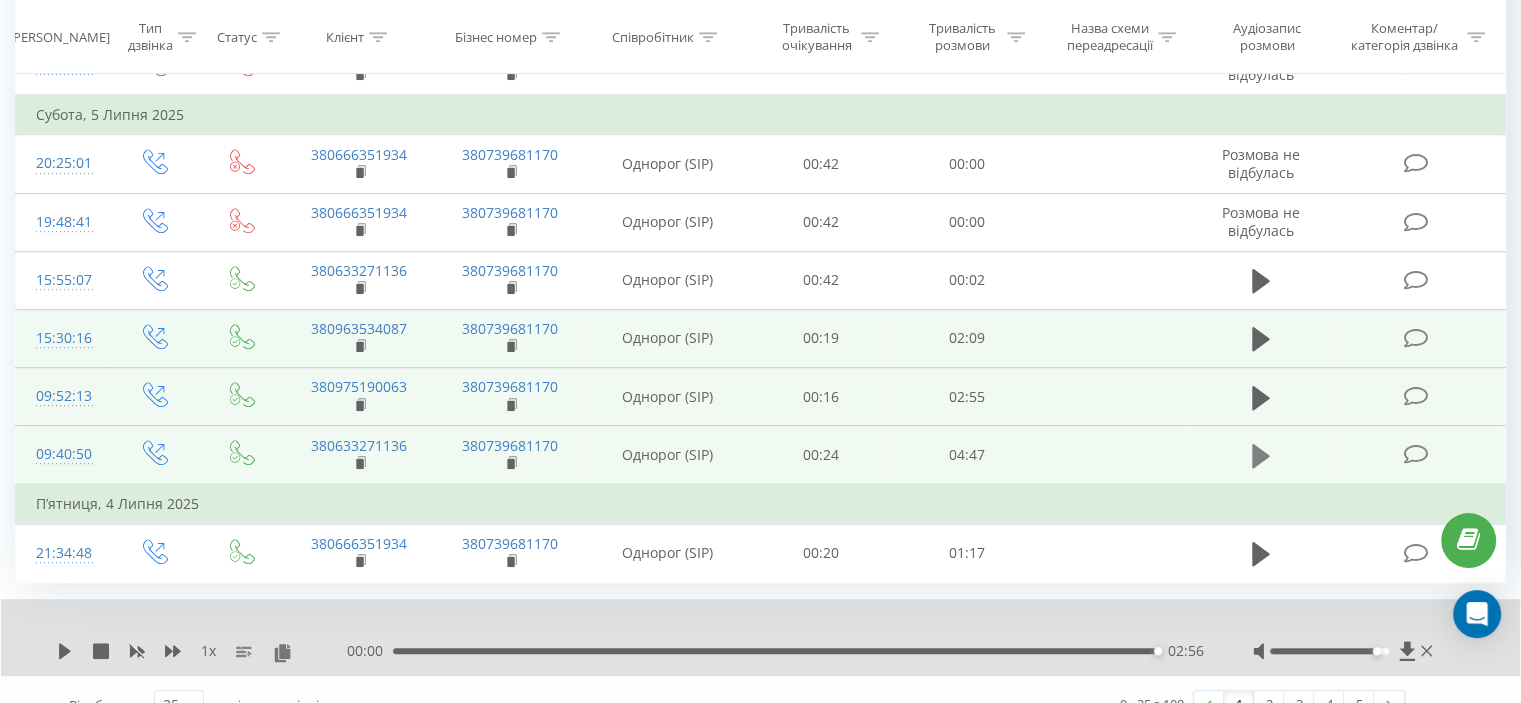 click 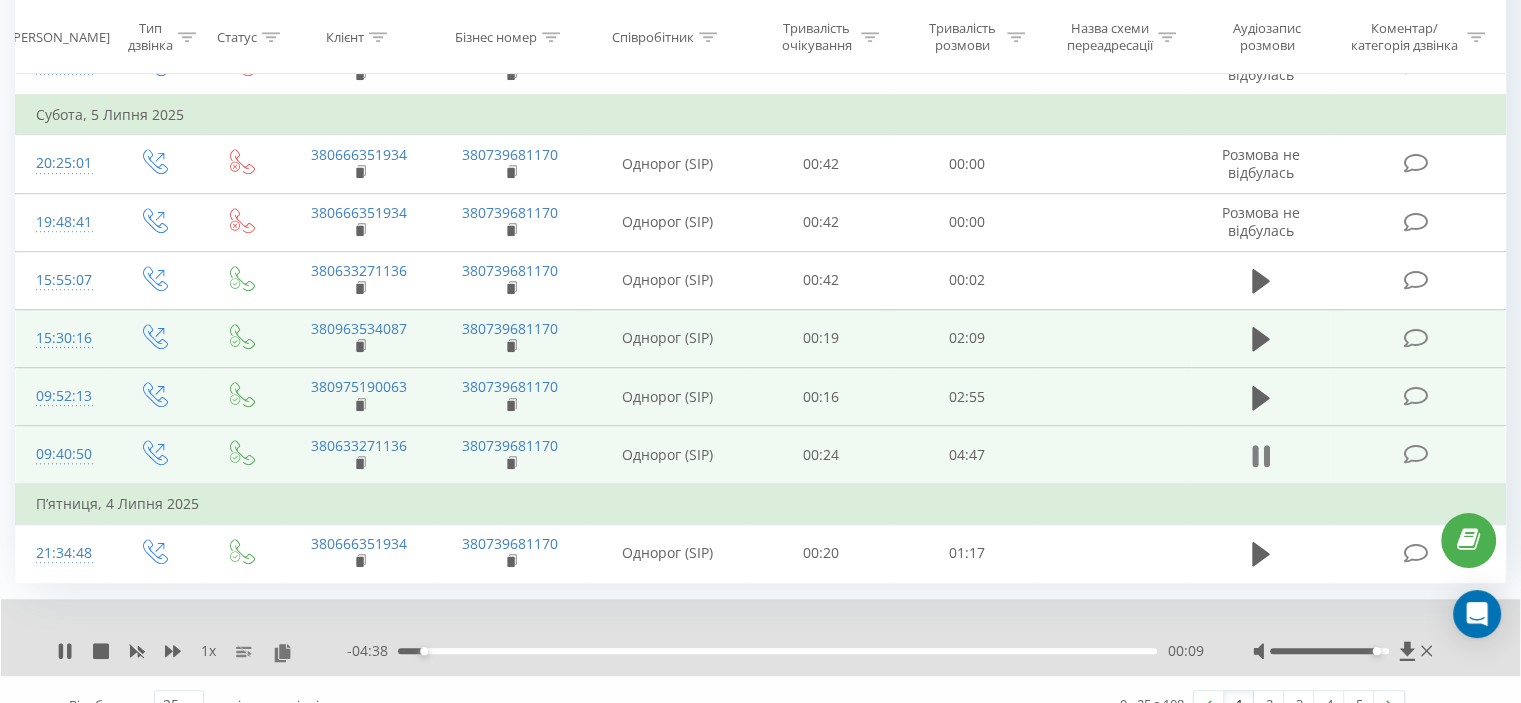 click 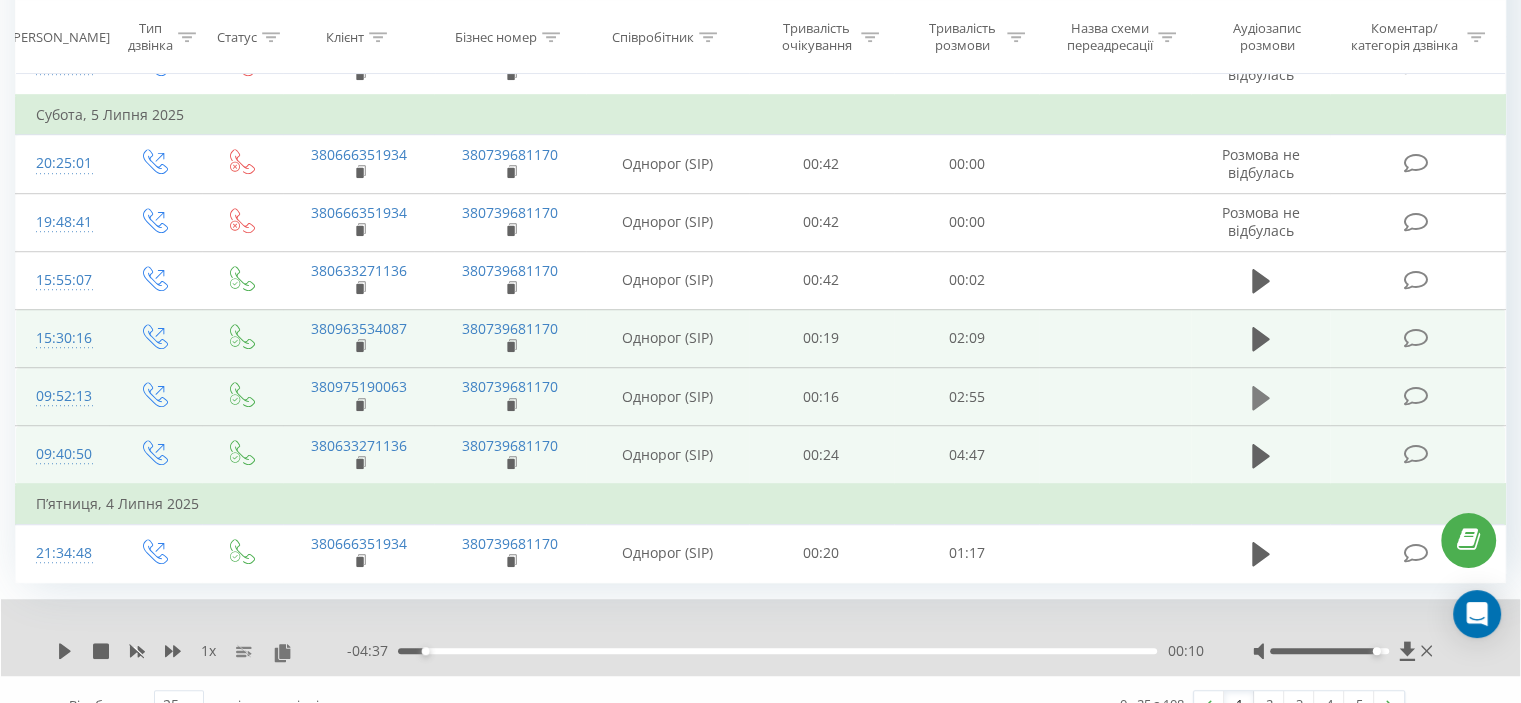 click 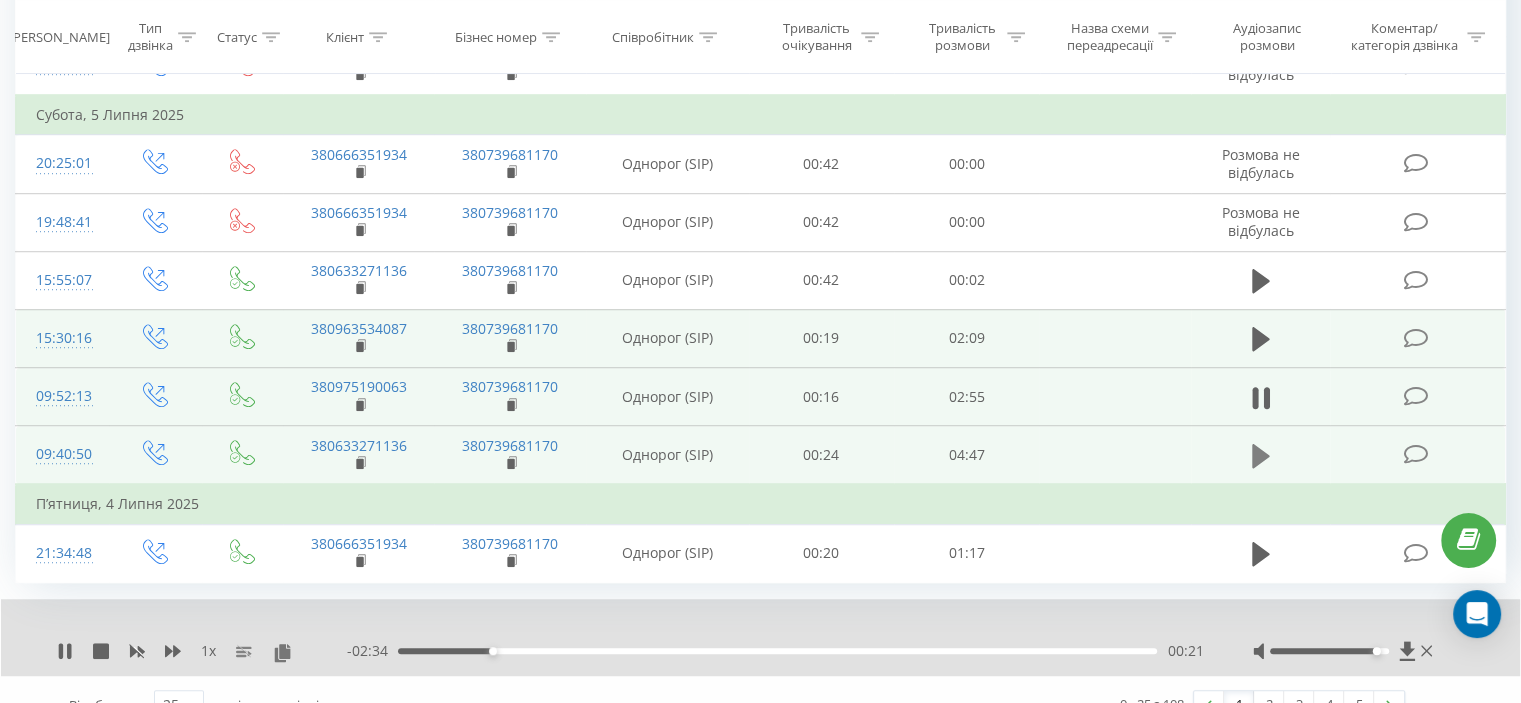 click 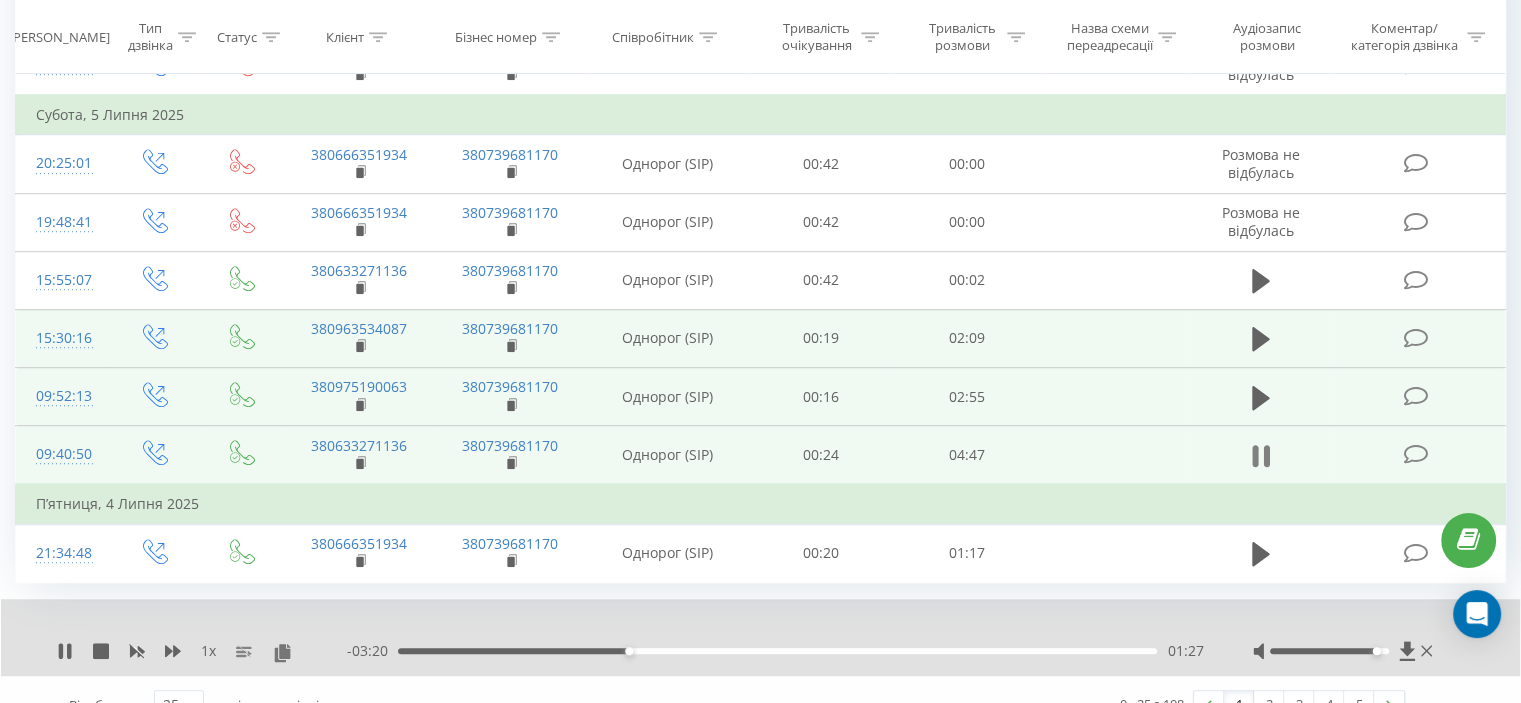 click 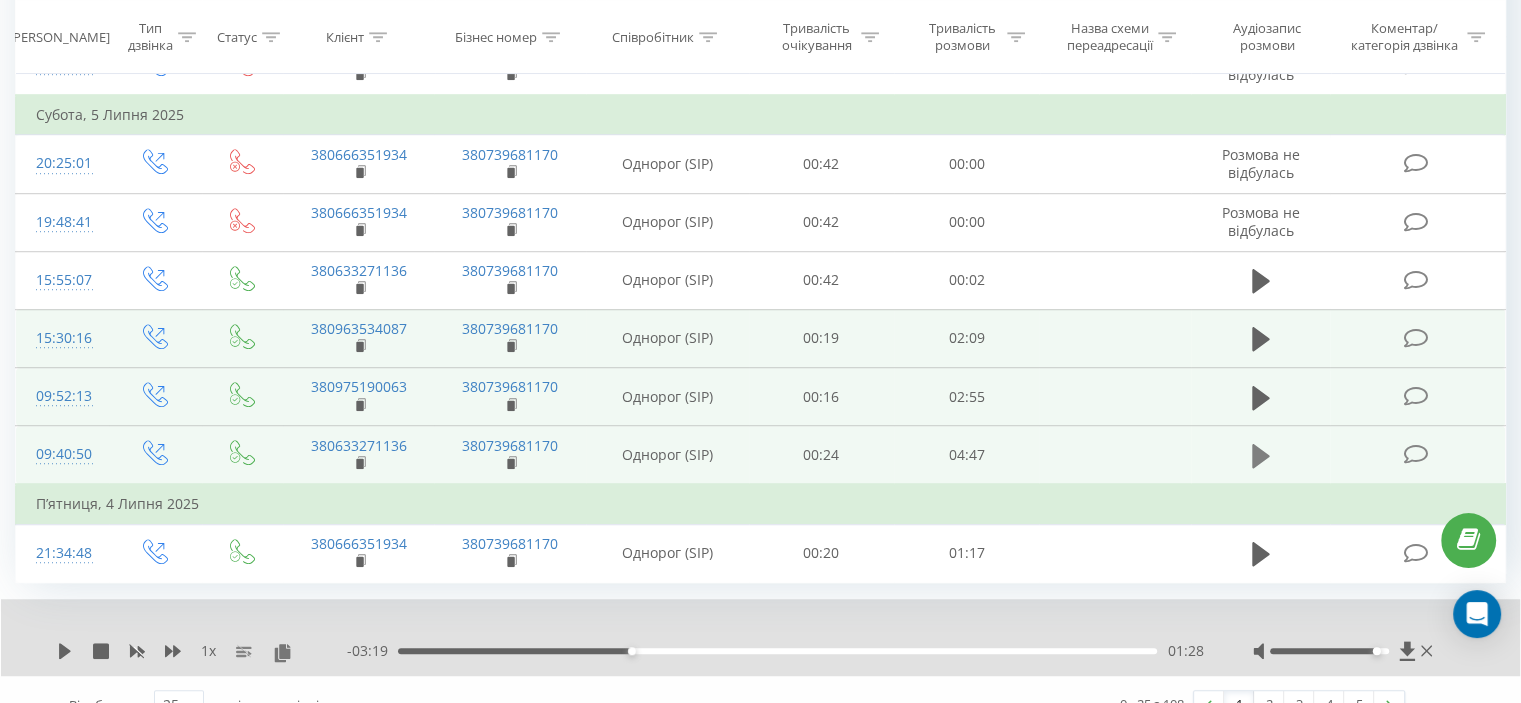 click 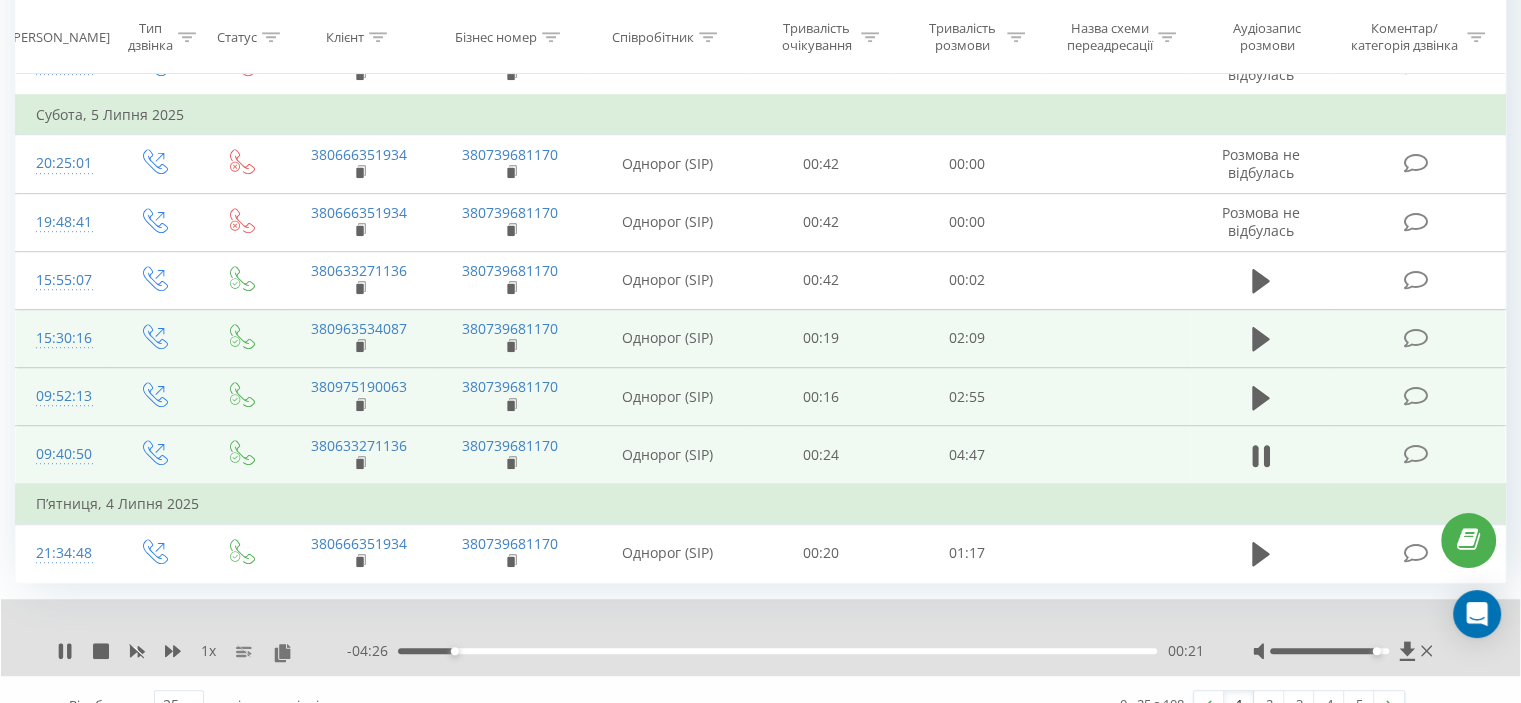 click on "00:21" at bounding box center (777, 651) 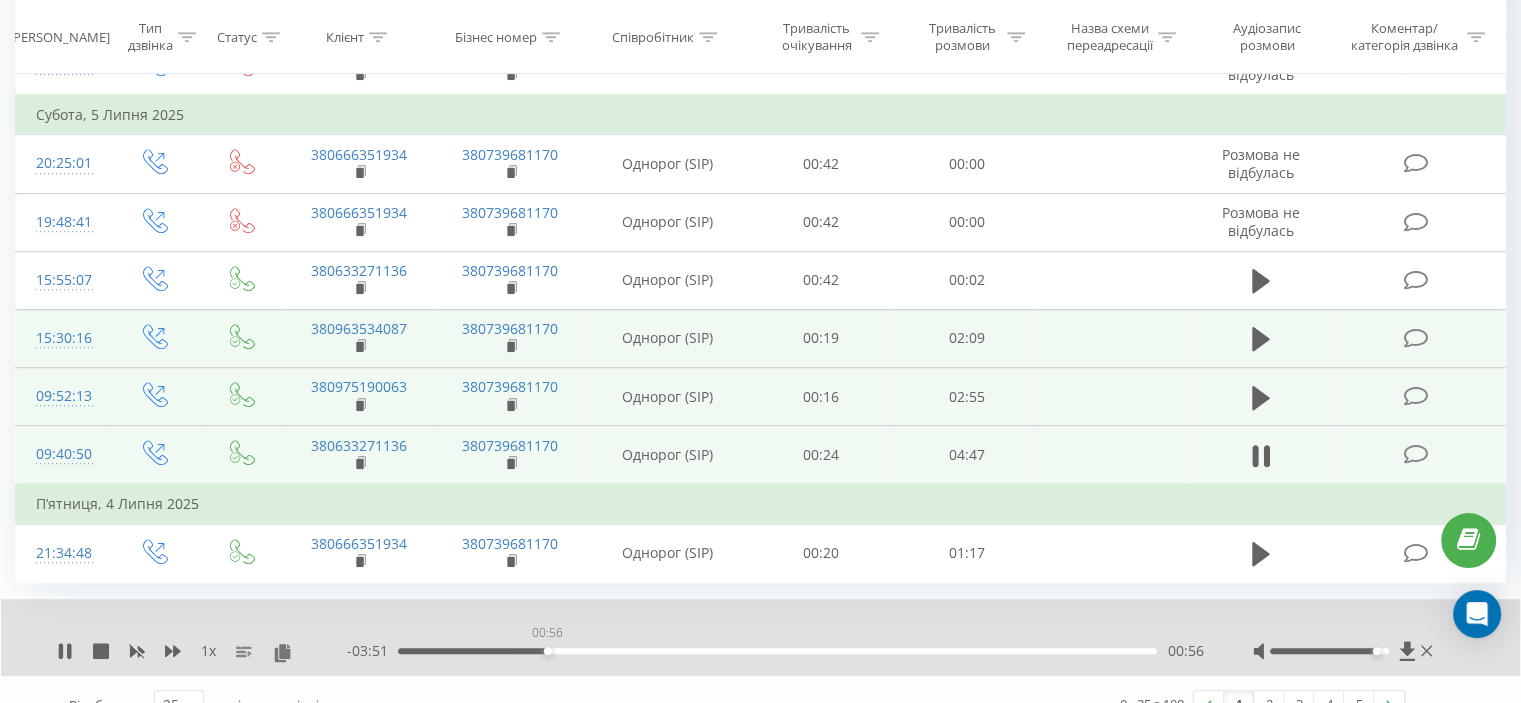 click on "00:56" at bounding box center [777, 651] 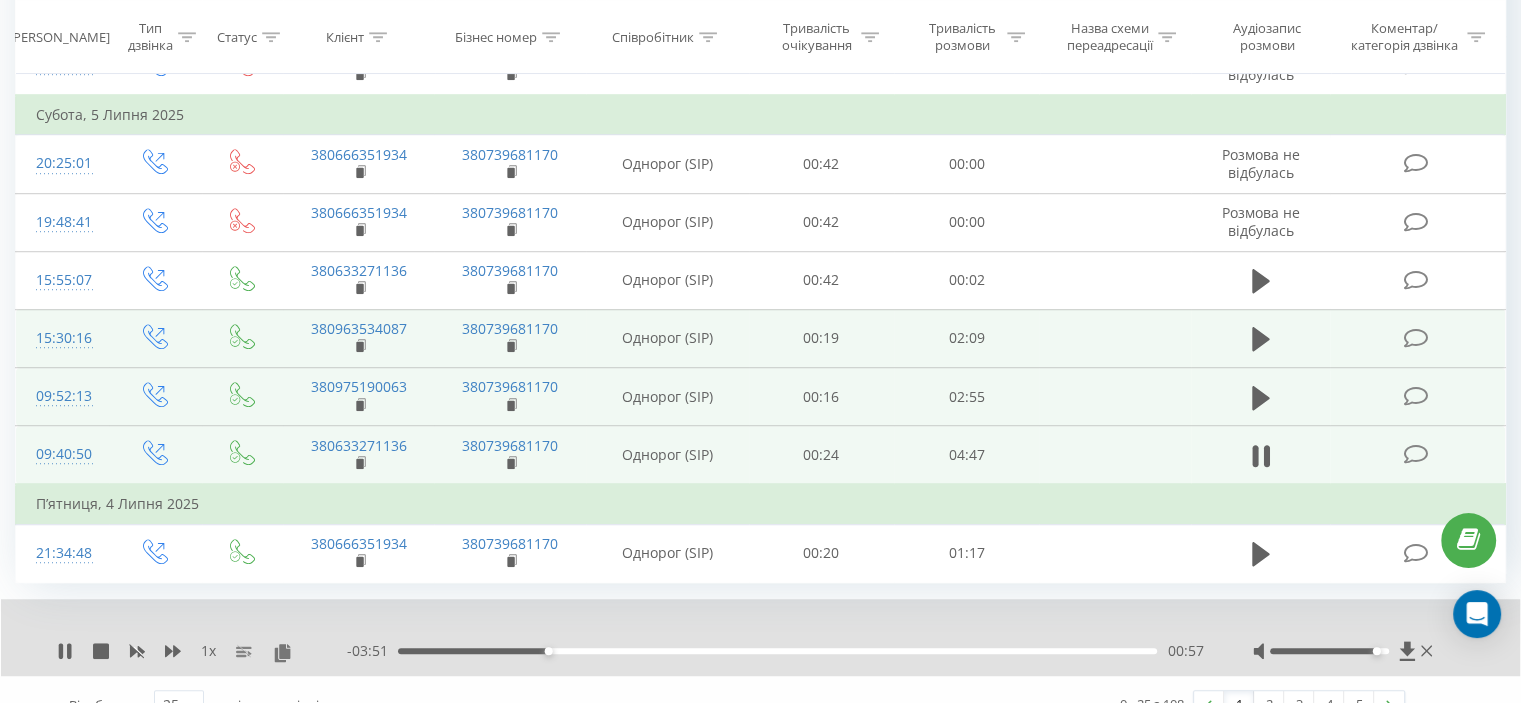 click on "00:57" at bounding box center (777, 651) 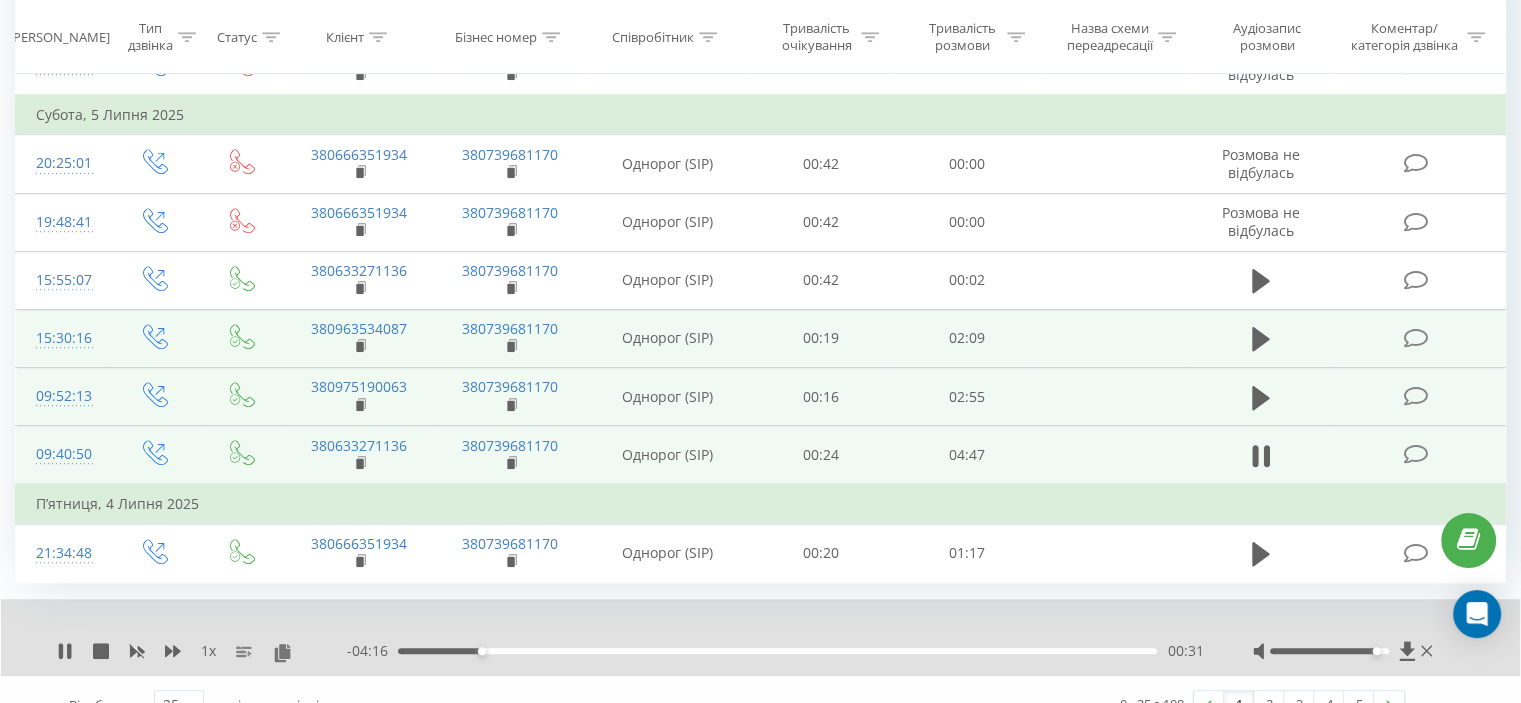click on "1 x  - 04:16 00:31   00:31" at bounding box center (760, 637) 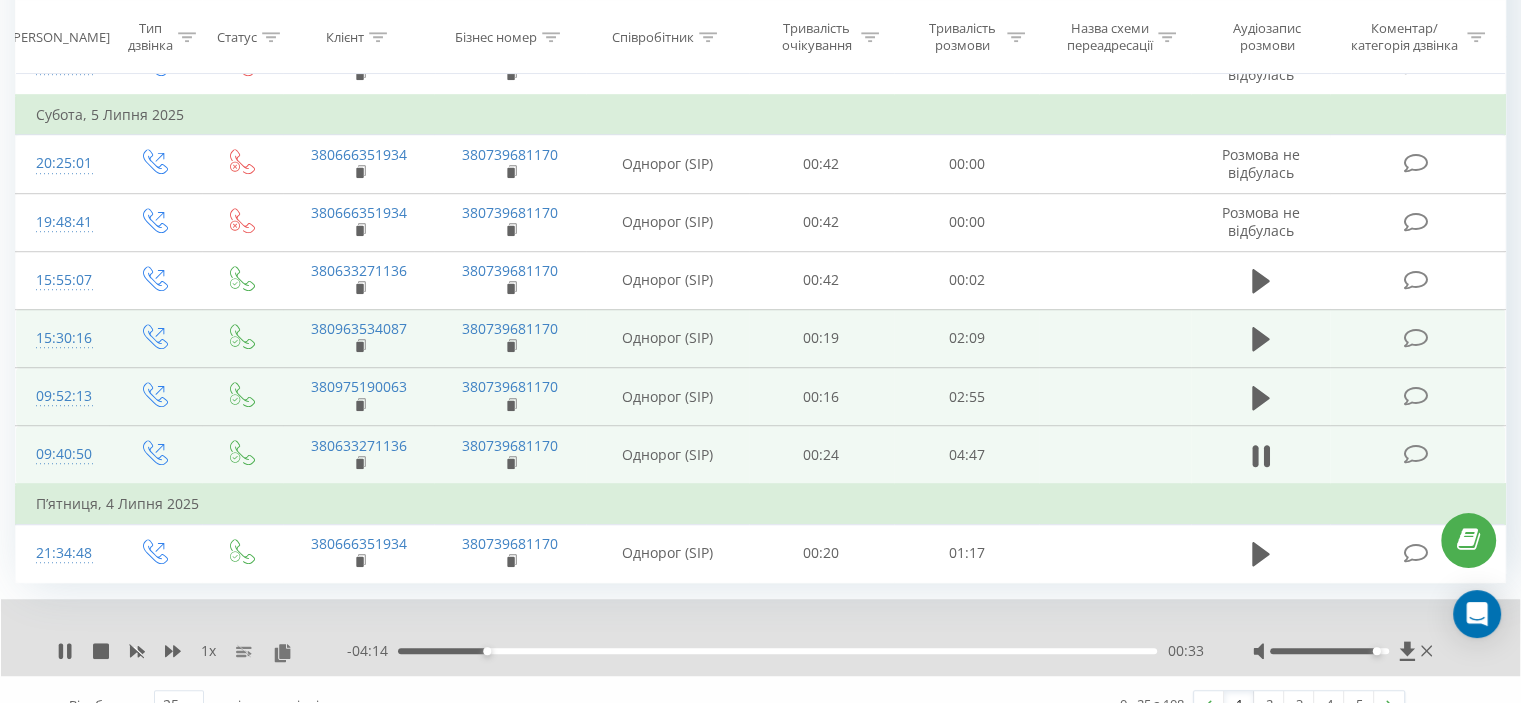 click on "00:33" at bounding box center (777, 651) 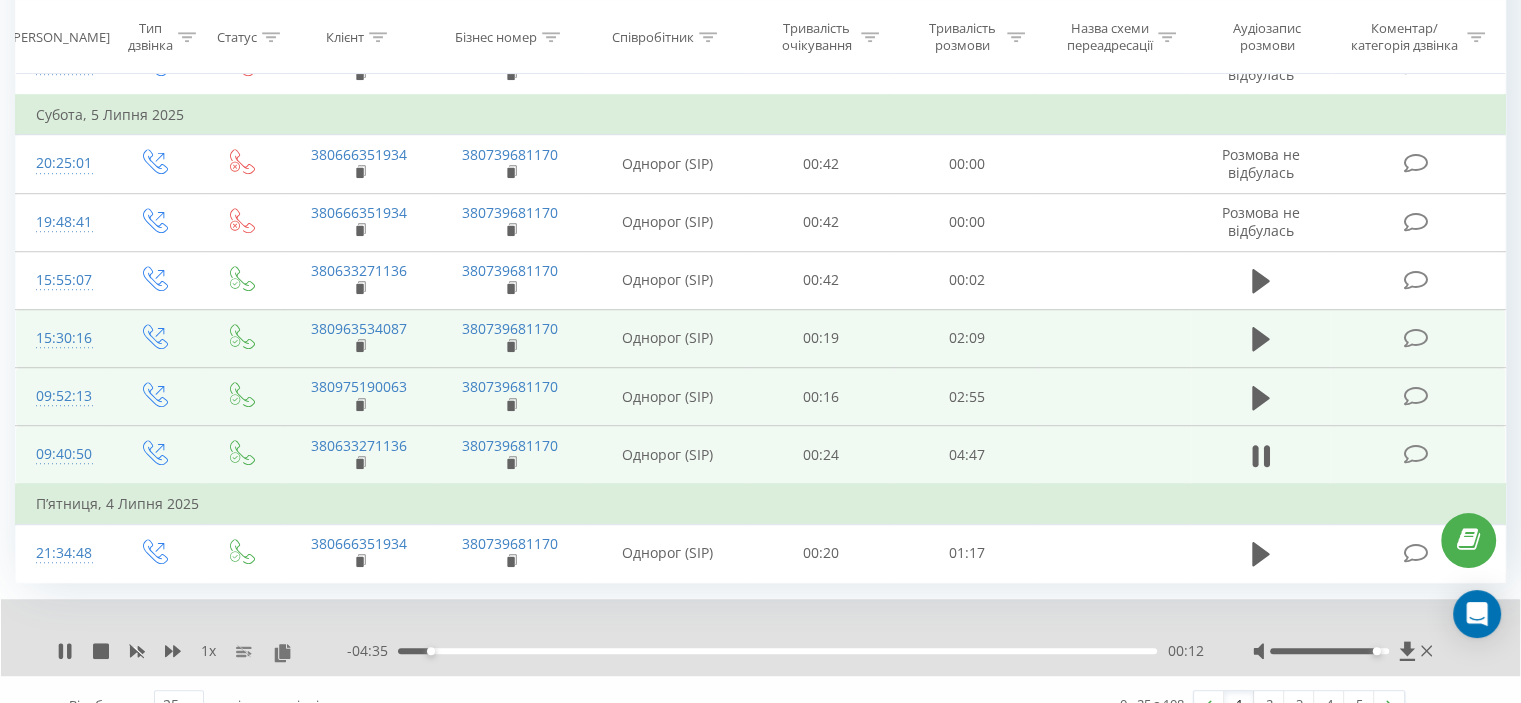 click at bounding box center [747, 625] 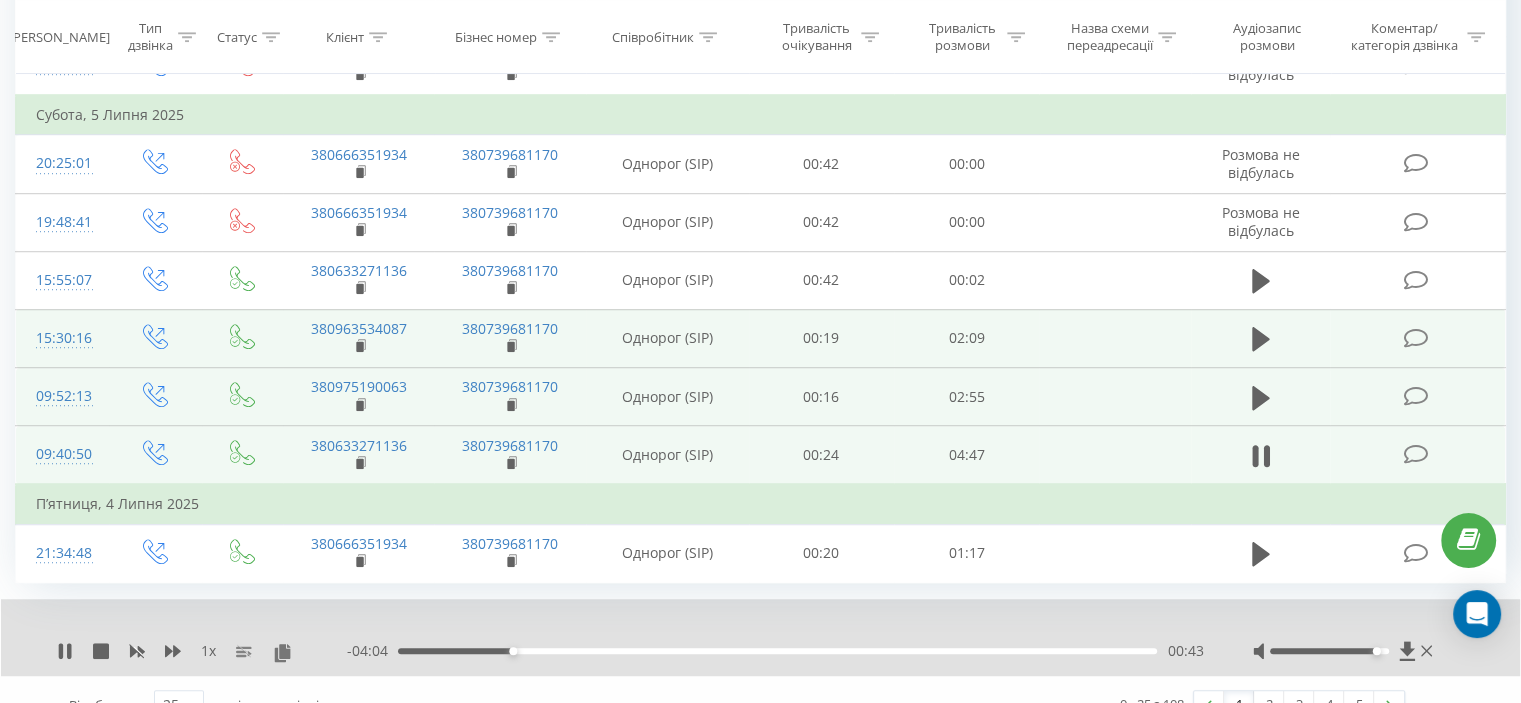 click on "00:43" at bounding box center [777, 651] 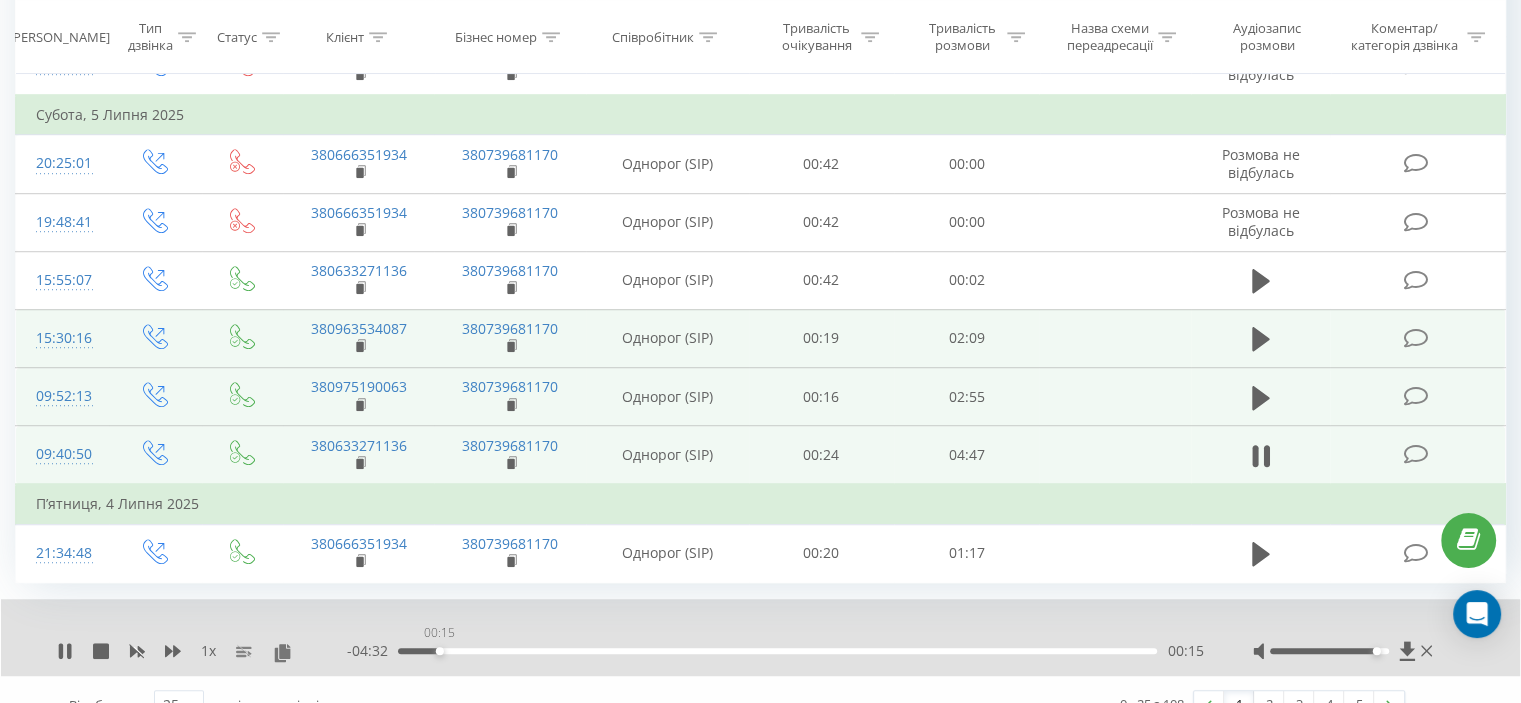 click on "00:15" at bounding box center [777, 651] 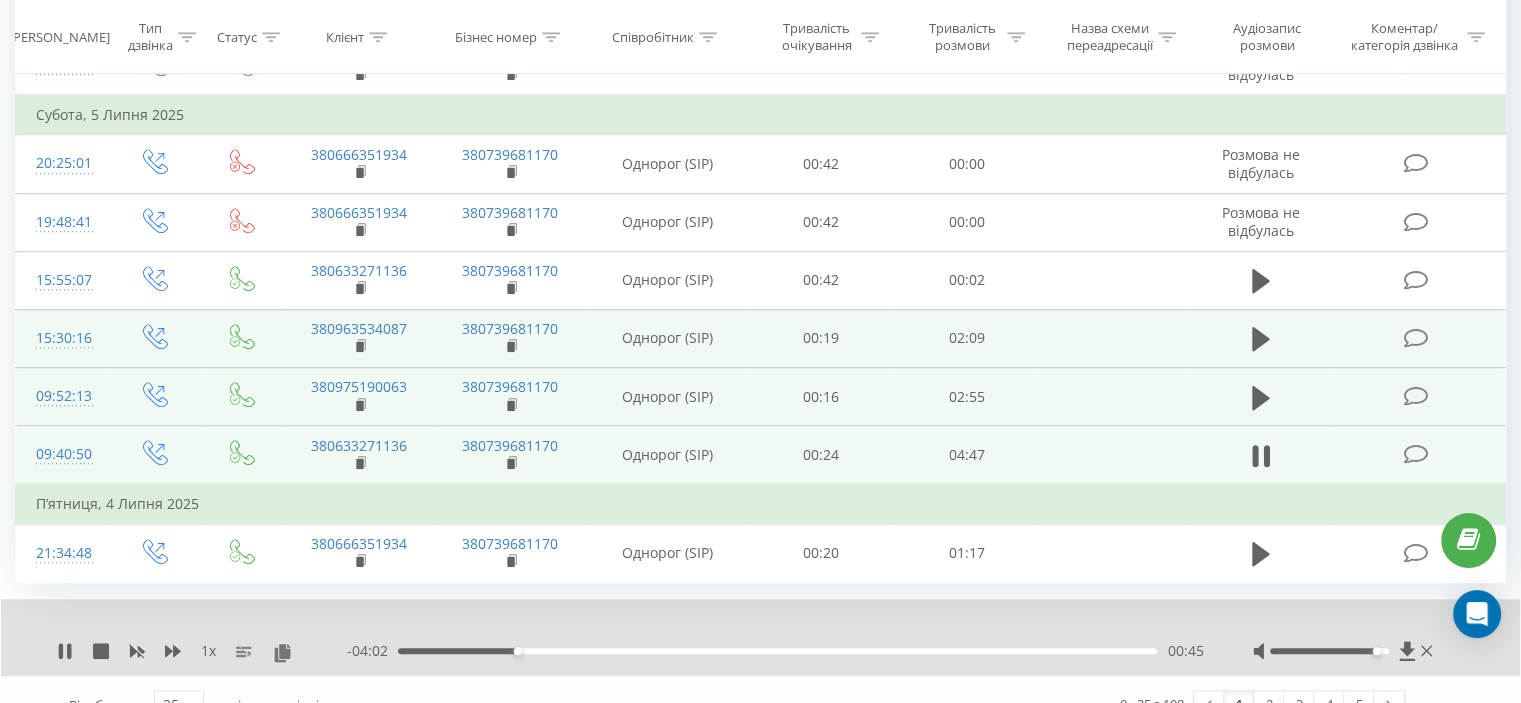 click on "- 04:02 00:45   00:45" at bounding box center [775, 651] 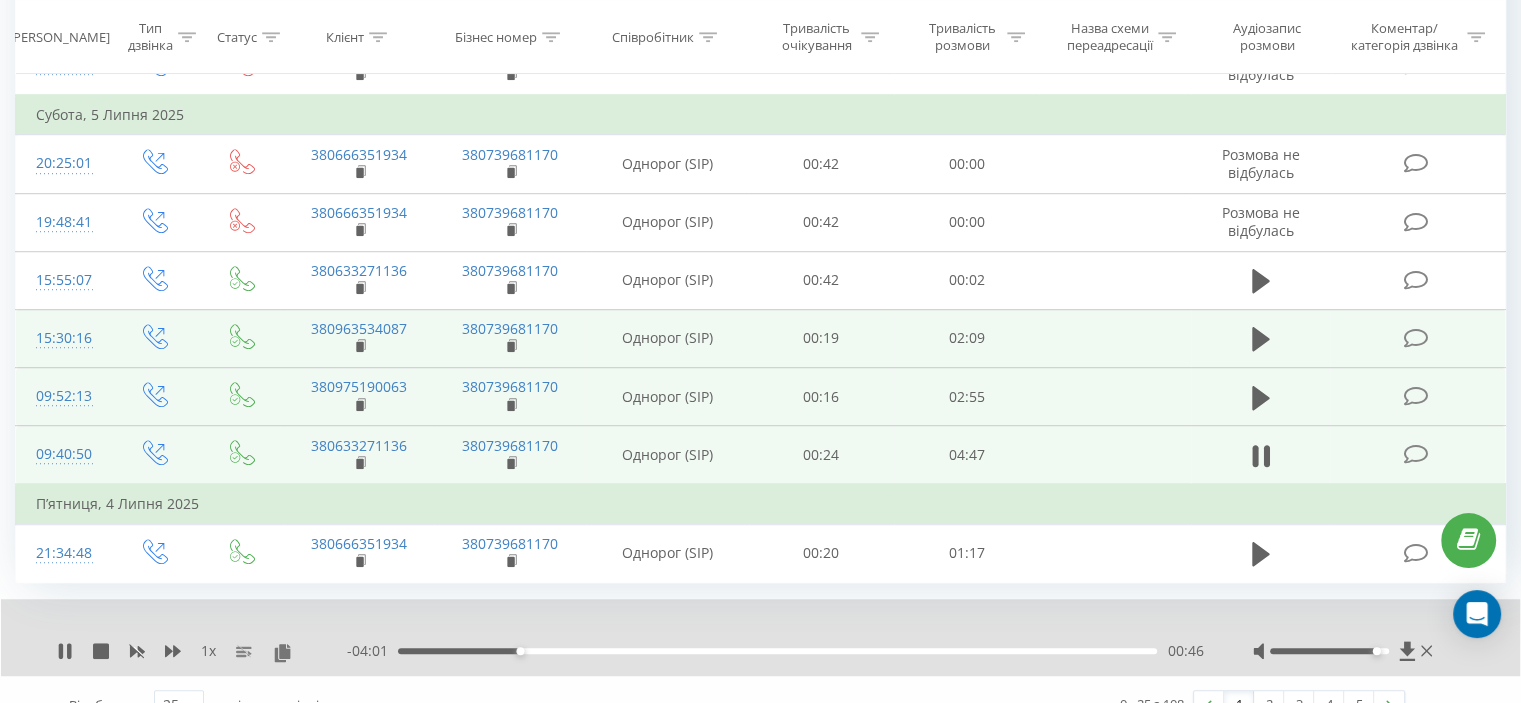 click on "00:46" at bounding box center [777, 651] 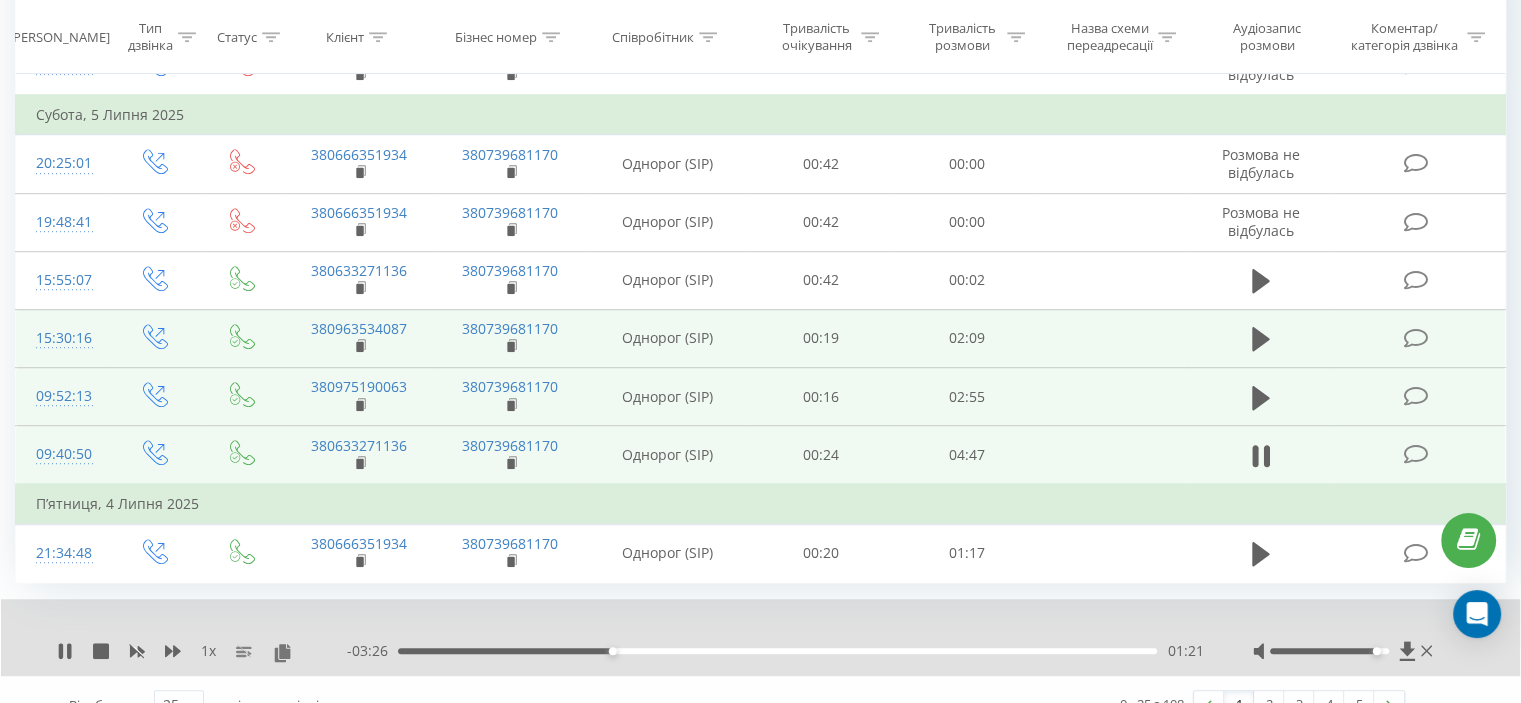 click on "01:21" at bounding box center [777, 651] 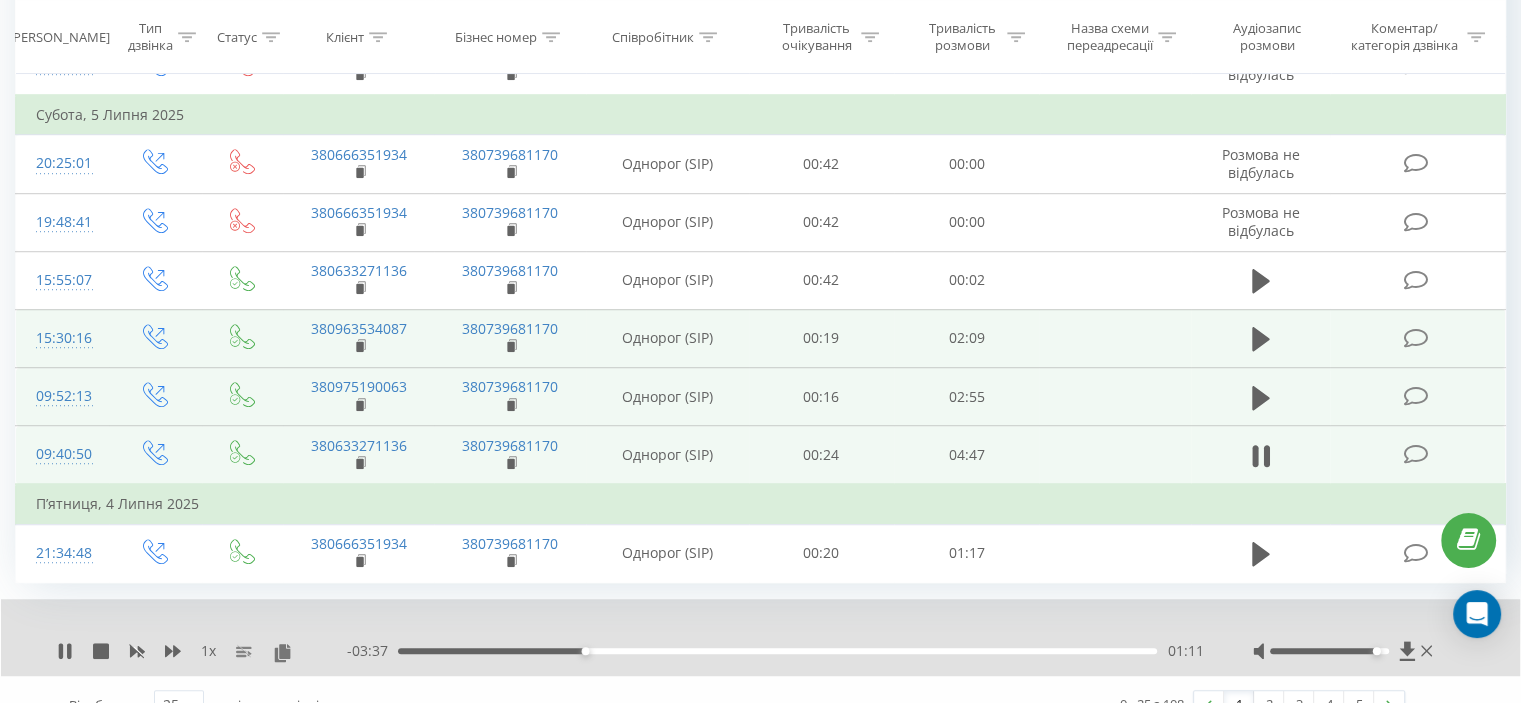 click on "01:11" at bounding box center (777, 651) 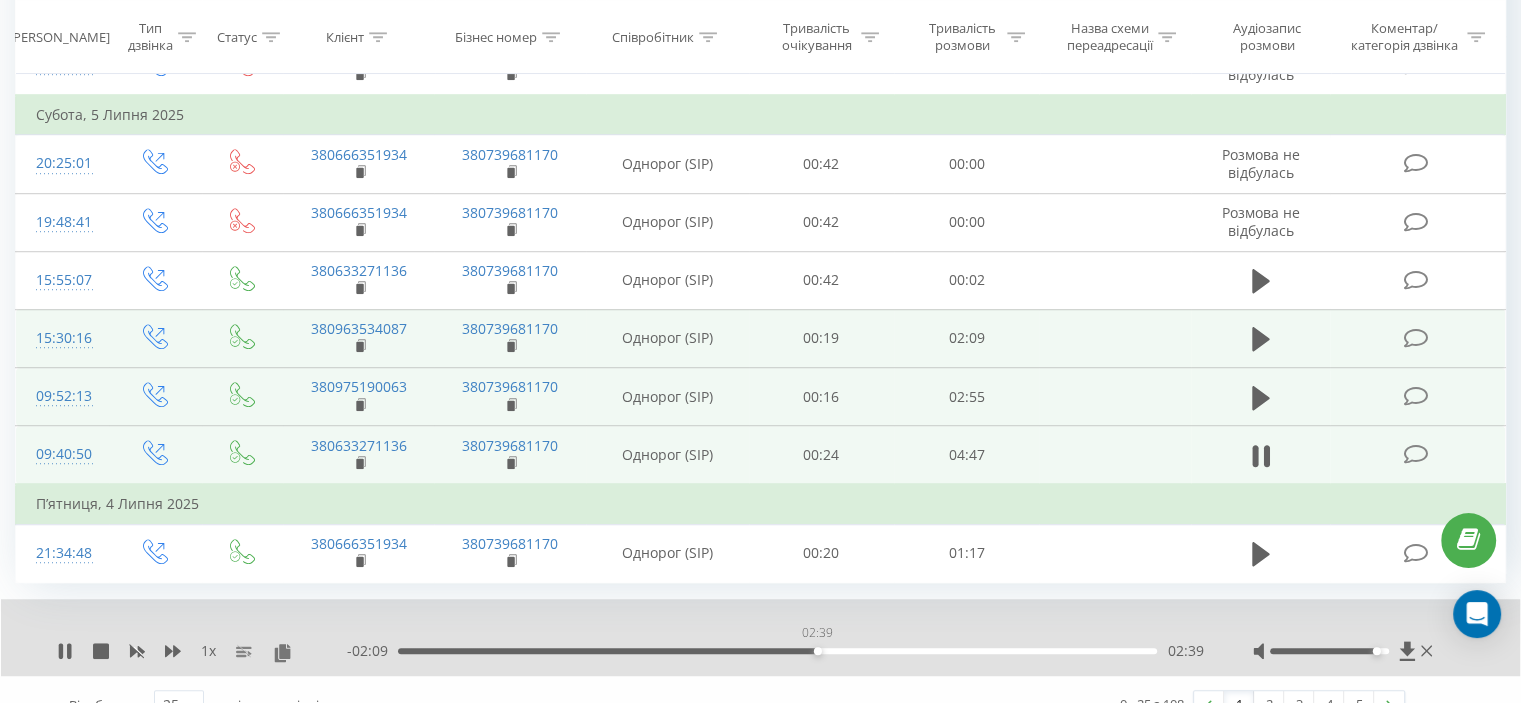 click on "02:39" at bounding box center [777, 651] 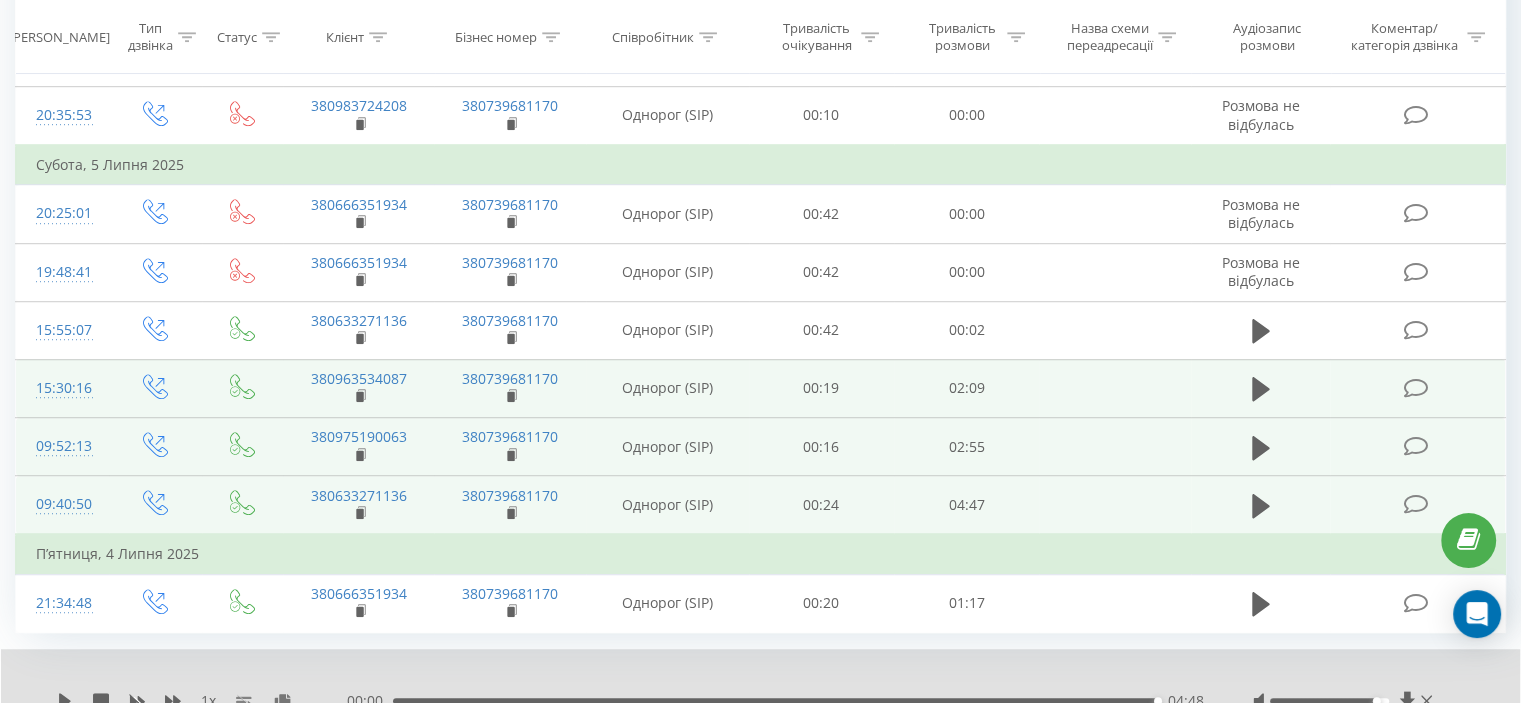 scroll, scrollTop: 1358, scrollLeft: 0, axis: vertical 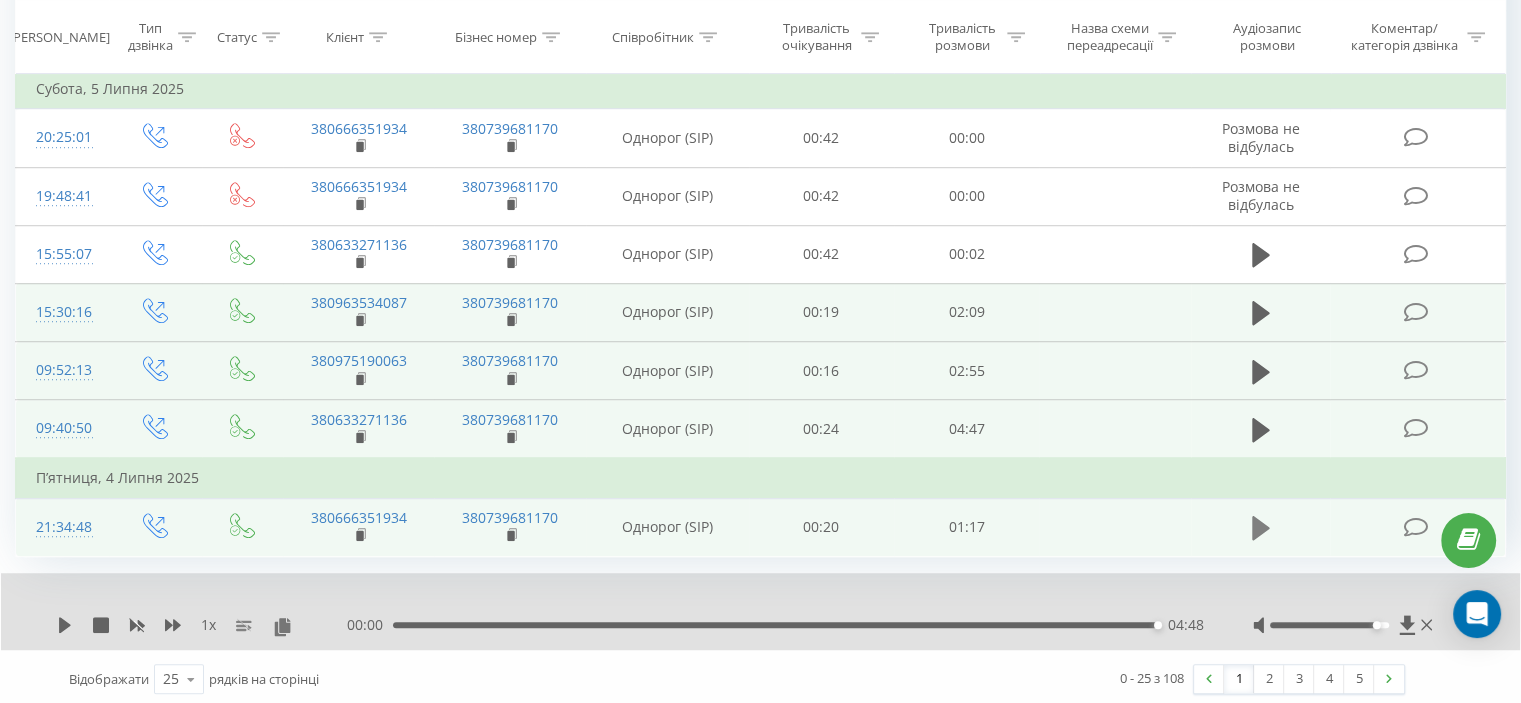click 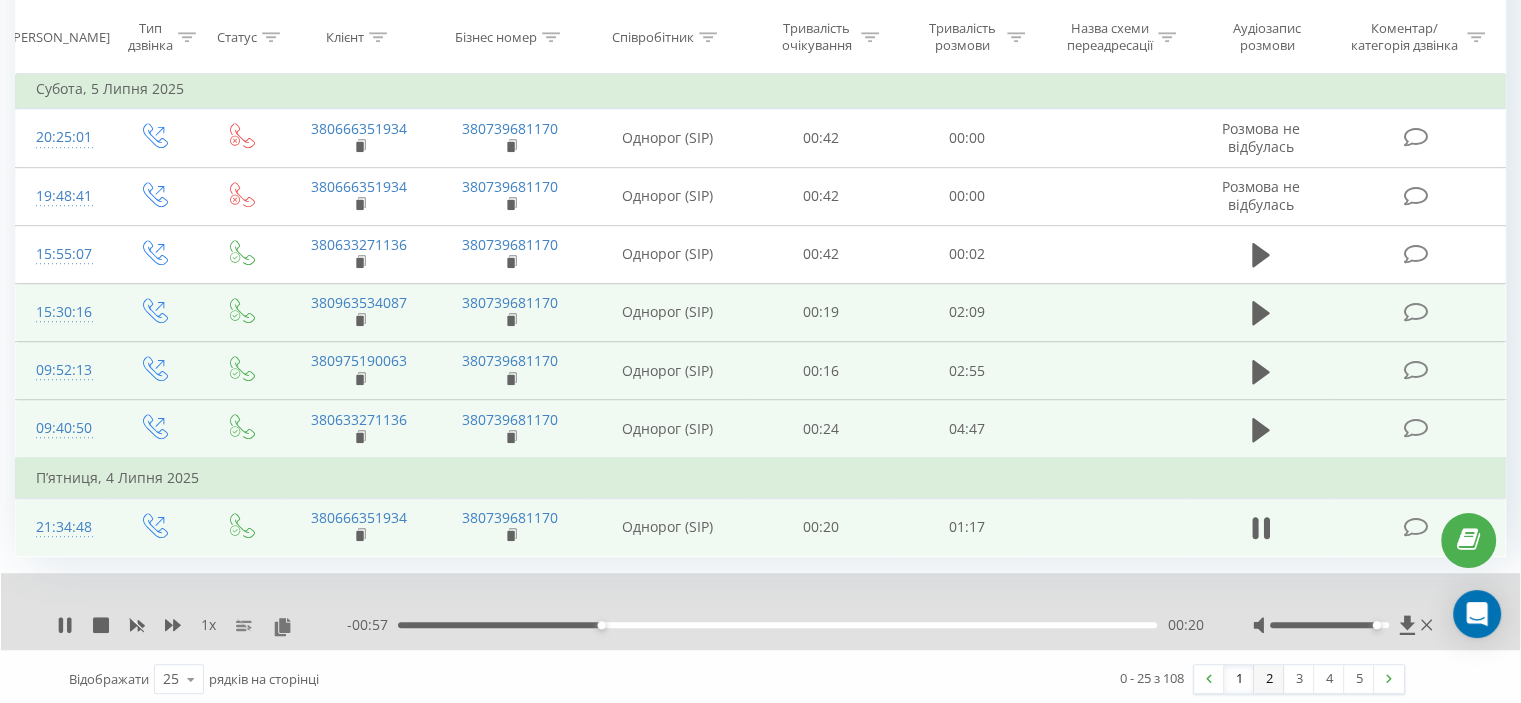 click on "2" at bounding box center [1269, 679] 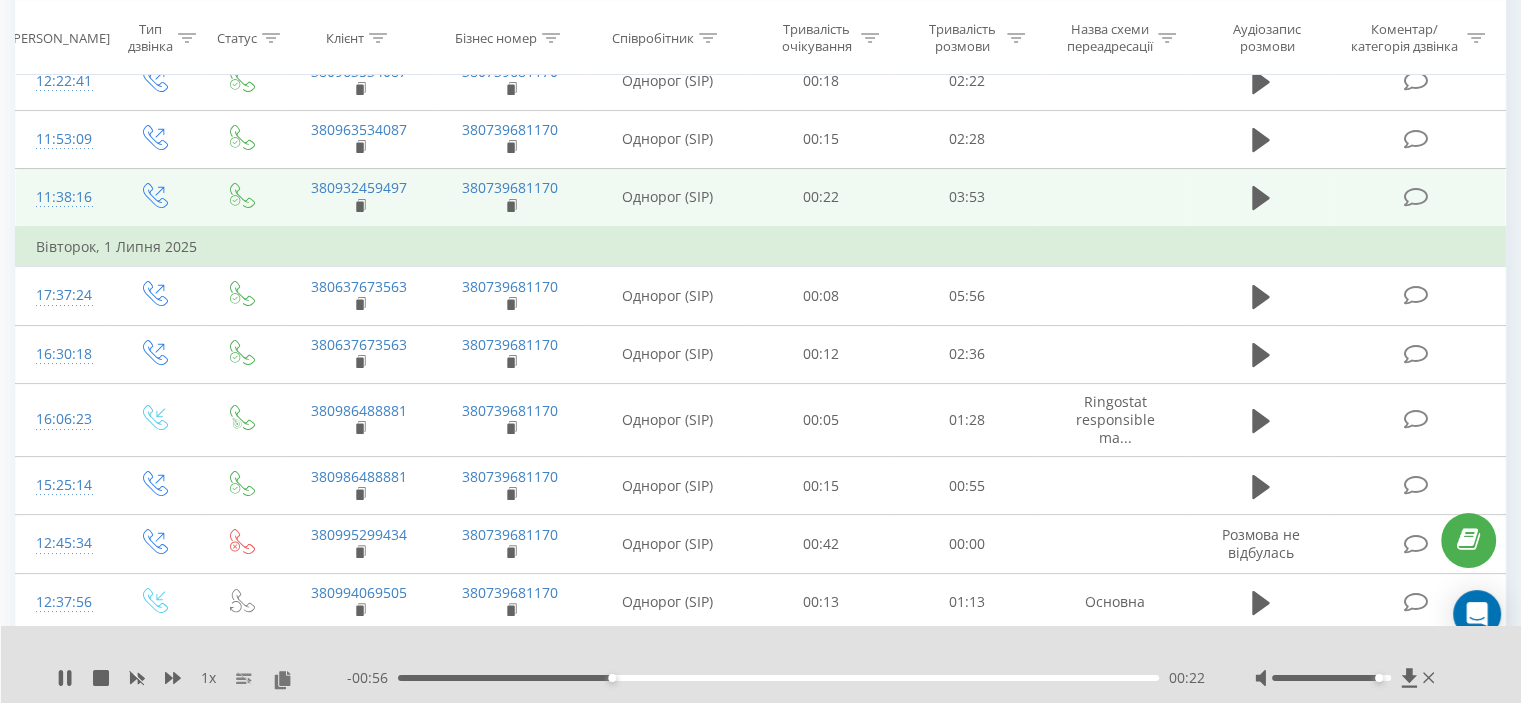 scroll, scrollTop: 132, scrollLeft: 0, axis: vertical 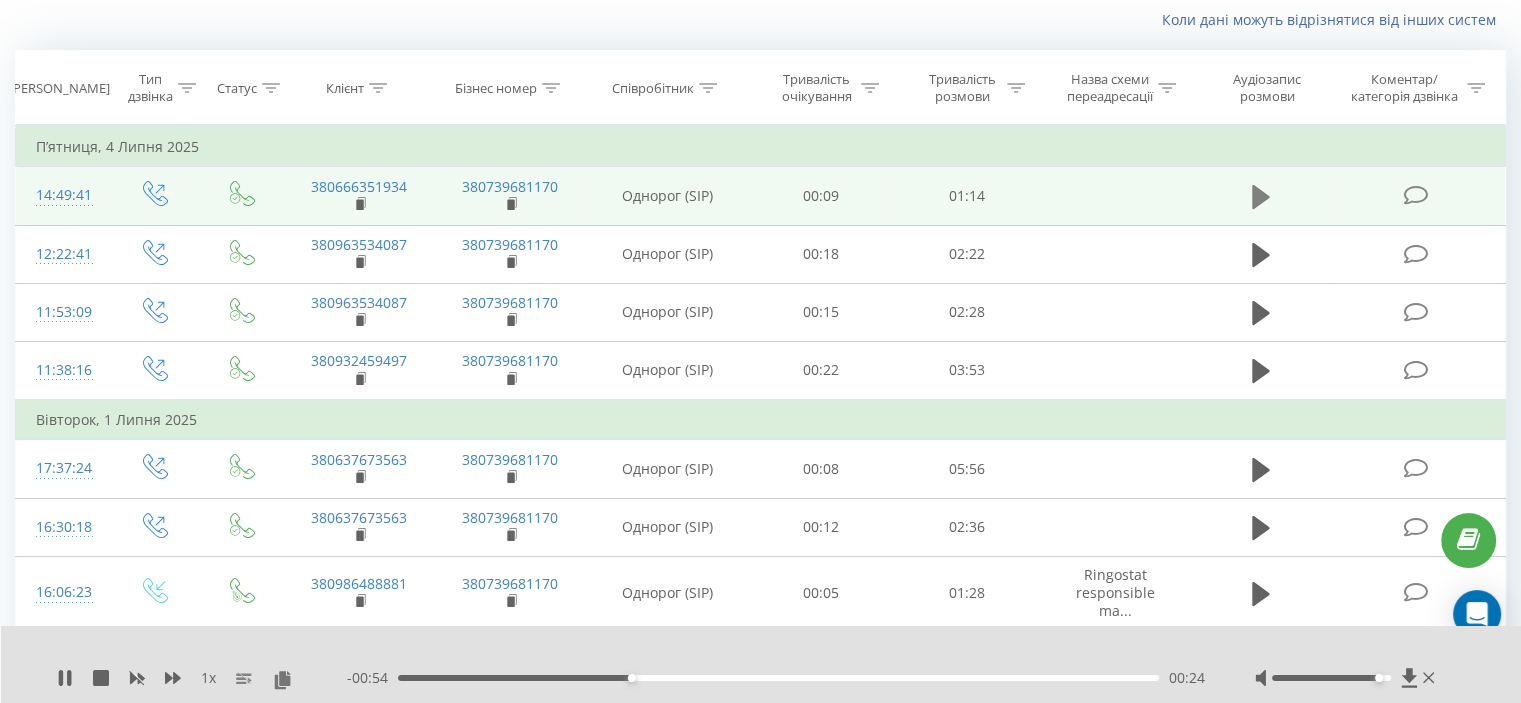 click 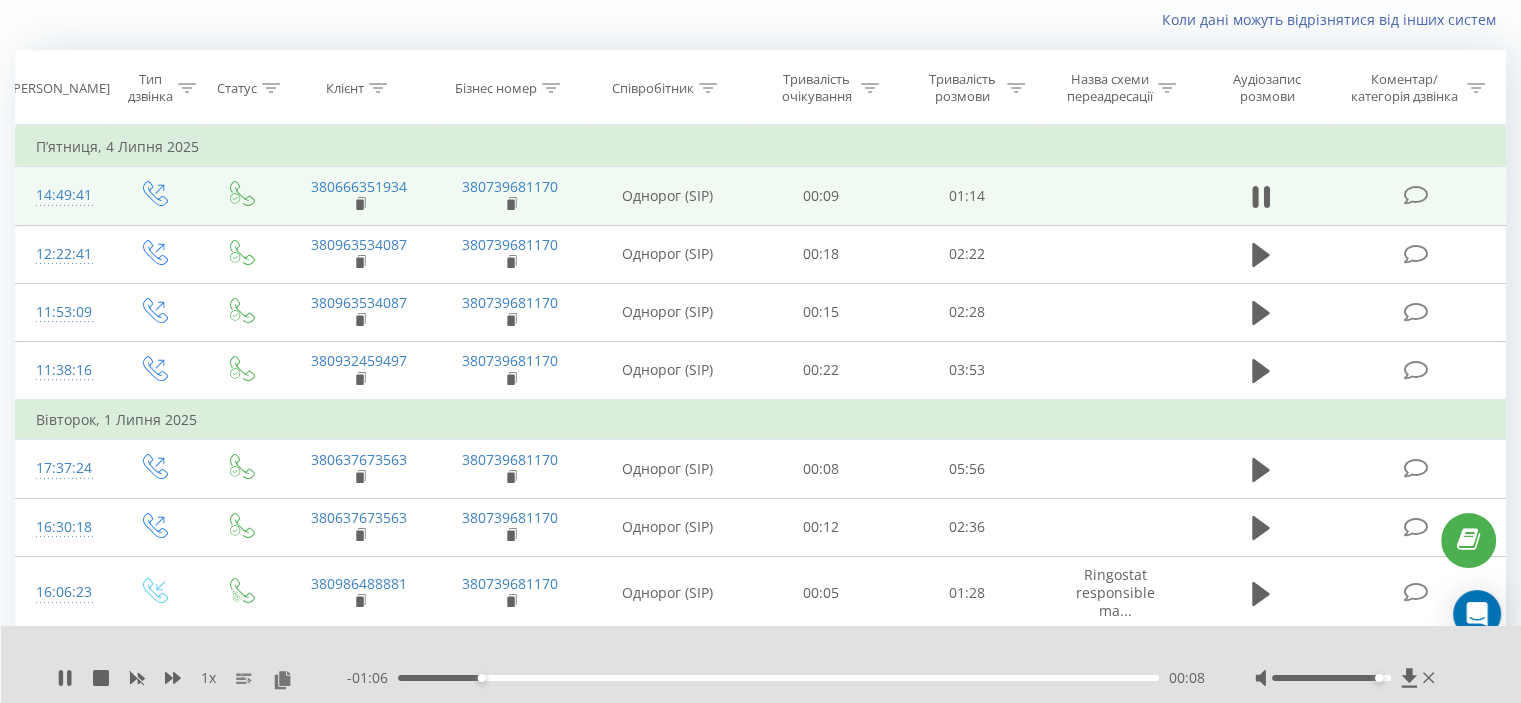click on "00:08" at bounding box center (778, 678) 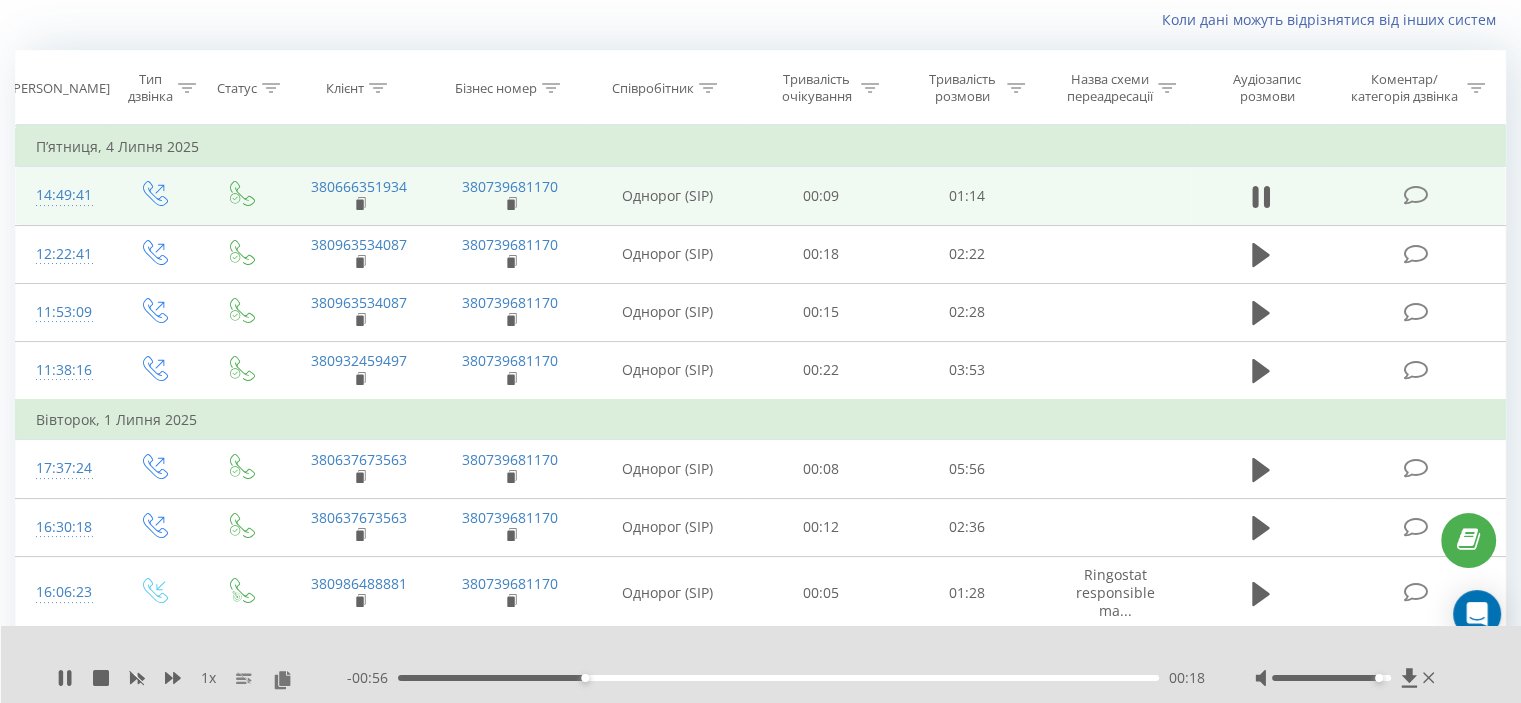 click on "00:18" at bounding box center [778, 678] 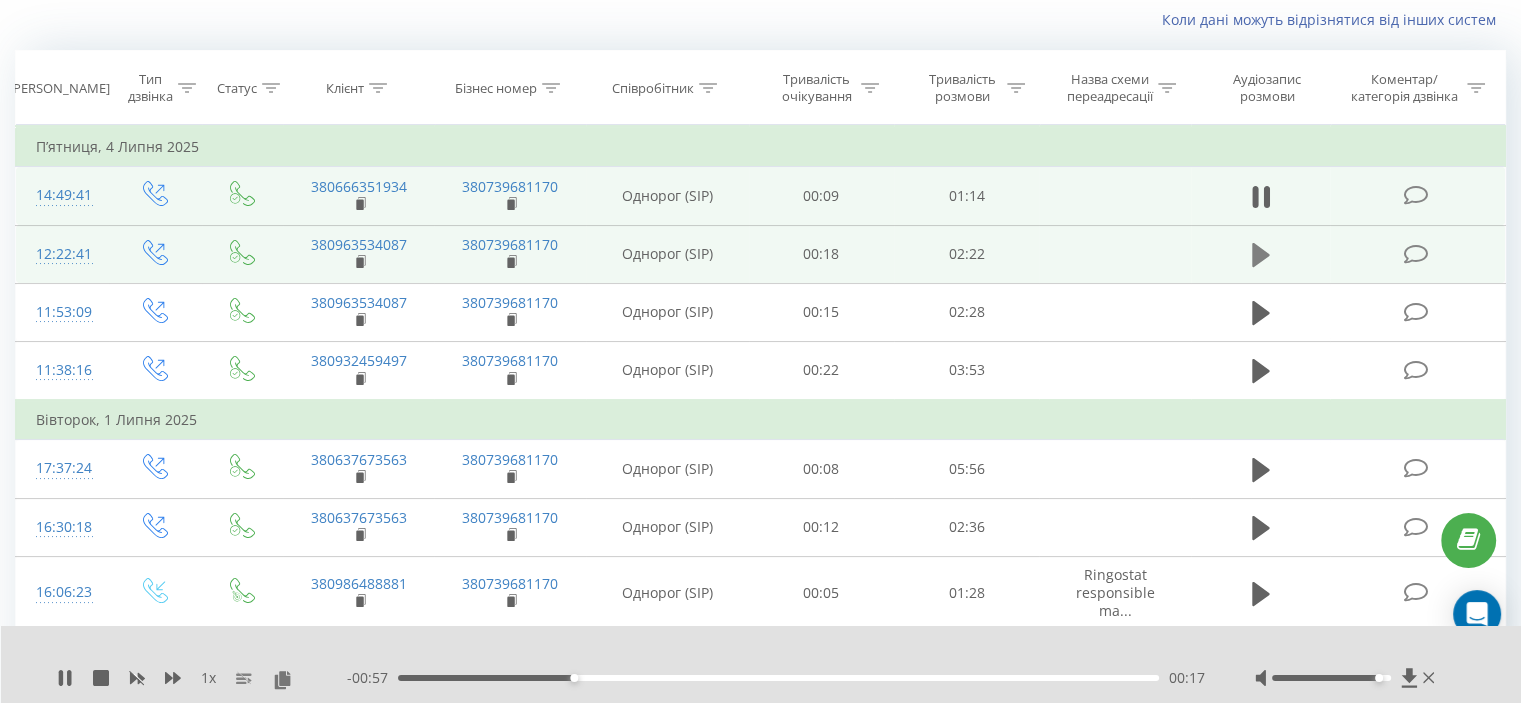 click 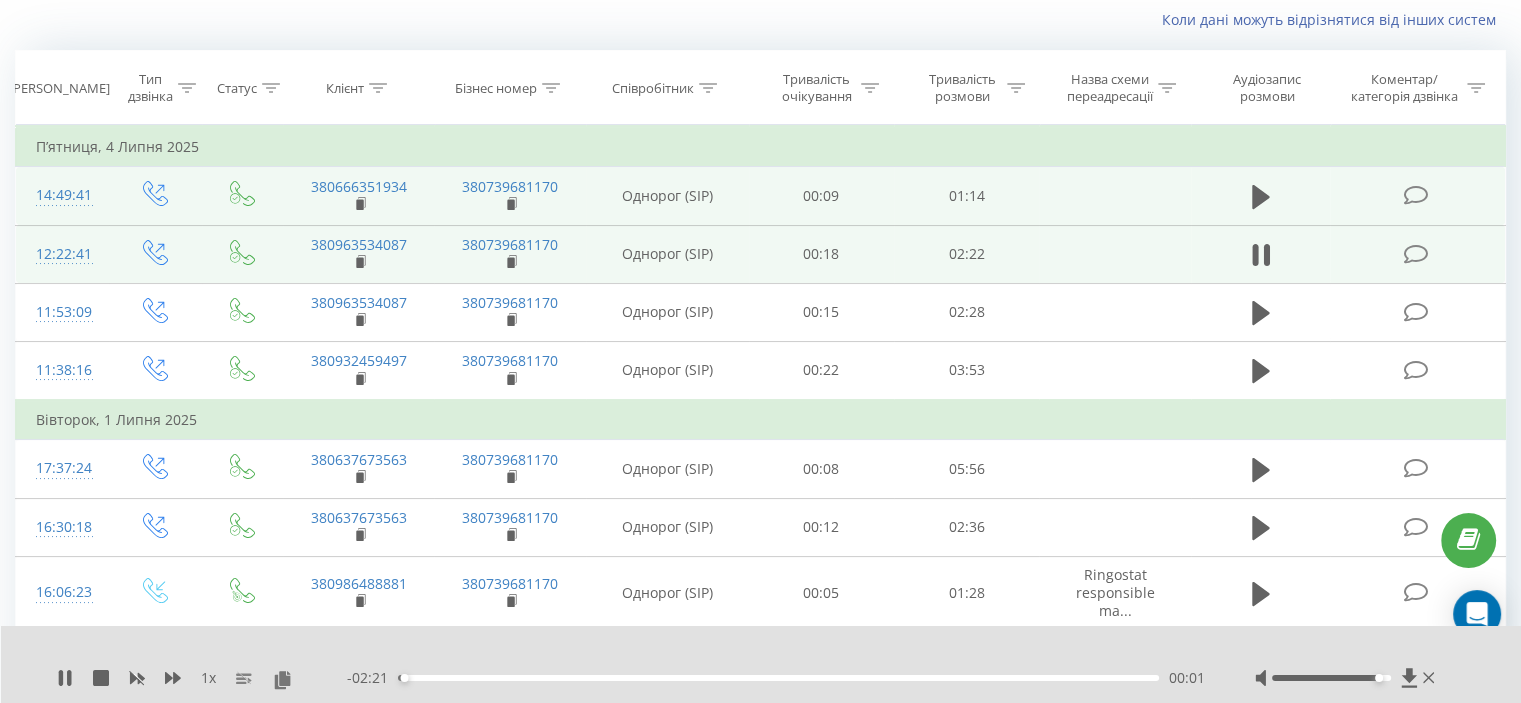click on "00:01" at bounding box center [778, 678] 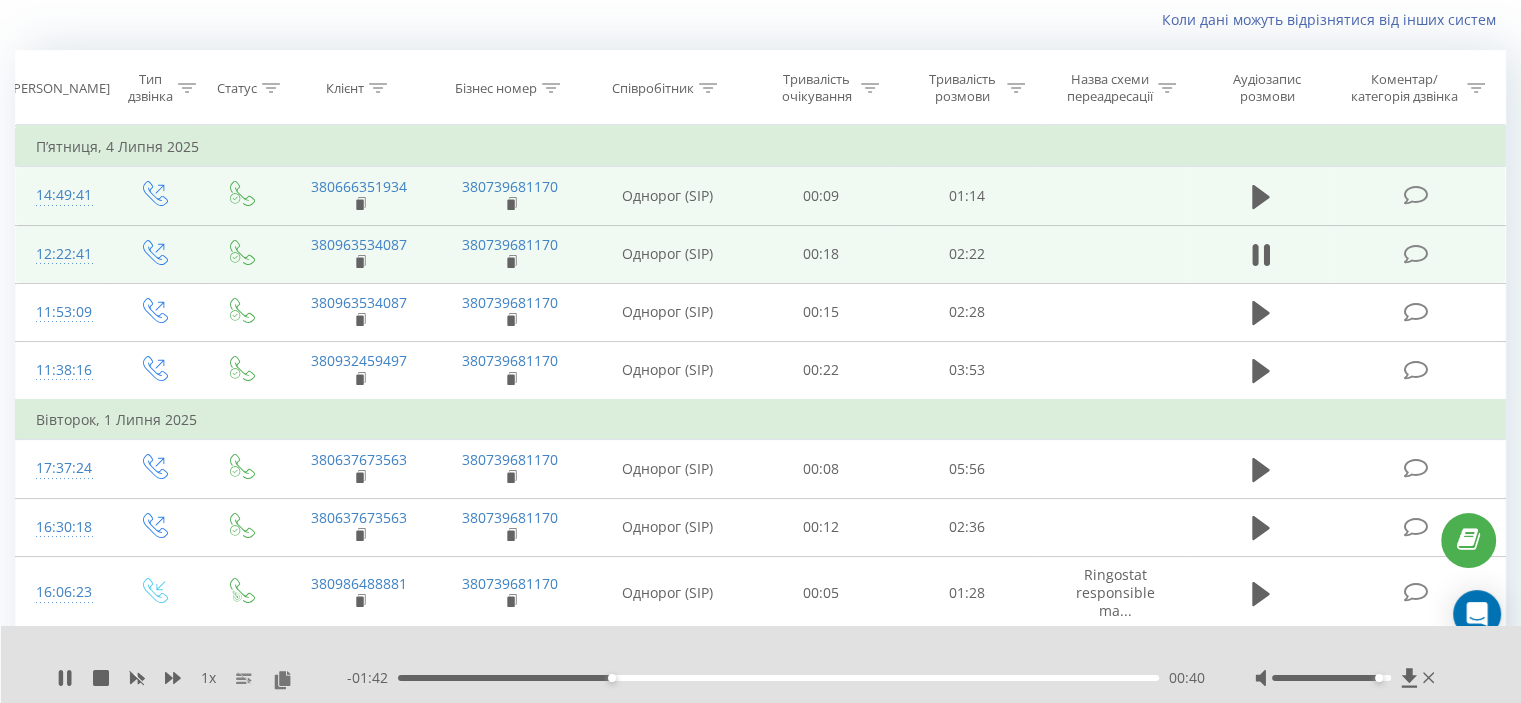 click on "00:40" at bounding box center [778, 678] 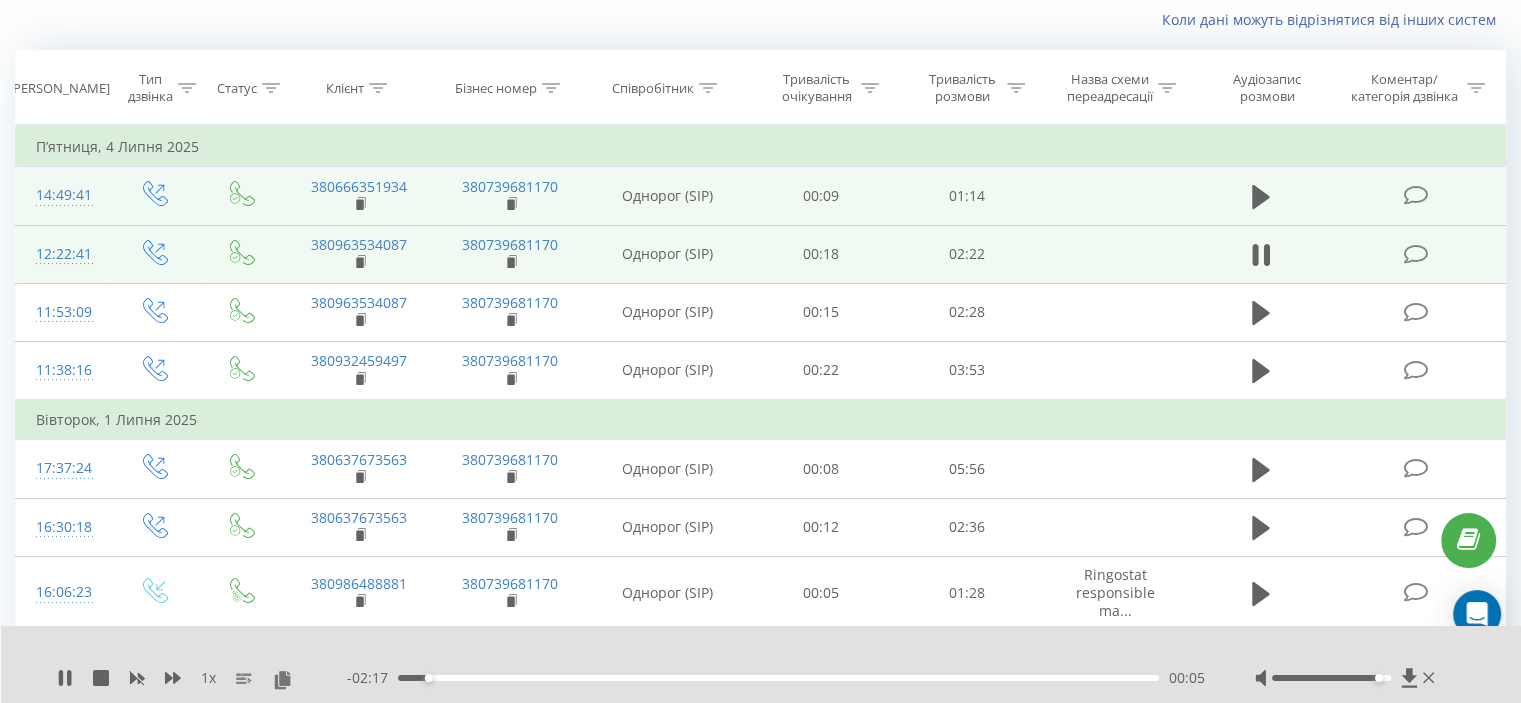 click at bounding box center [748, 652] 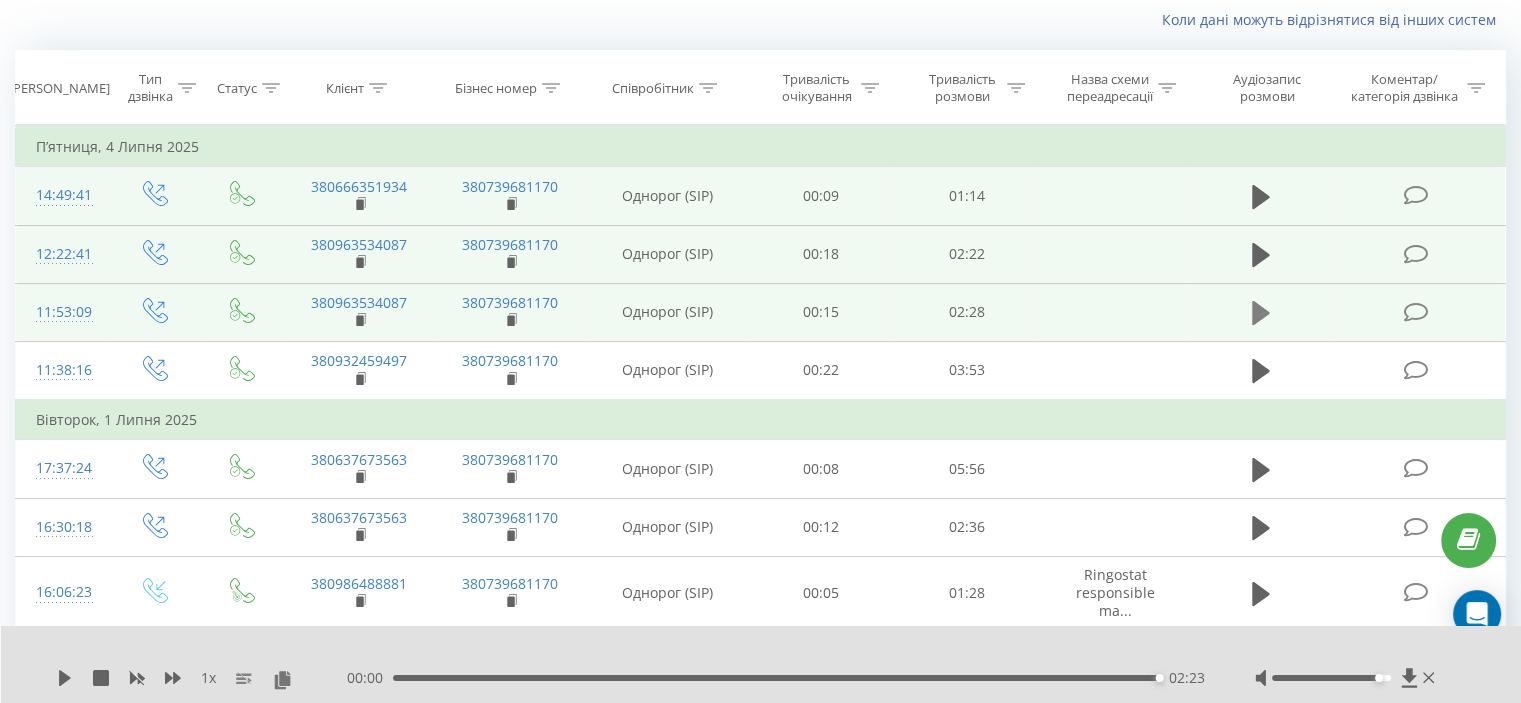click 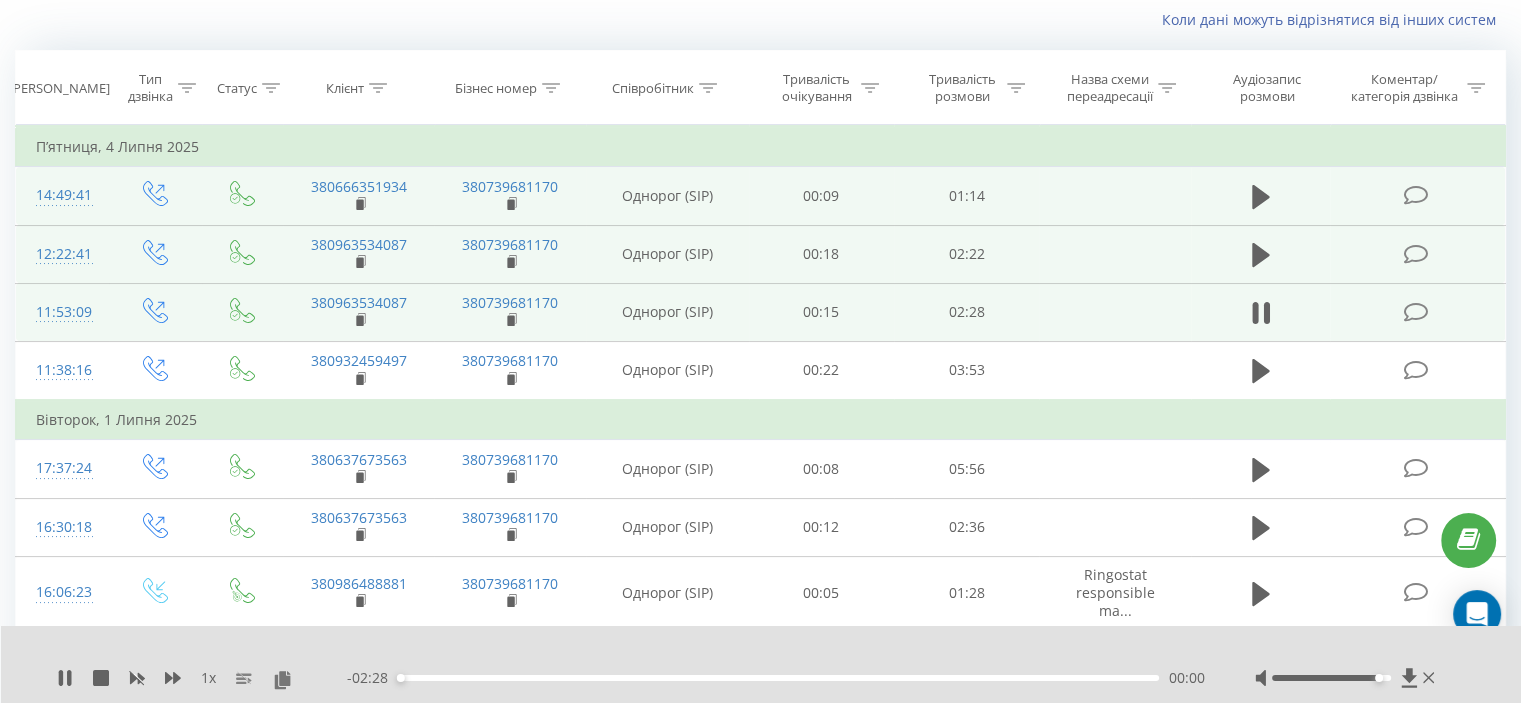 click on "00:00" at bounding box center [778, 678] 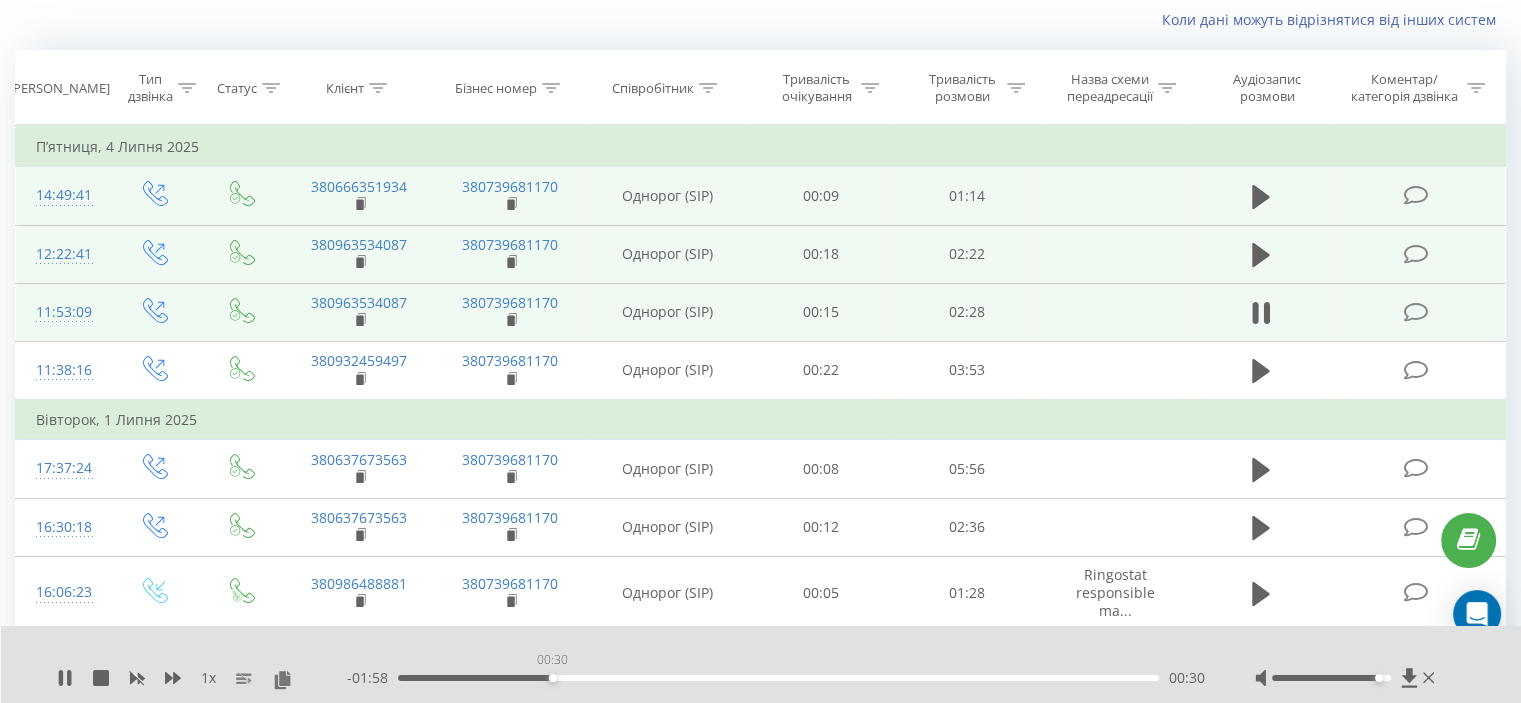 click on "00:30" at bounding box center [778, 678] 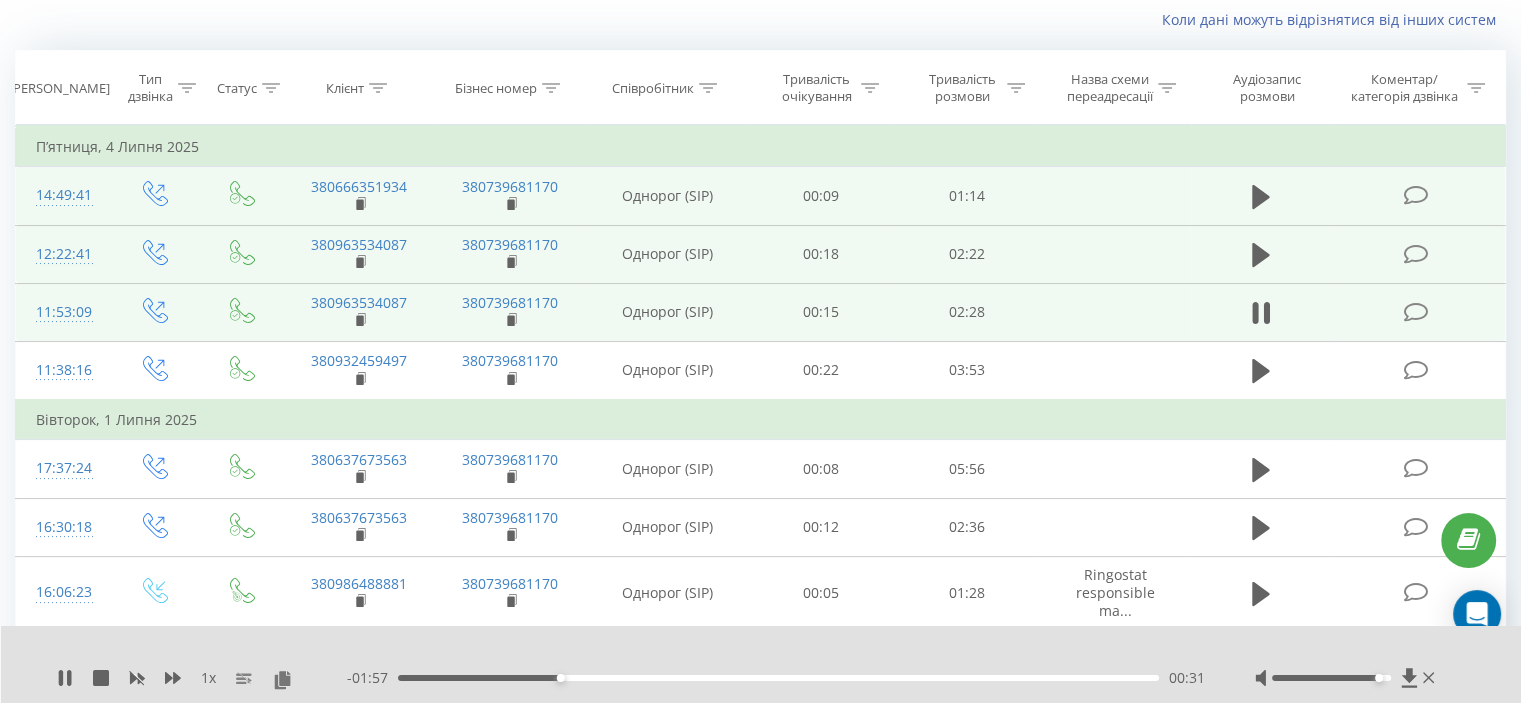 click on "00:31" at bounding box center [778, 678] 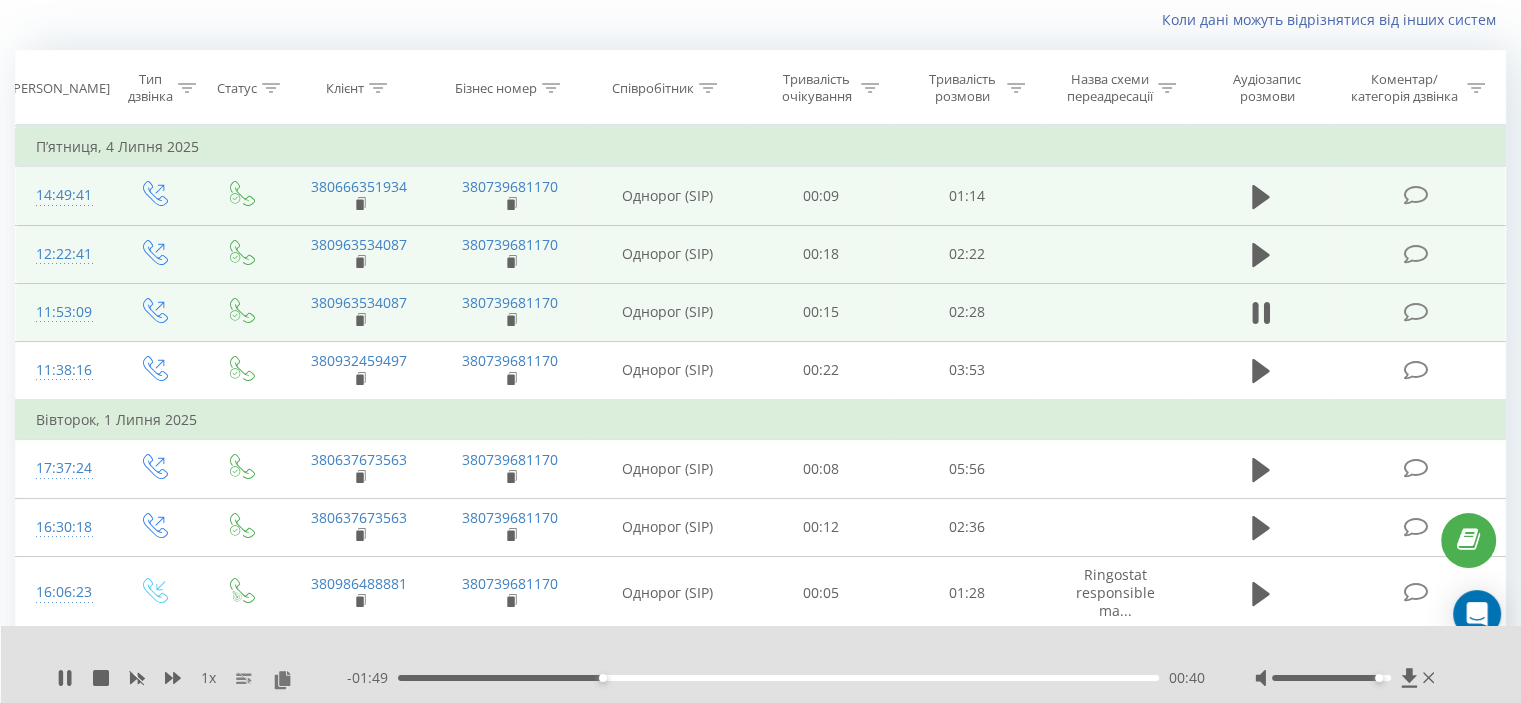 click on "00:40" at bounding box center [778, 678] 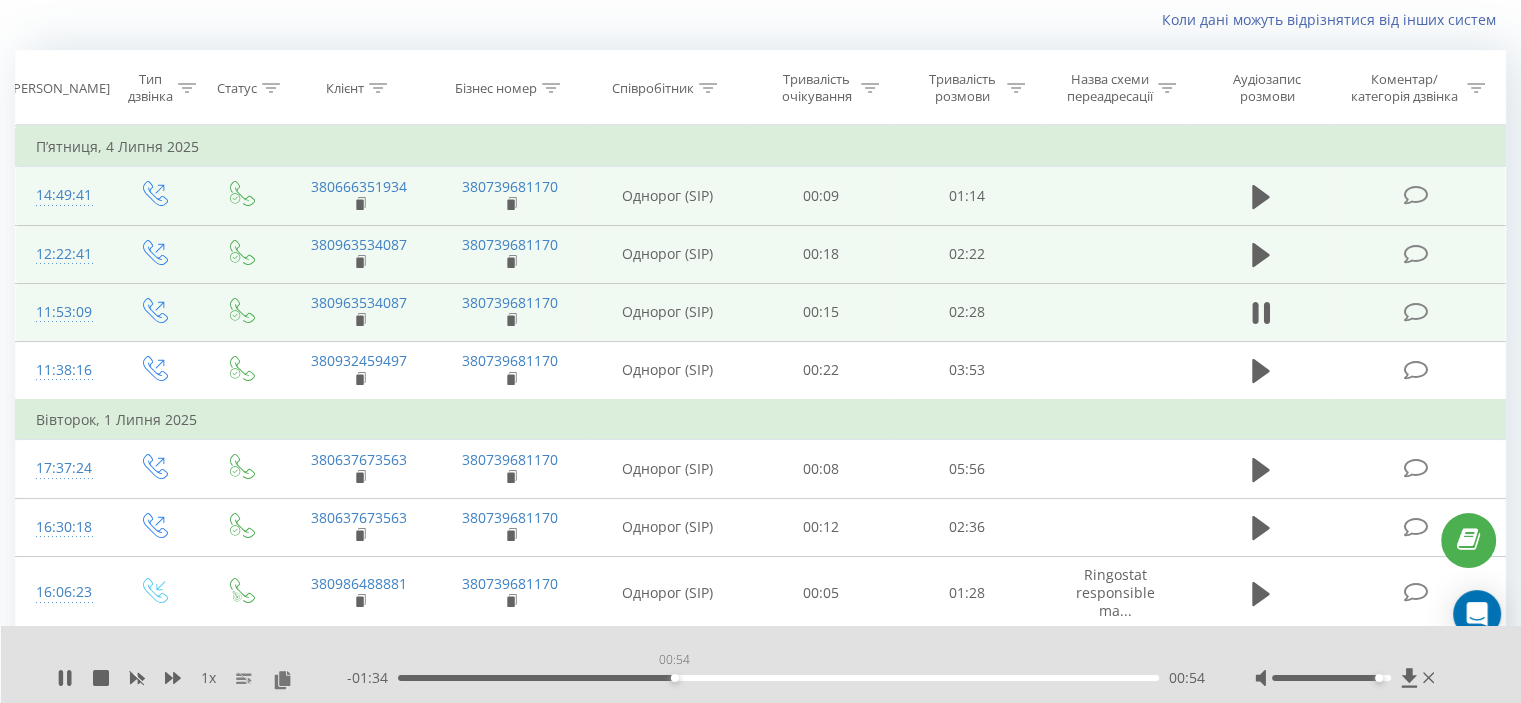 click on "00:54" at bounding box center [778, 678] 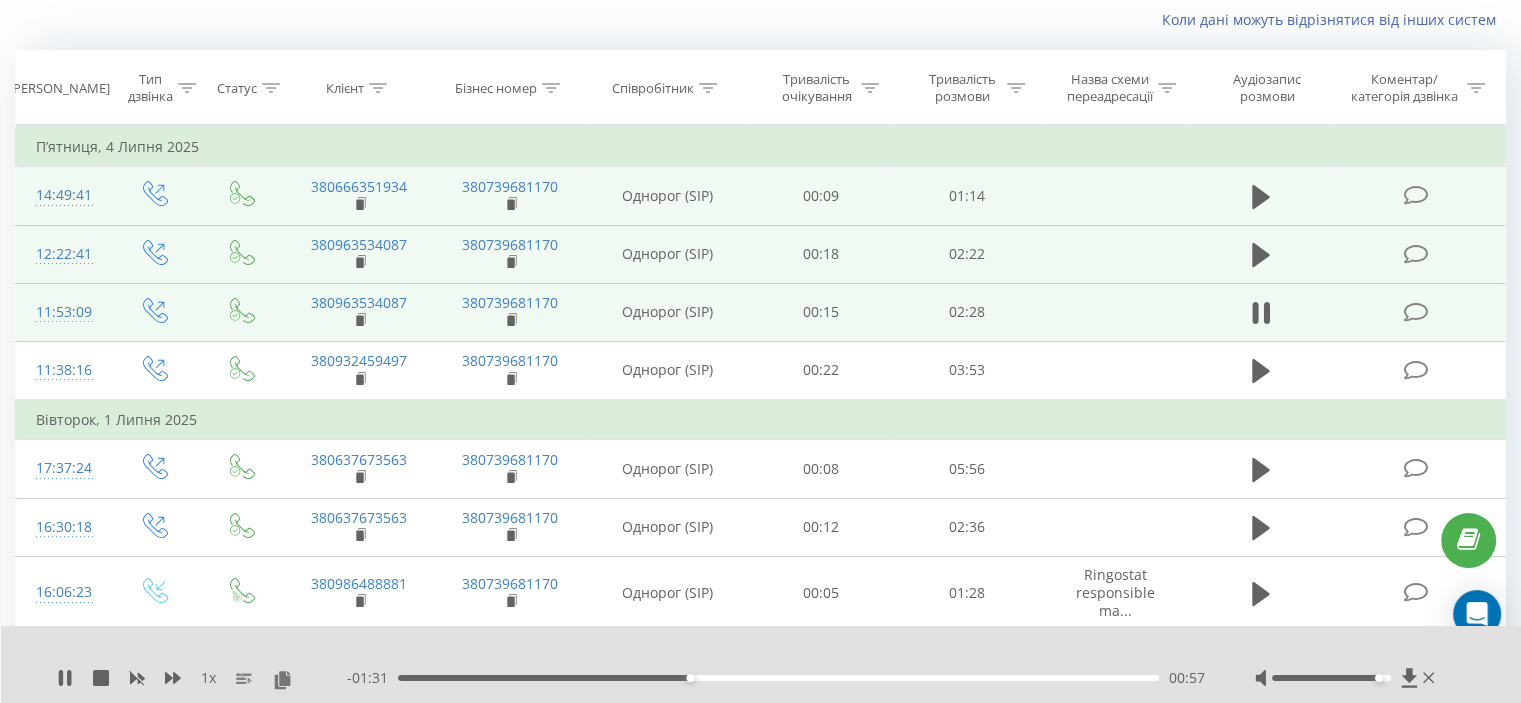 click on "00:57" at bounding box center (778, 678) 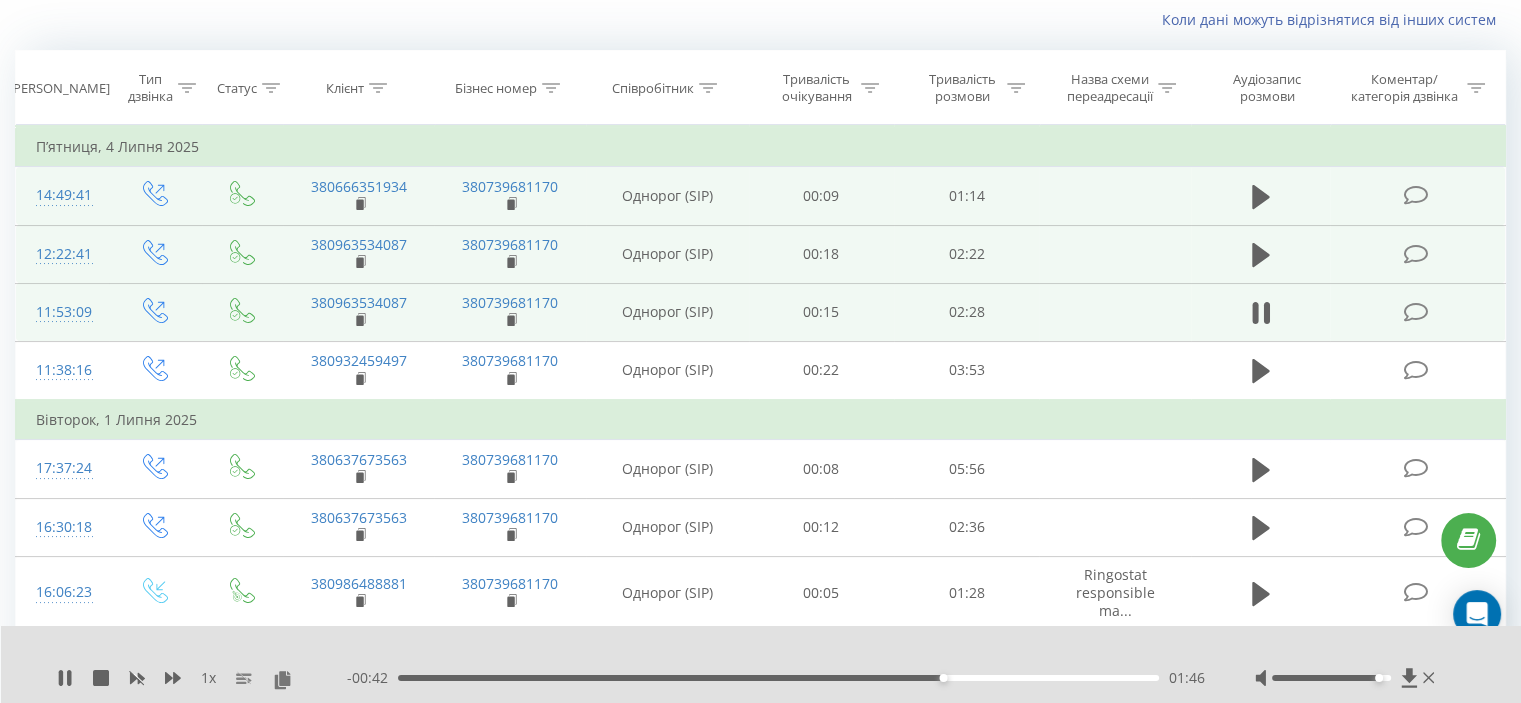 click on "01:46" at bounding box center (778, 678) 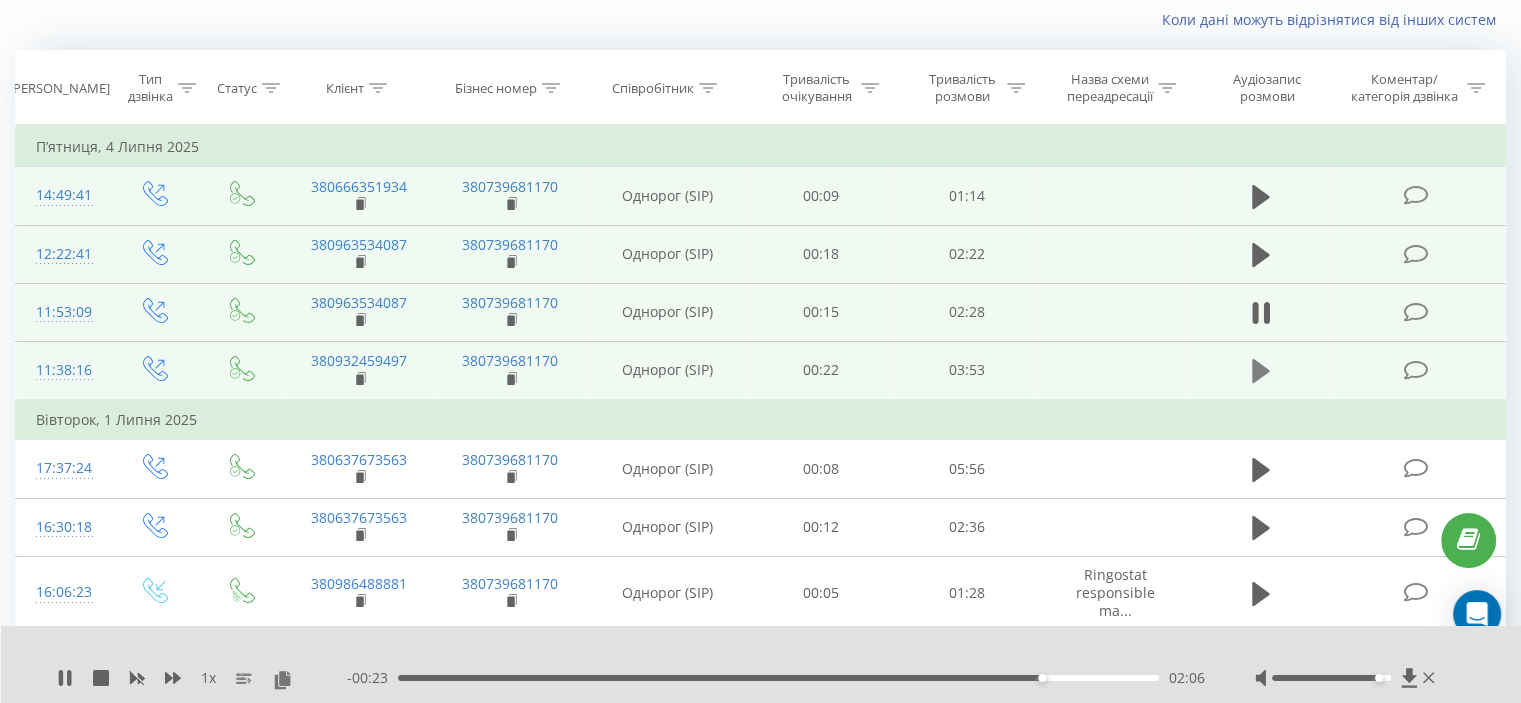 click 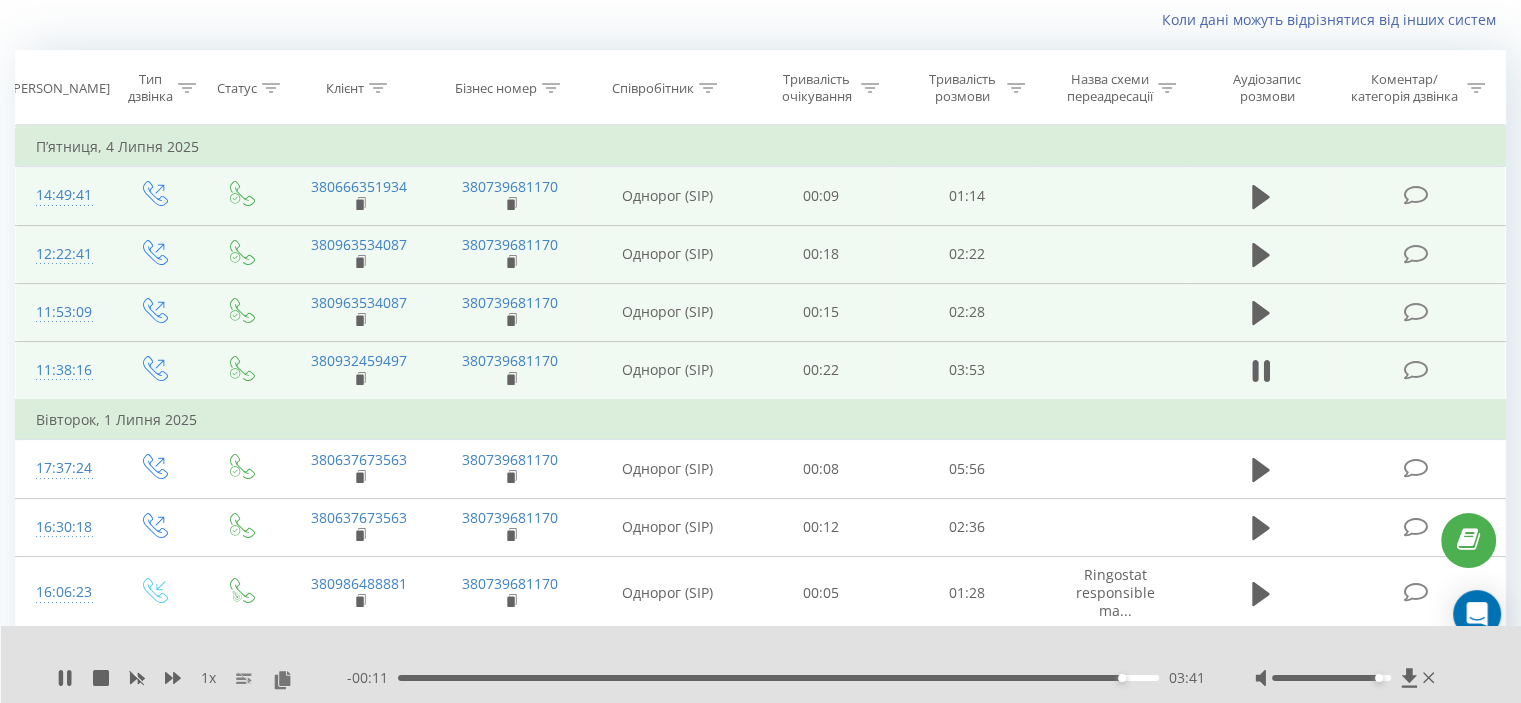 click at bounding box center [748, 652] 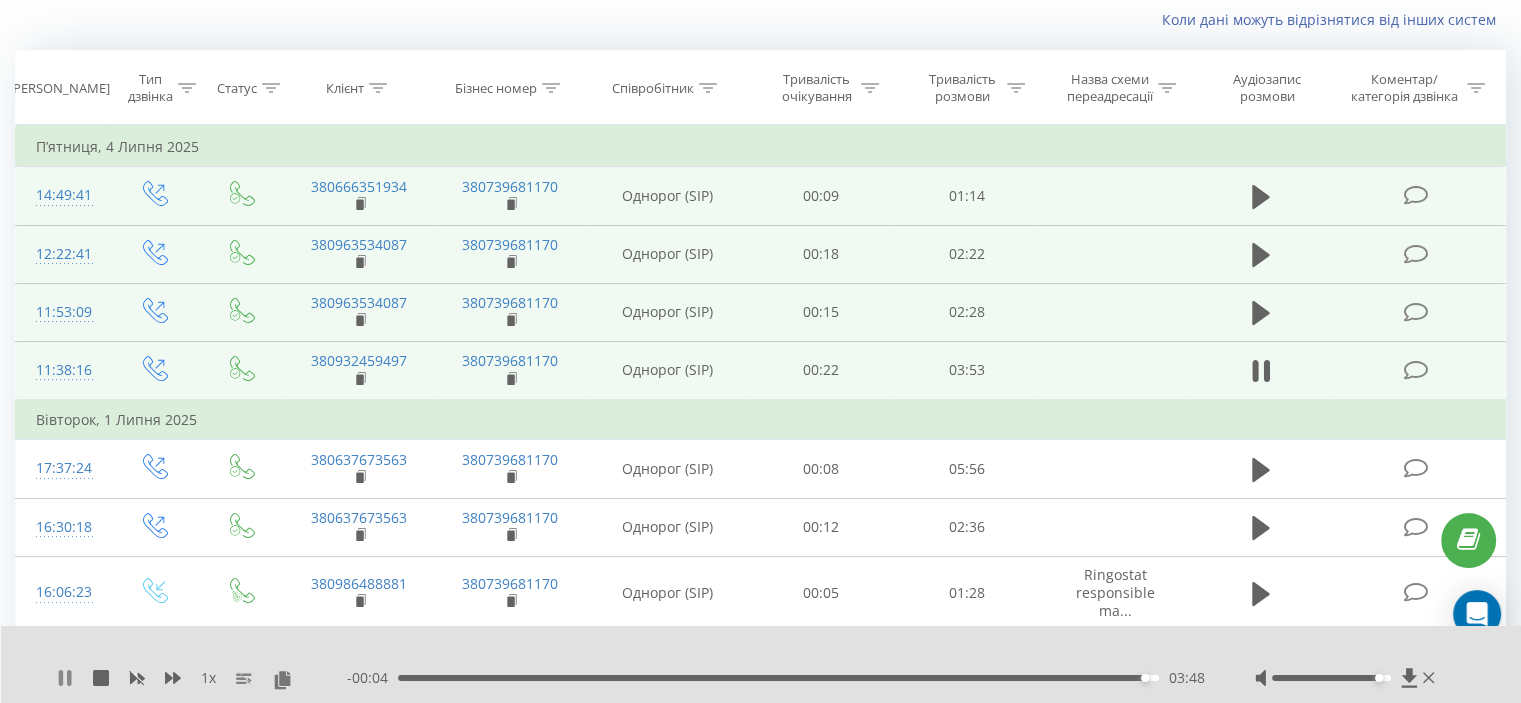 click 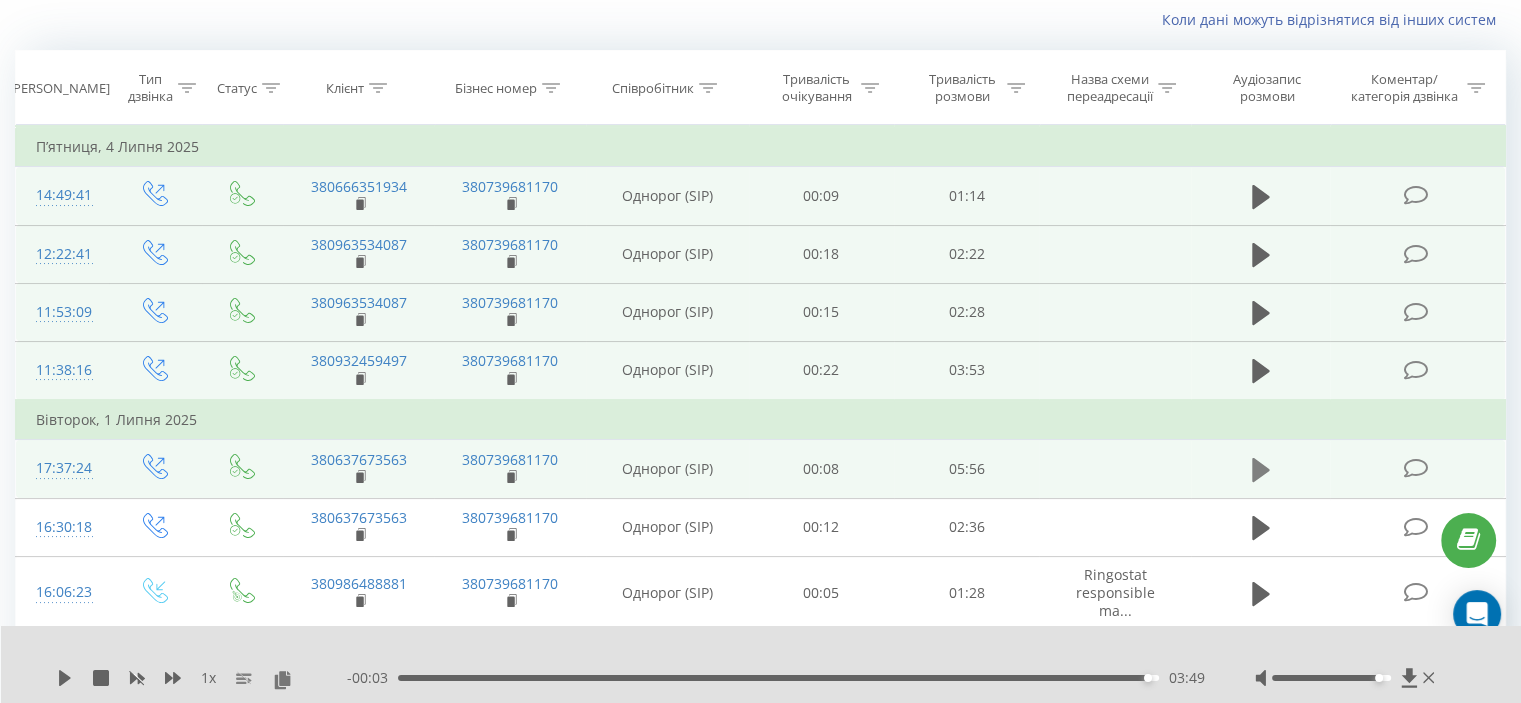click 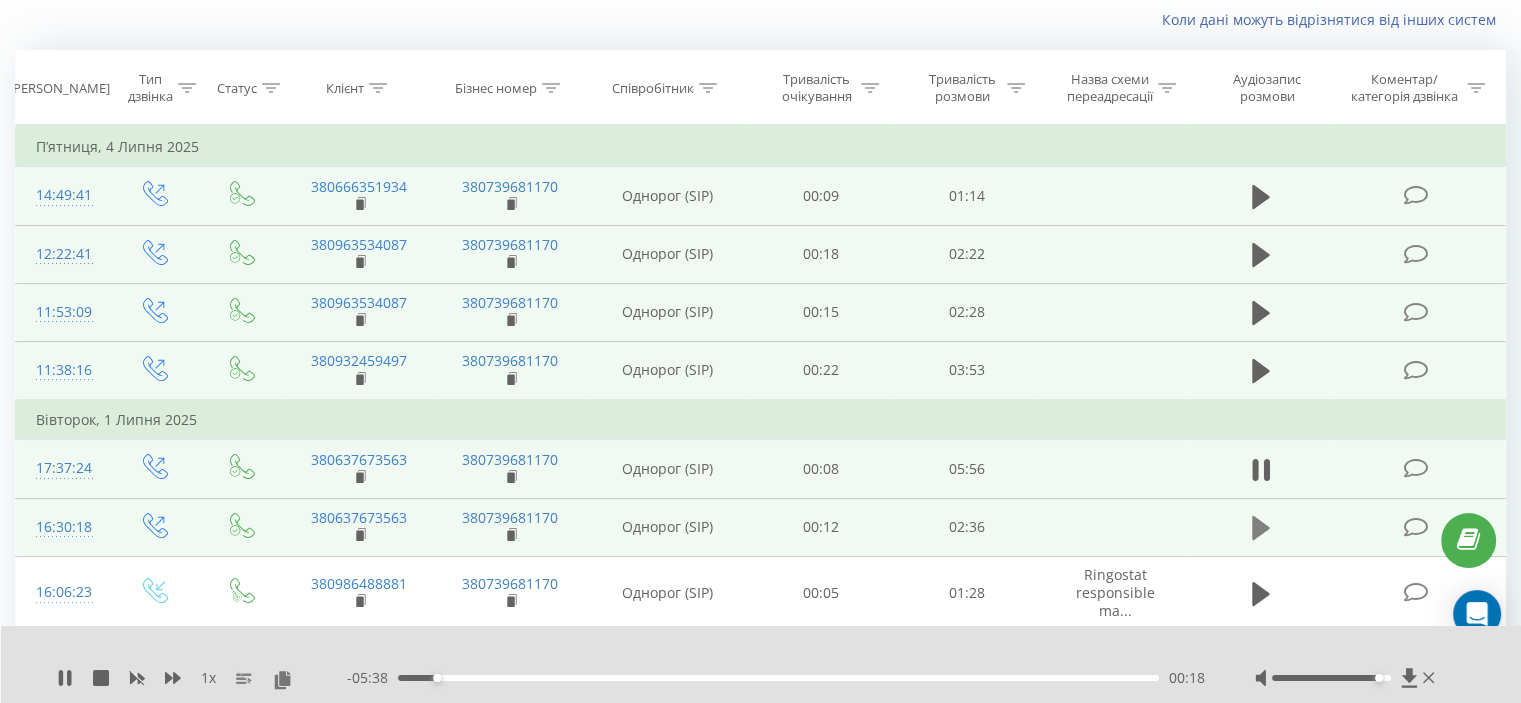 click 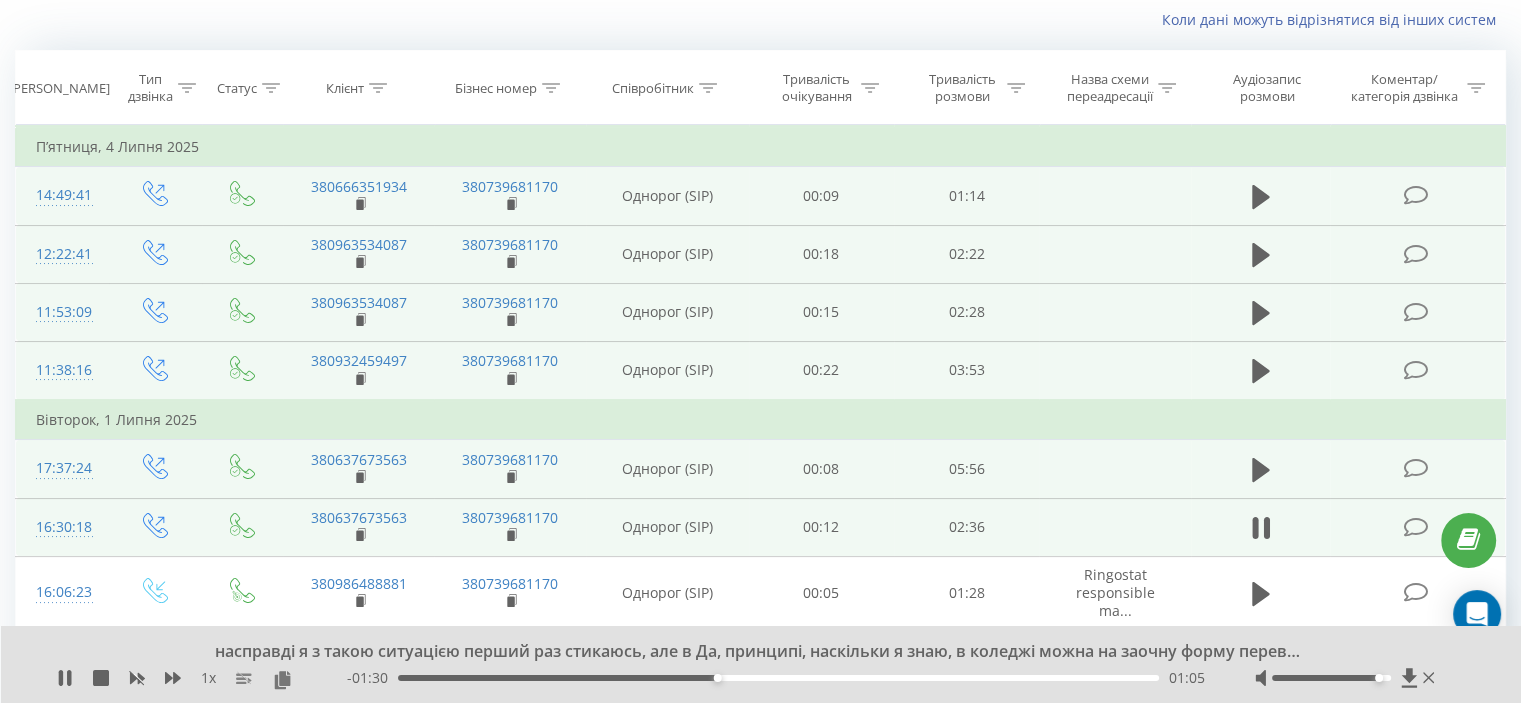 click on "насправді я з такою ситуацією перший раз стикаюсь, але в Да, принципі, наскільки я знаю, в коледжі можна на заочну форму перевезтися.   1 x  - 01:30 01:05   01:05" at bounding box center (761, 664) 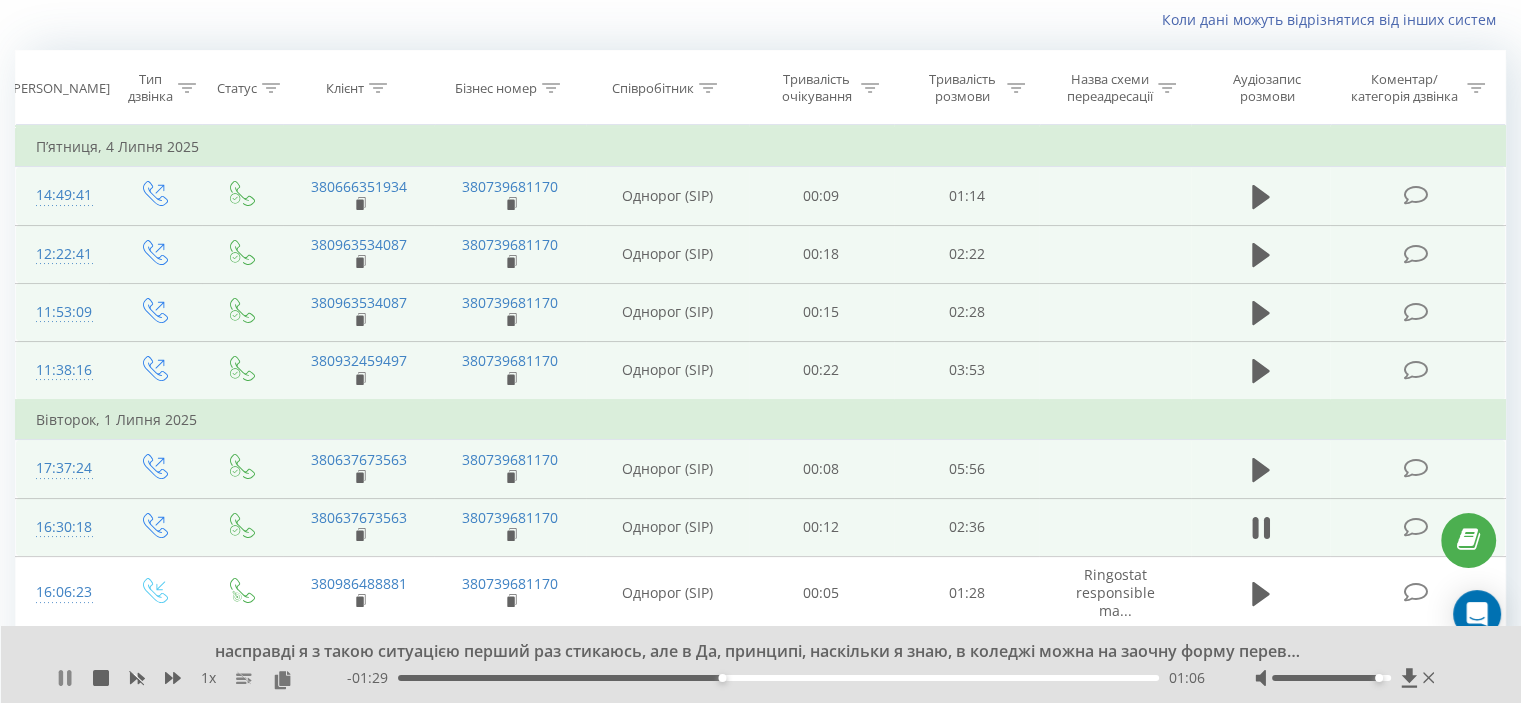 click 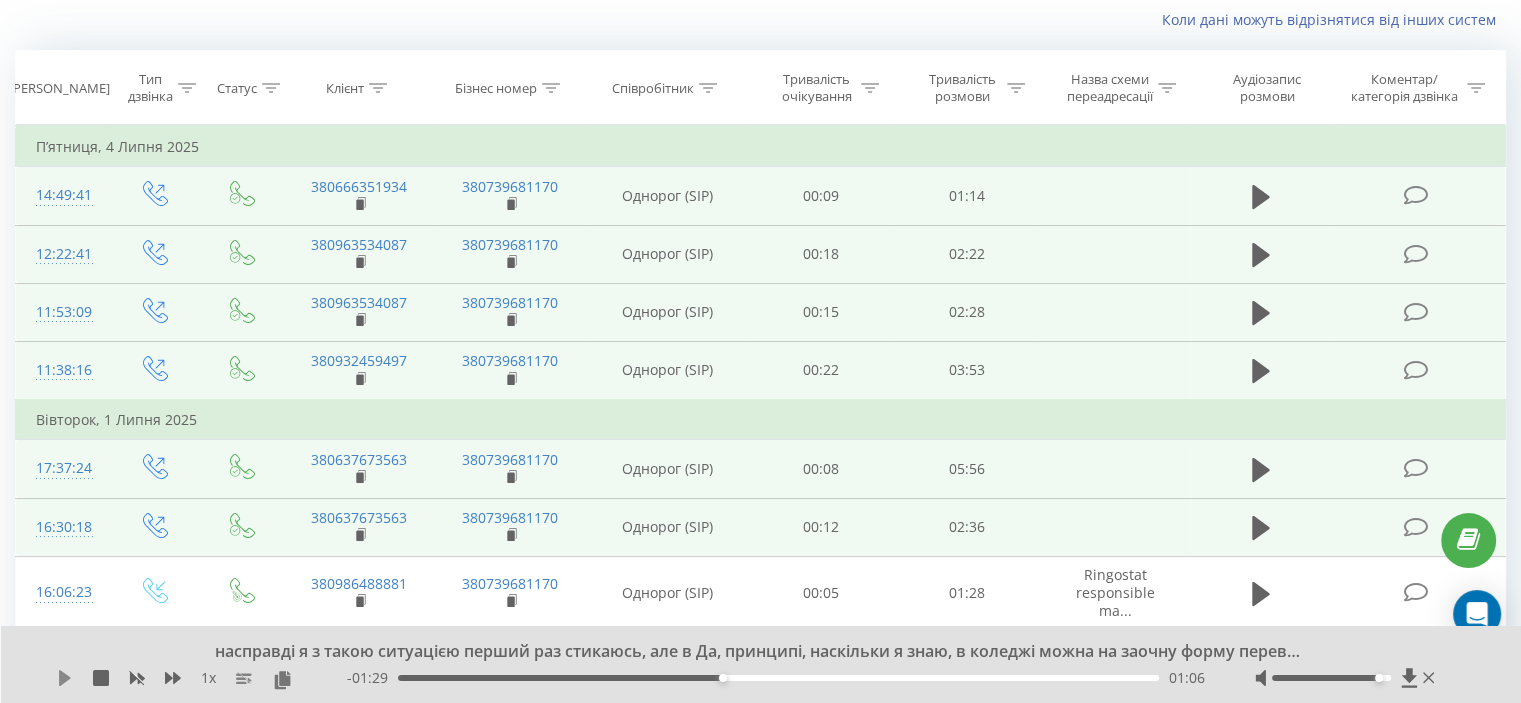 click 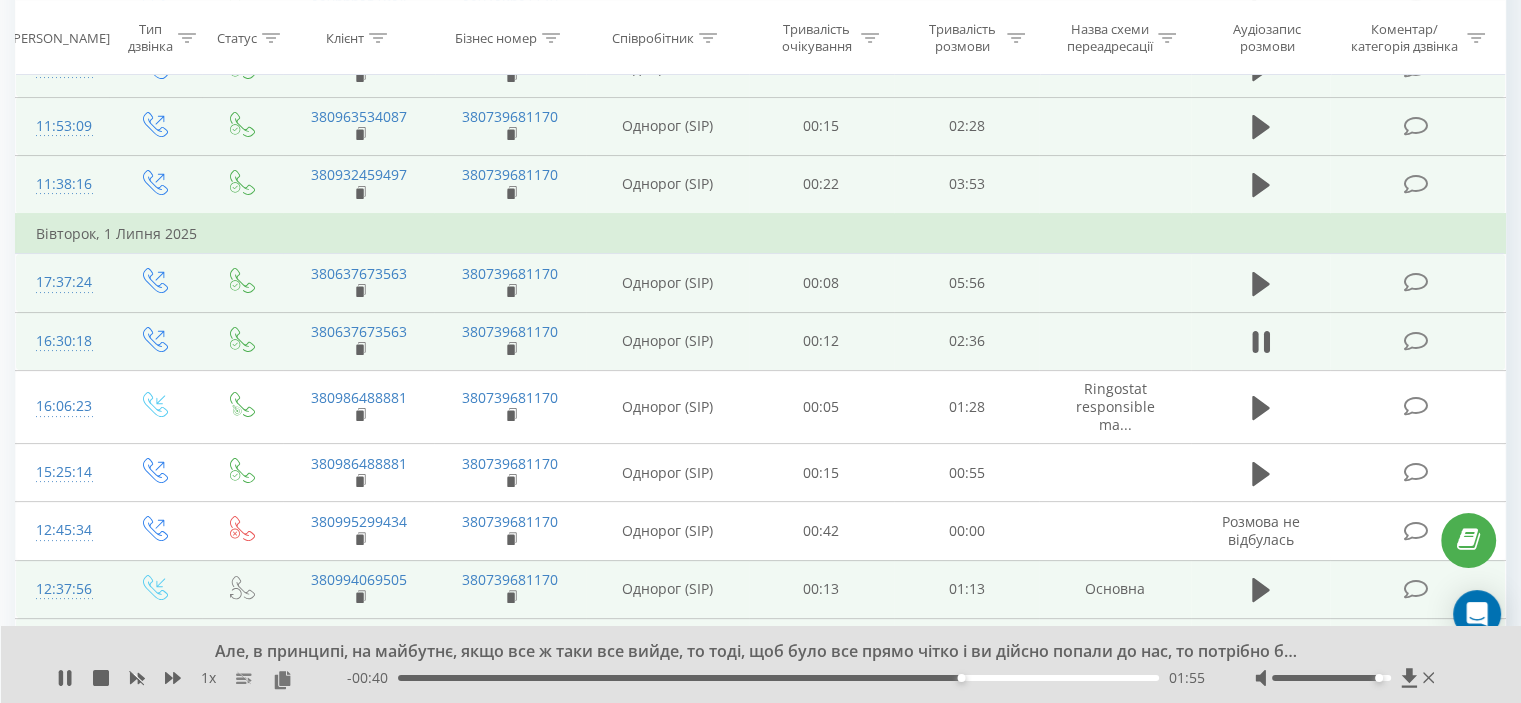 scroll, scrollTop: 332, scrollLeft: 0, axis: vertical 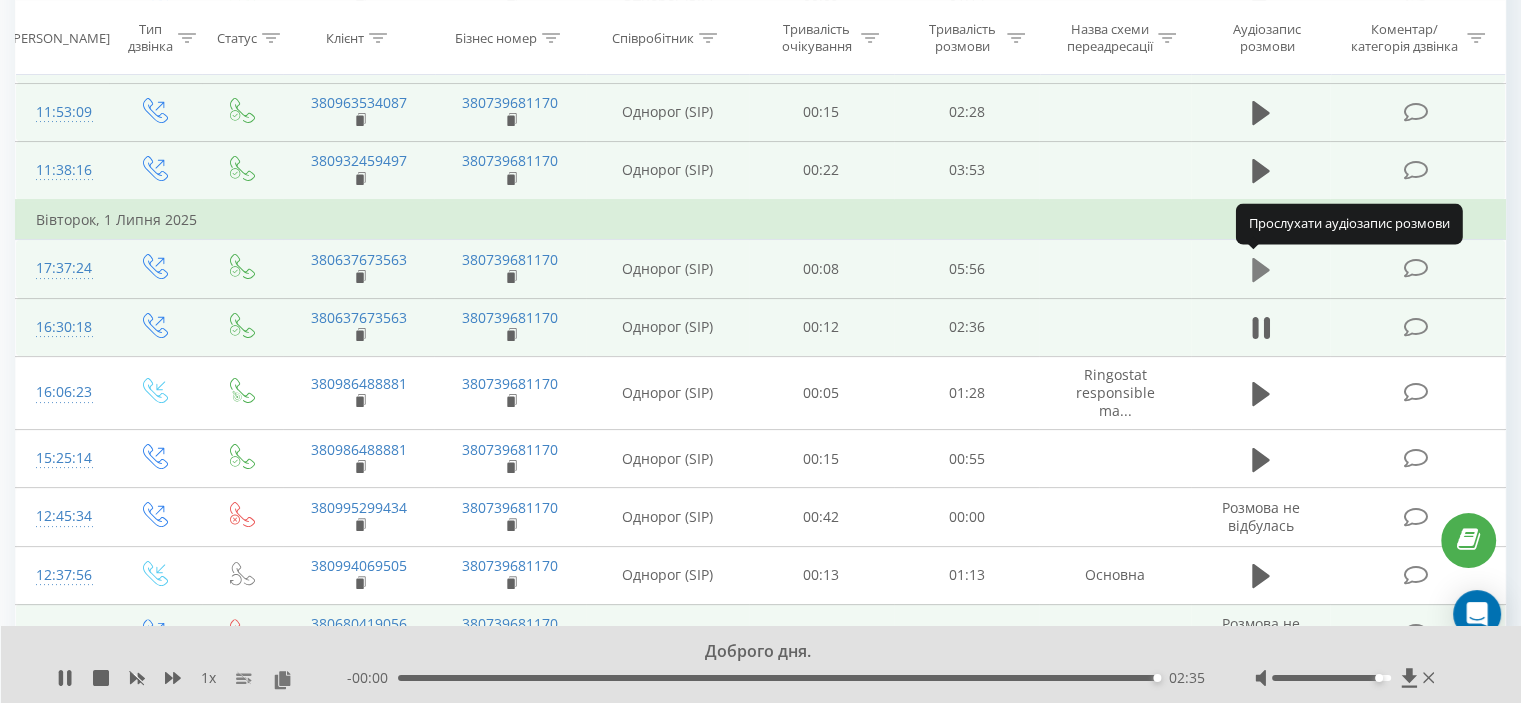 click 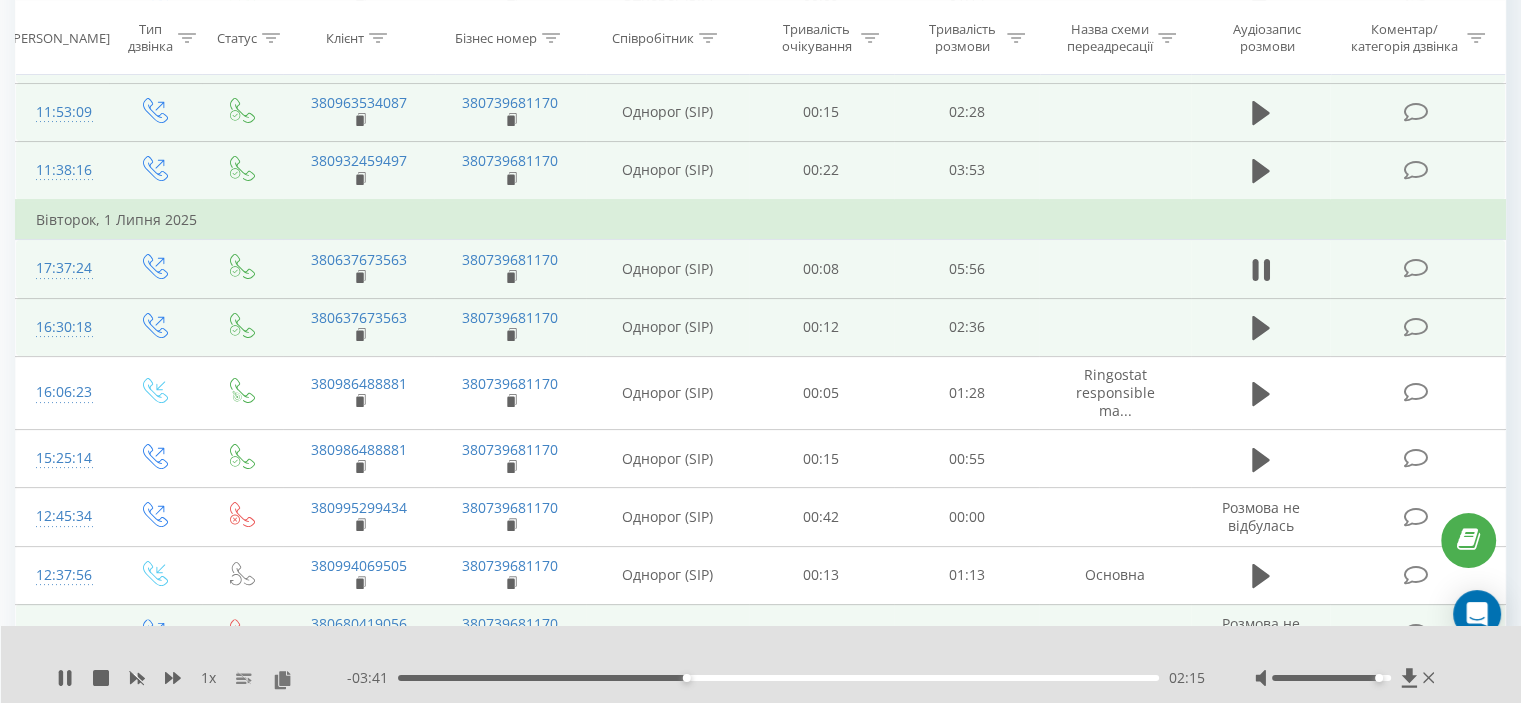 click on "02:15" at bounding box center [778, 678] 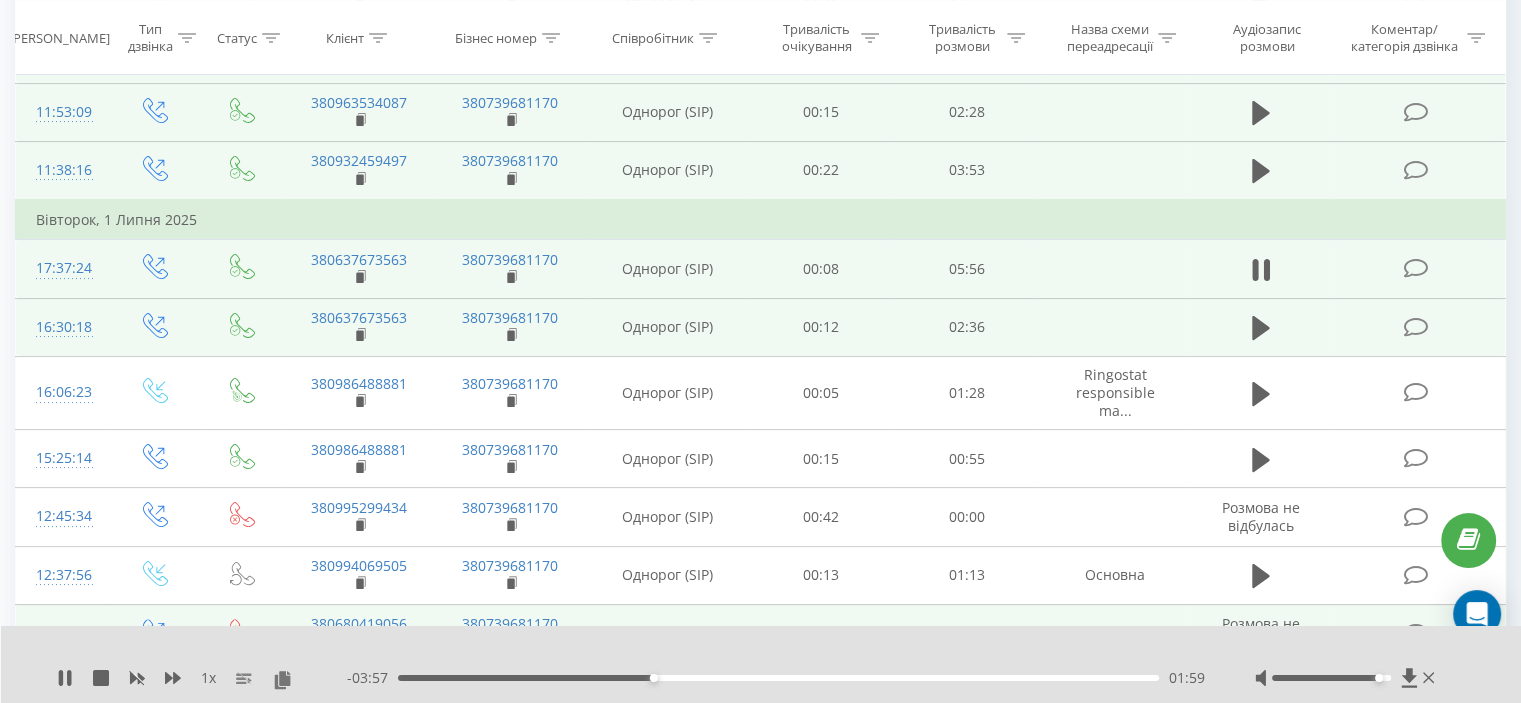 click on "01:59" at bounding box center (778, 678) 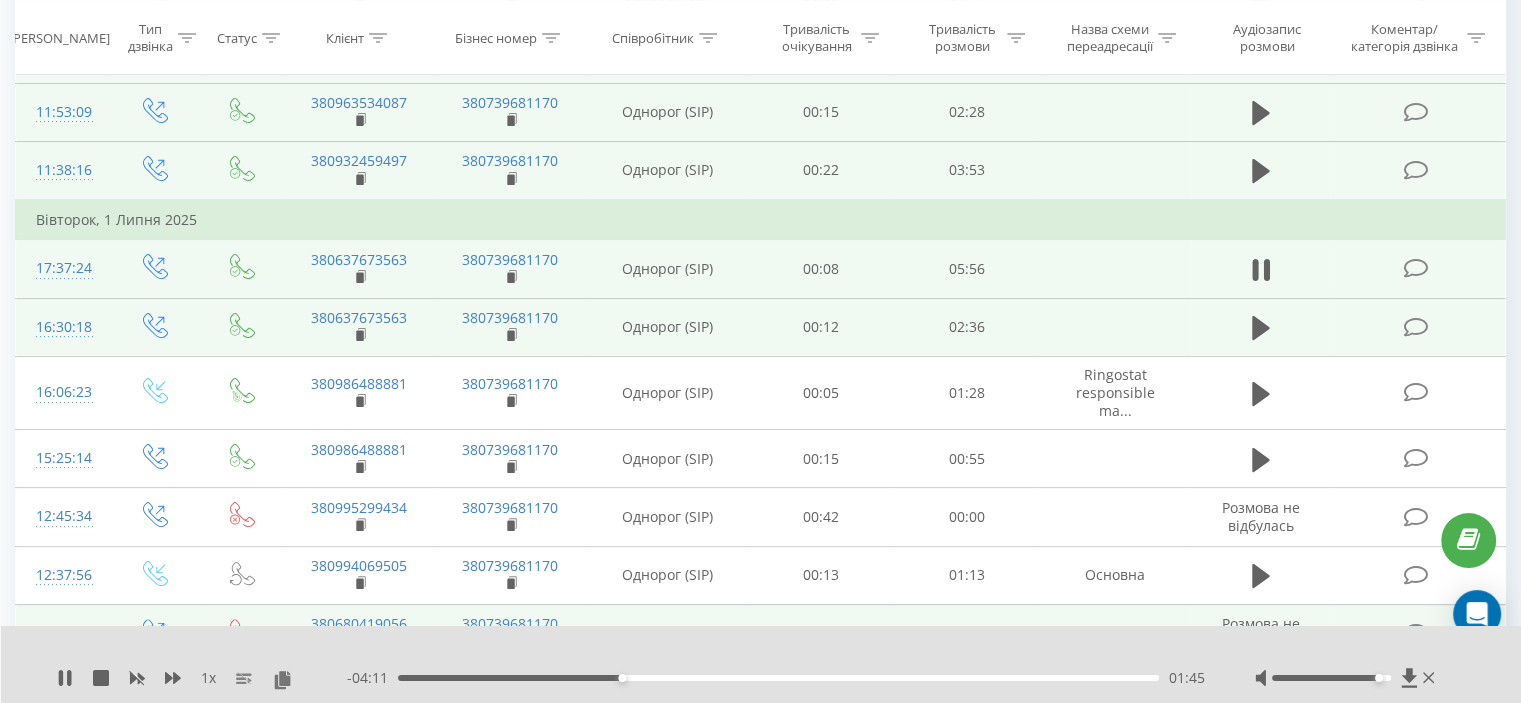 click on "01:45" at bounding box center [778, 678] 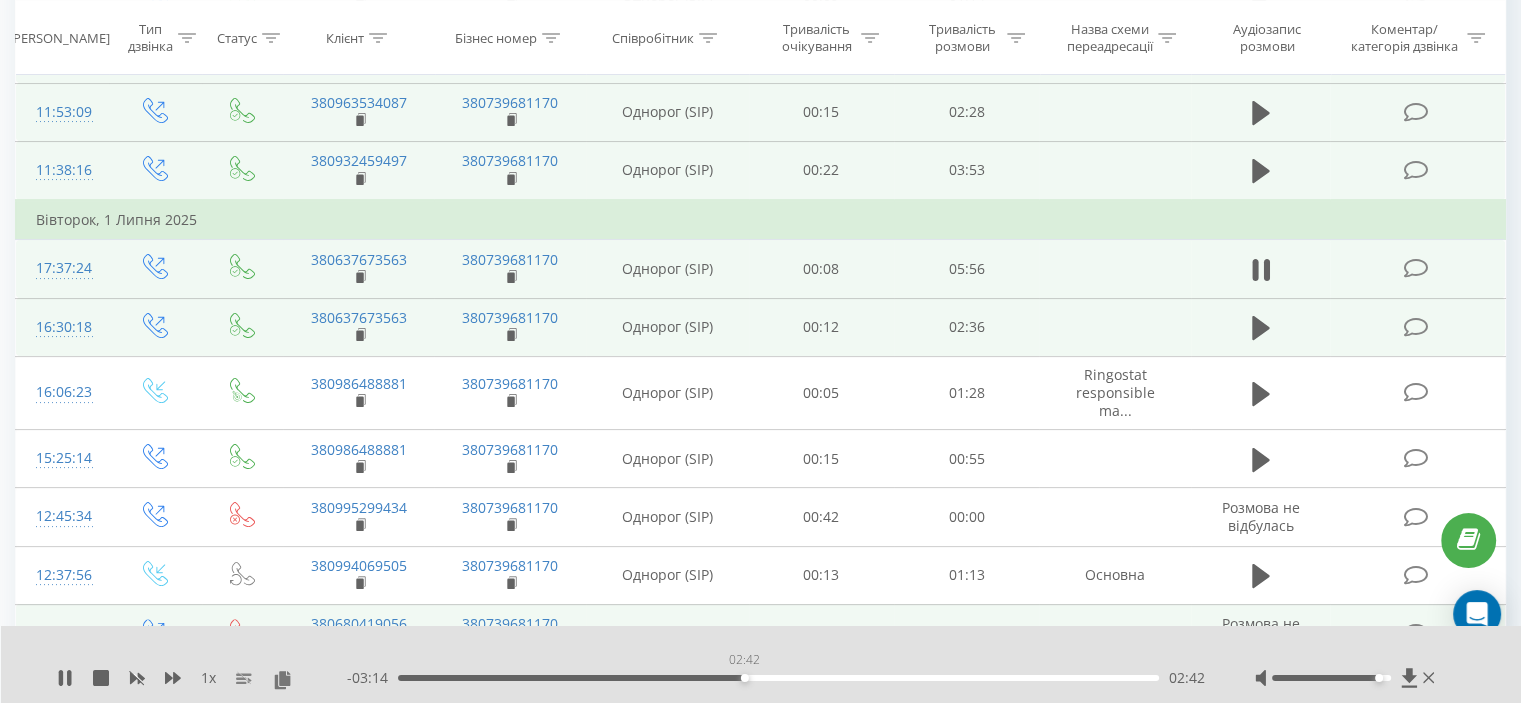 click on "02:42" at bounding box center (778, 678) 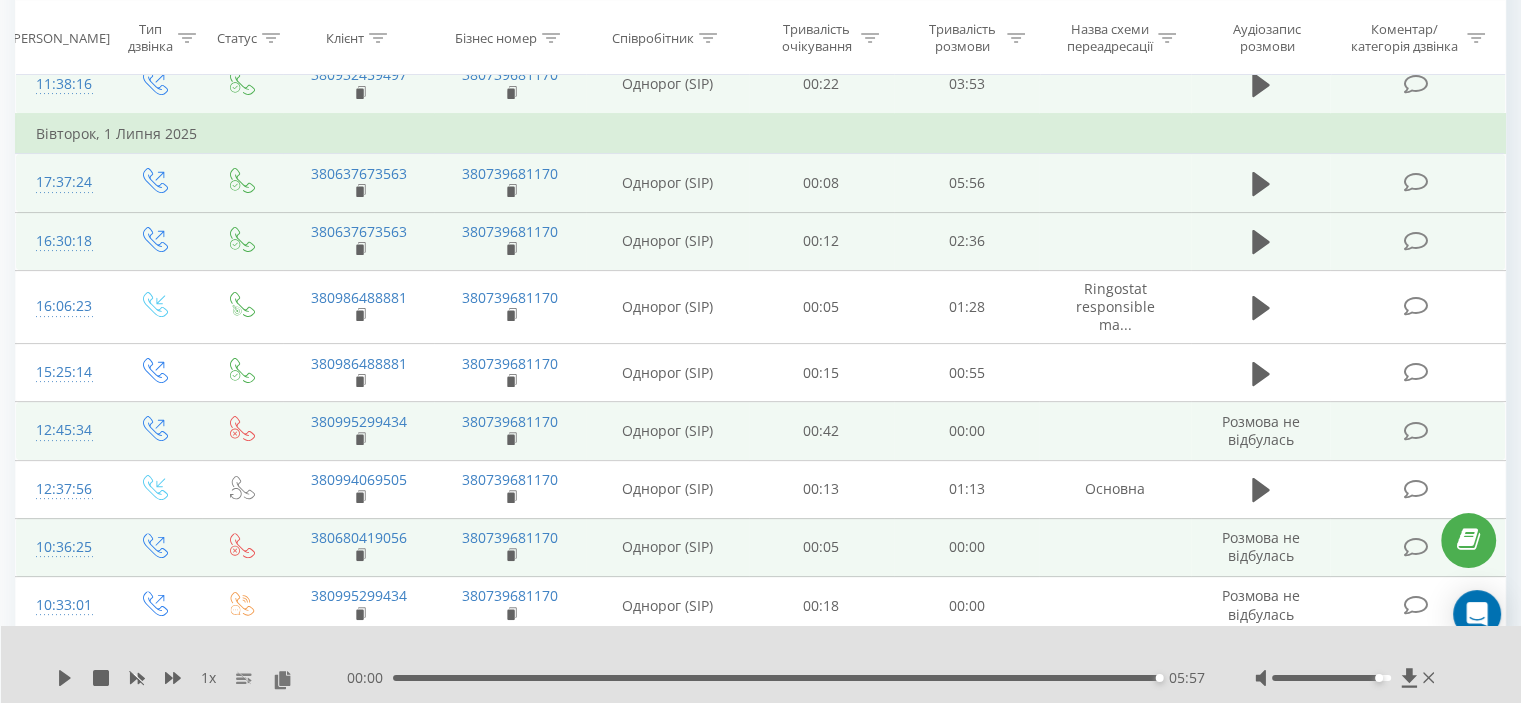 scroll, scrollTop: 432, scrollLeft: 0, axis: vertical 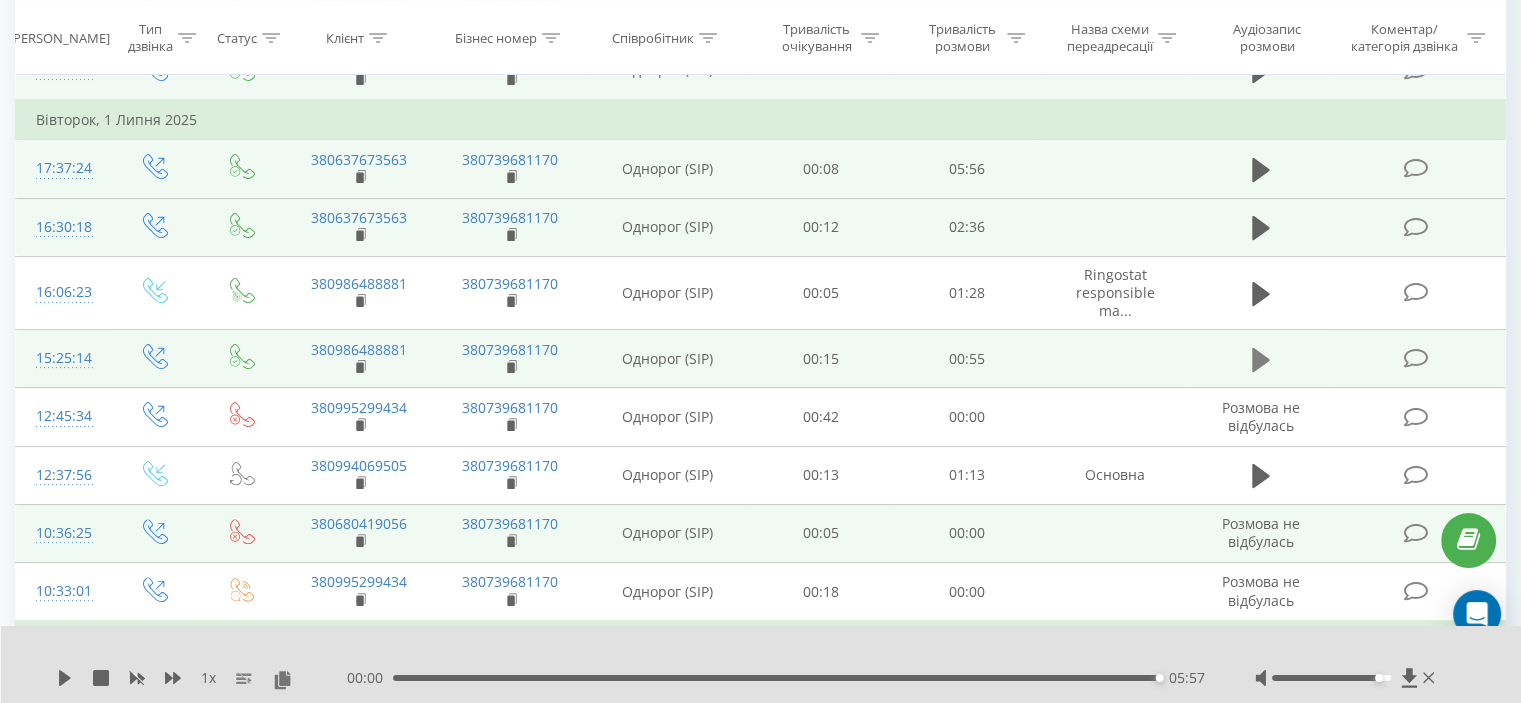 click at bounding box center (1261, 360) 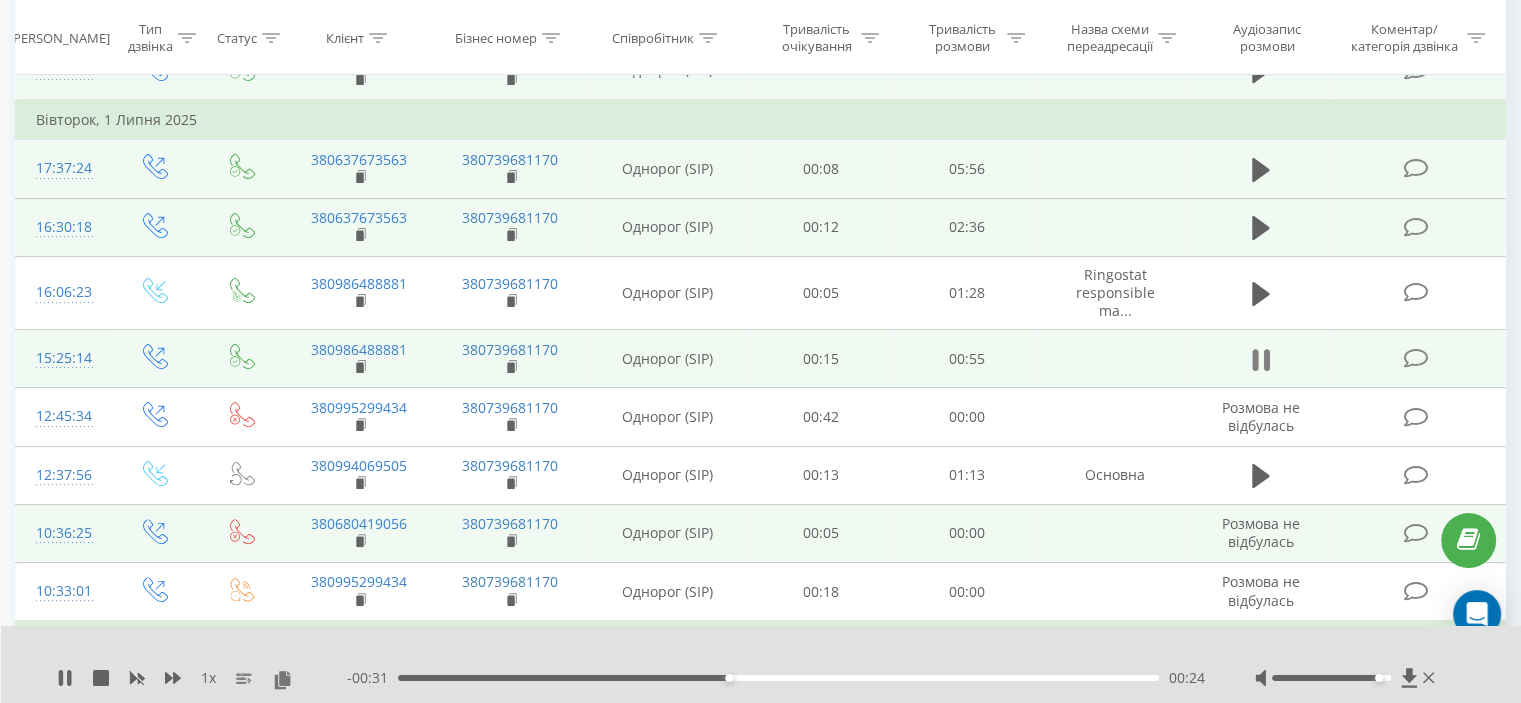 click at bounding box center (1261, 360) 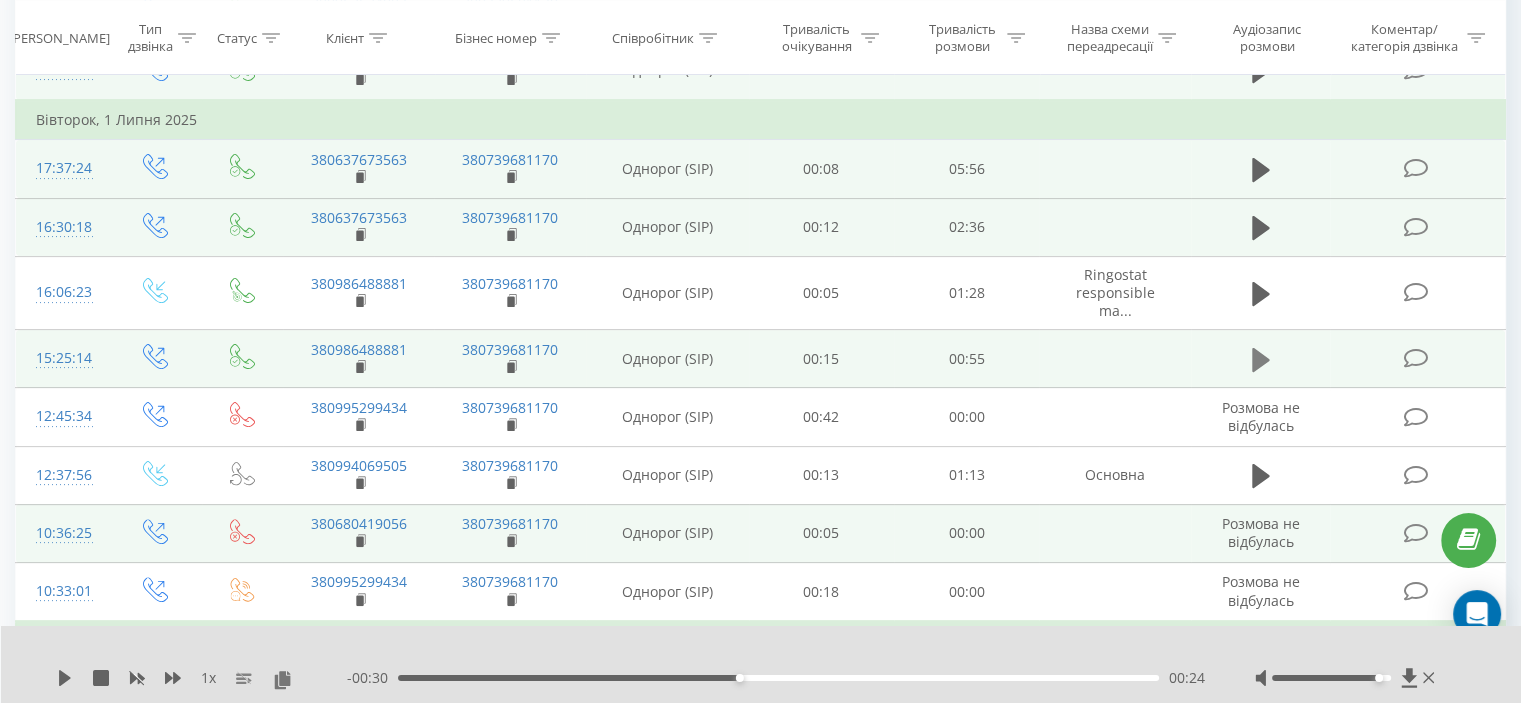 click at bounding box center [1261, 360] 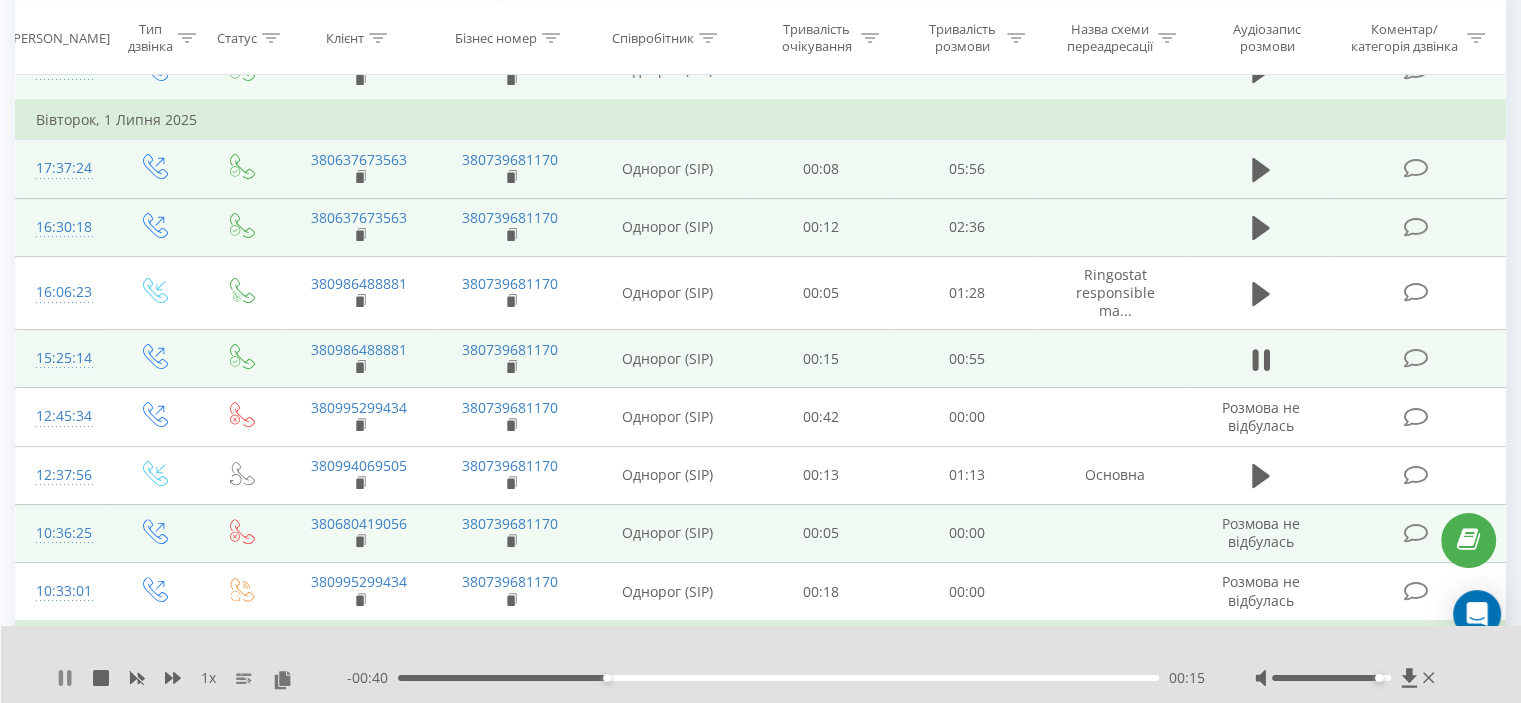 click on "1 x" at bounding box center (202, 678) 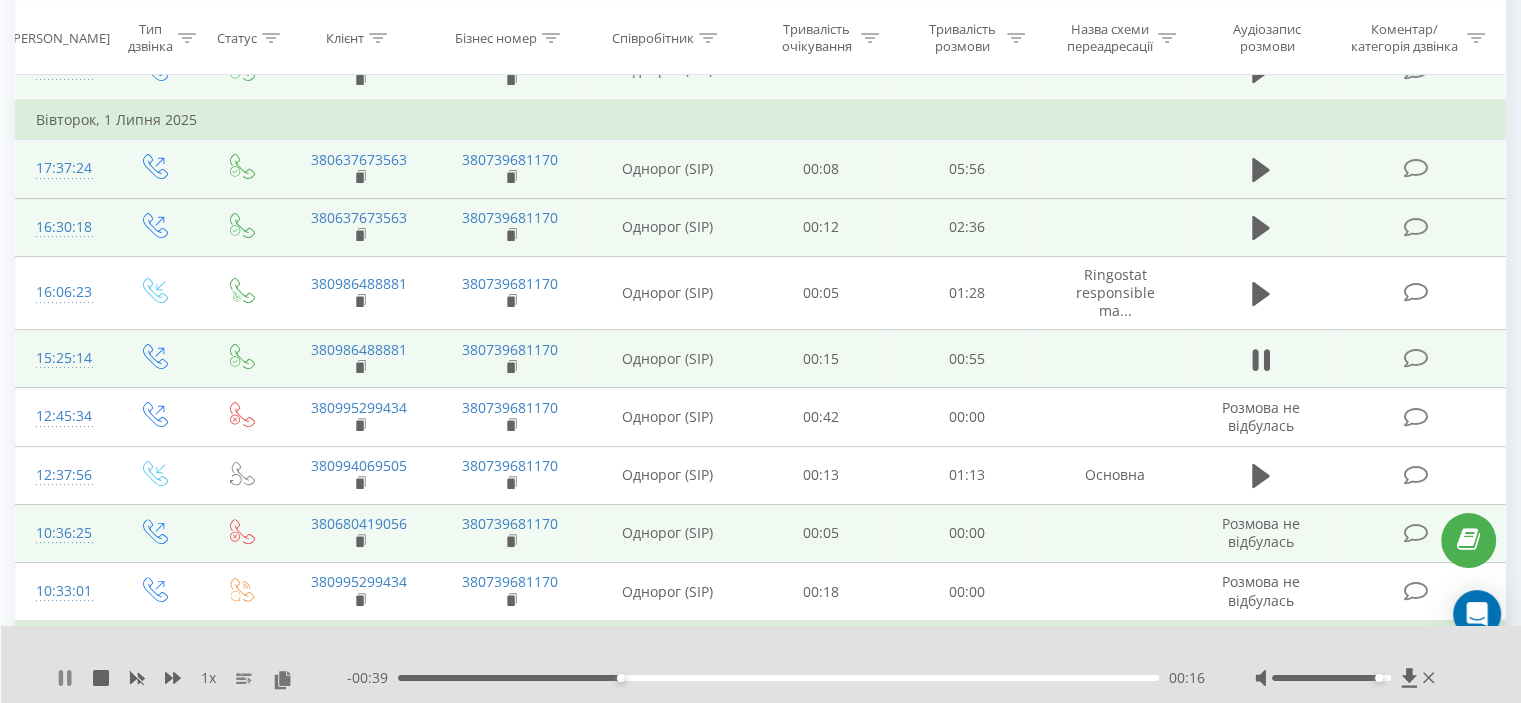 click 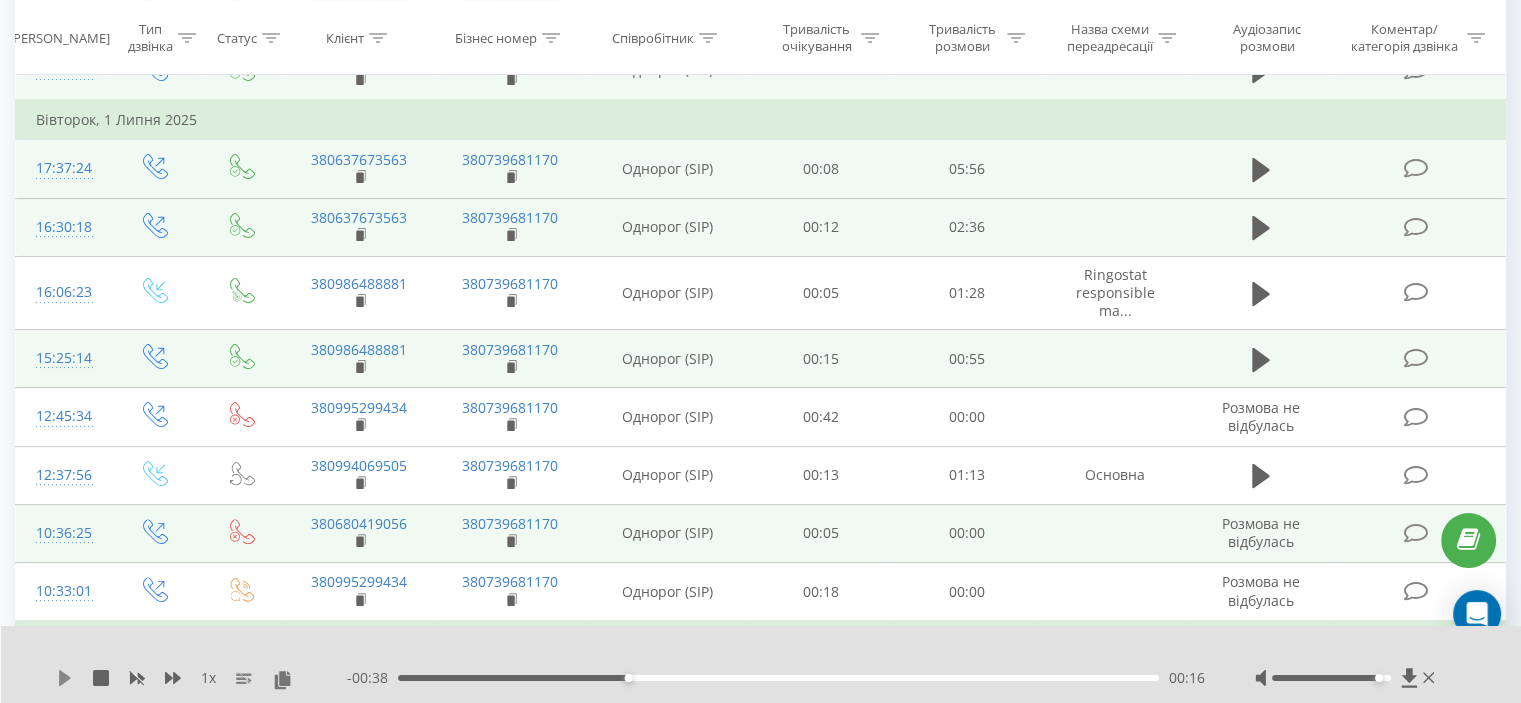 click 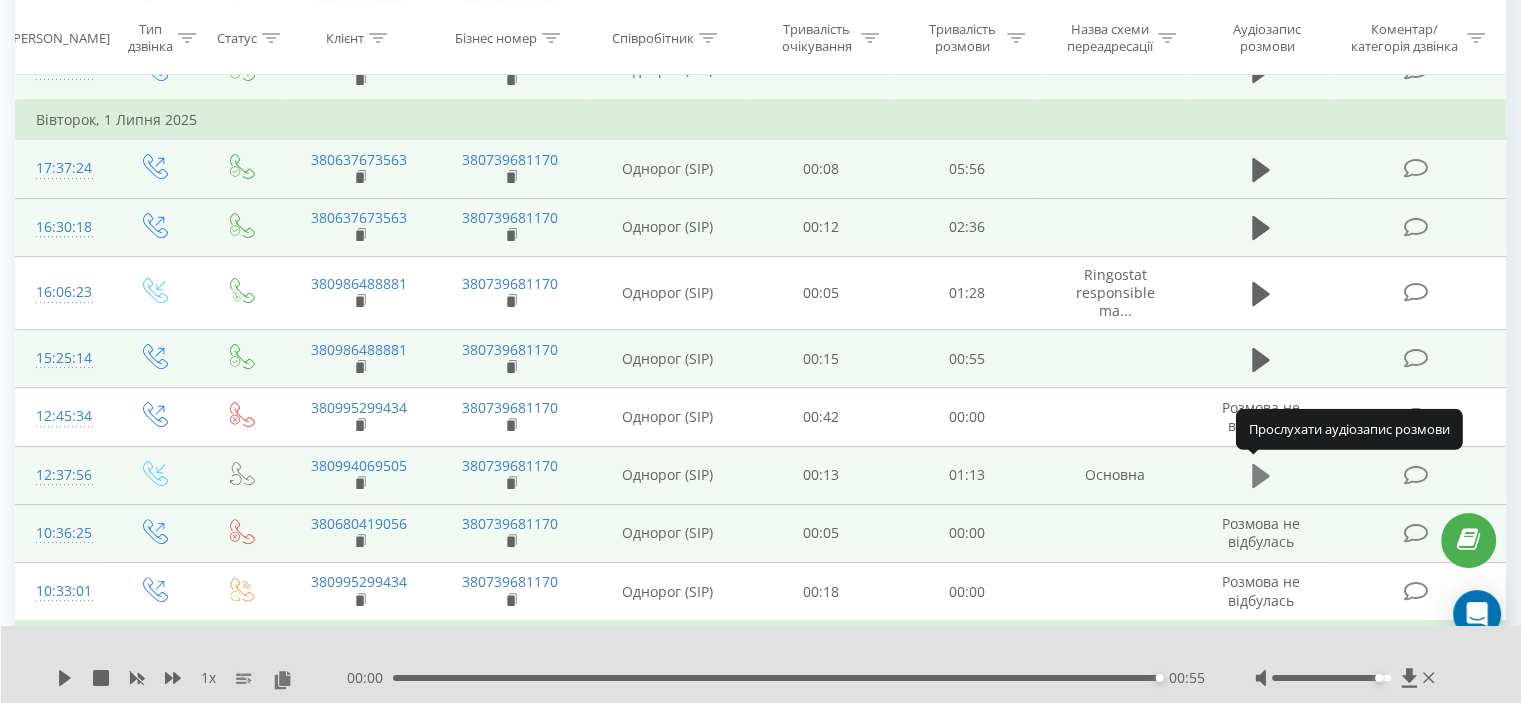 click 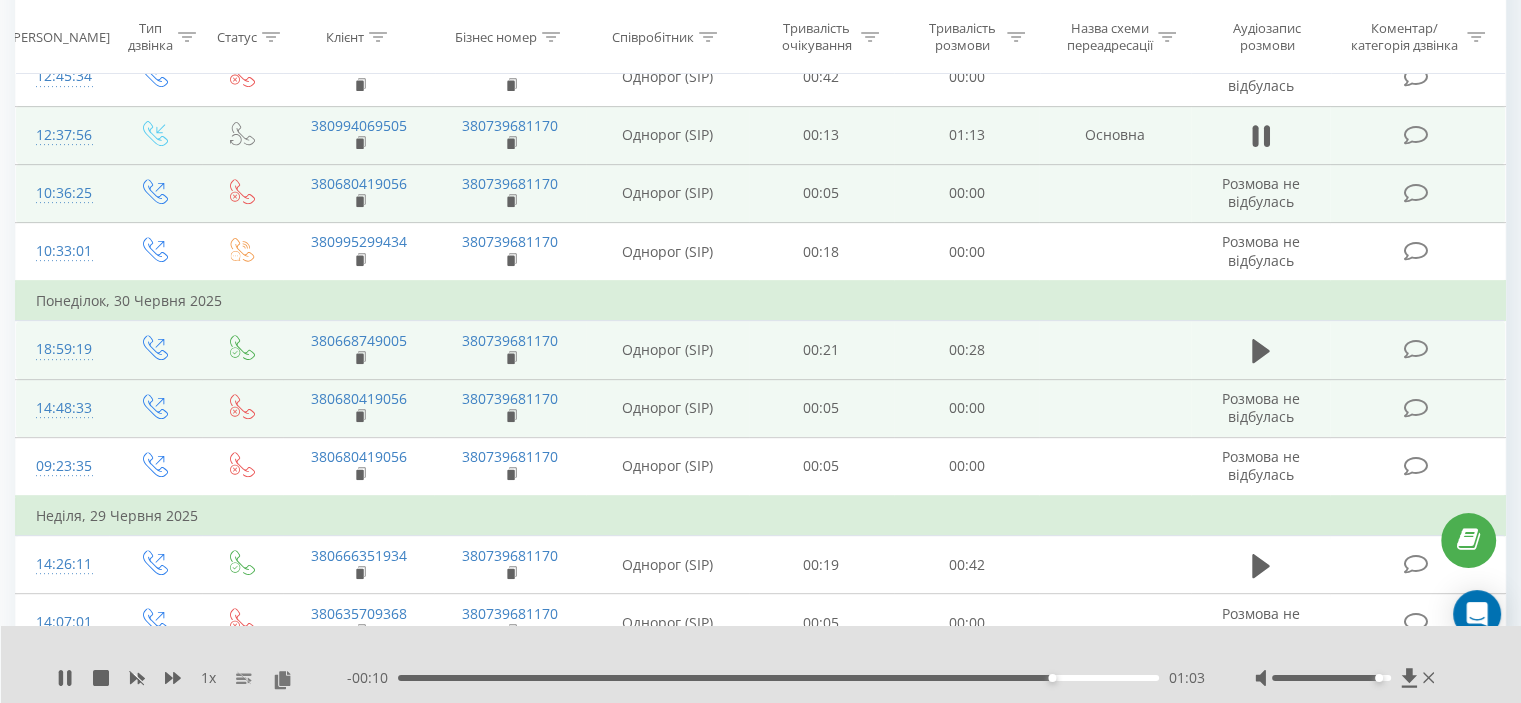 scroll, scrollTop: 732, scrollLeft: 0, axis: vertical 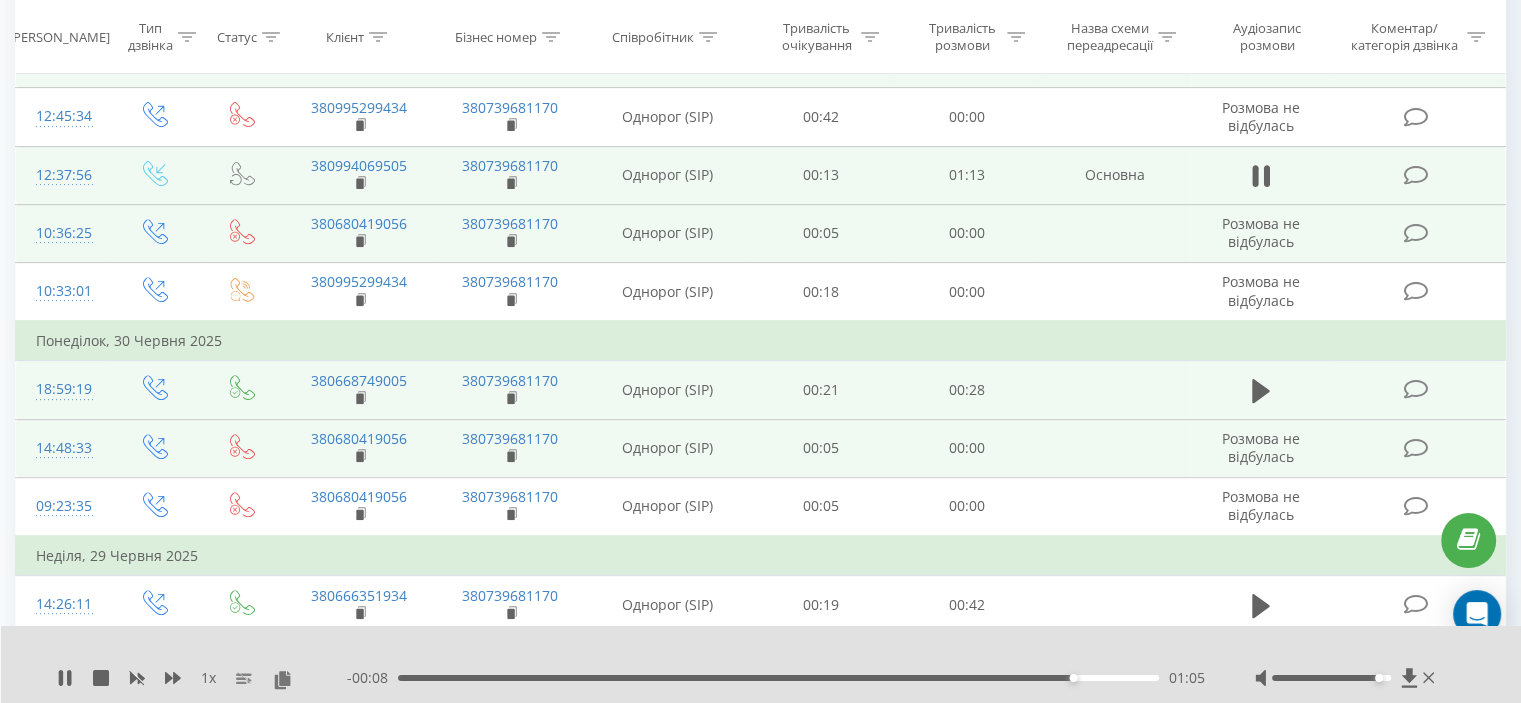 click on "00:21" at bounding box center (821, 390) 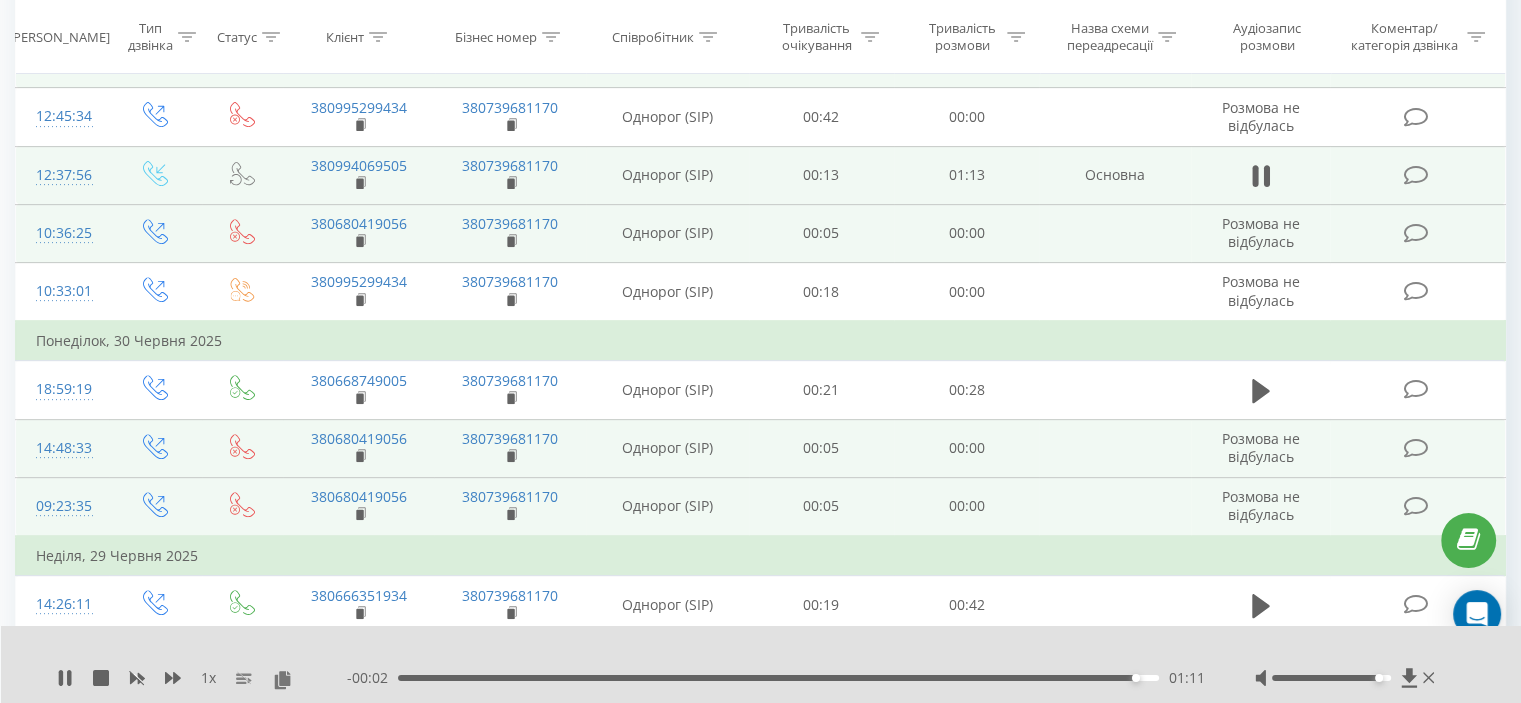 scroll, scrollTop: 832, scrollLeft: 0, axis: vertical 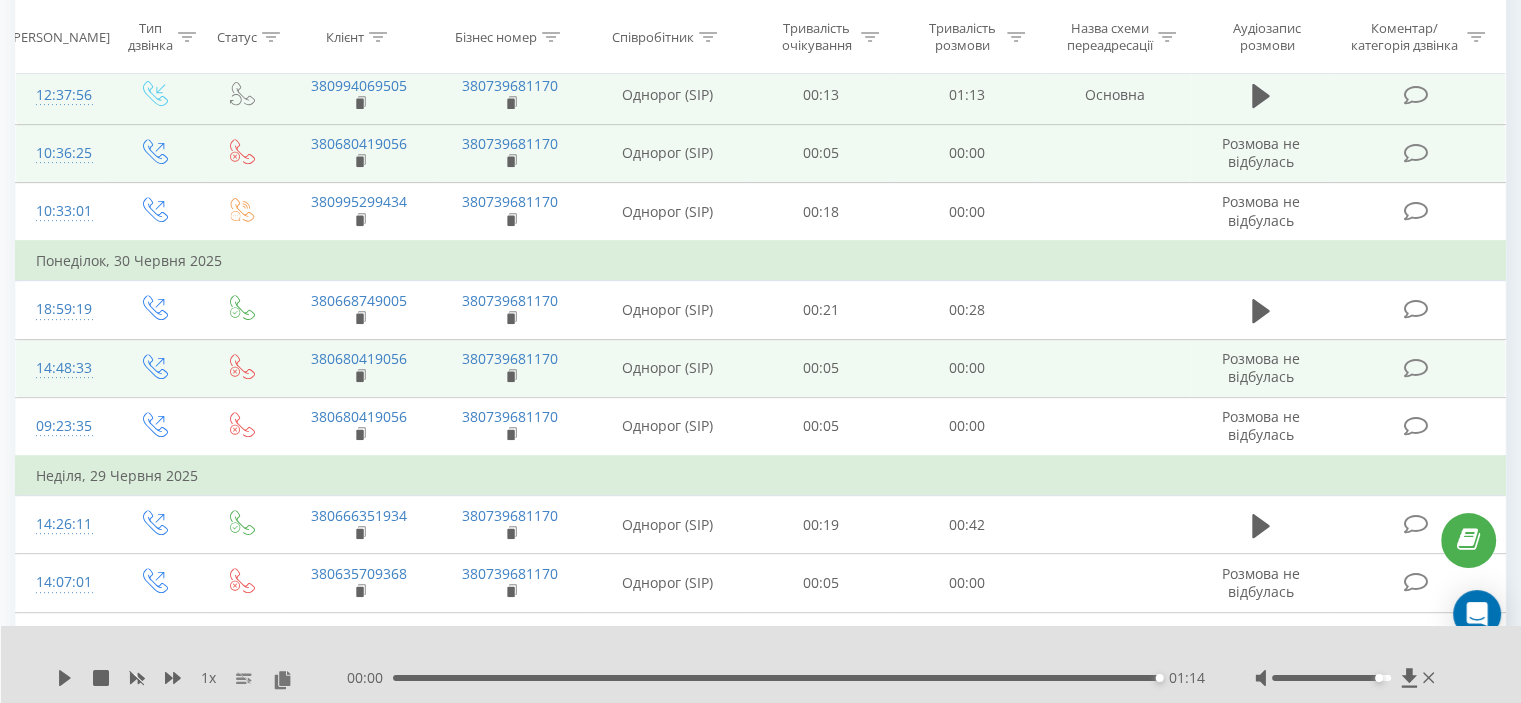 drag, startPoint x: 808, startPoint y: 647, endPoint x: 765, endPoint y: 663, distance: 45.88028 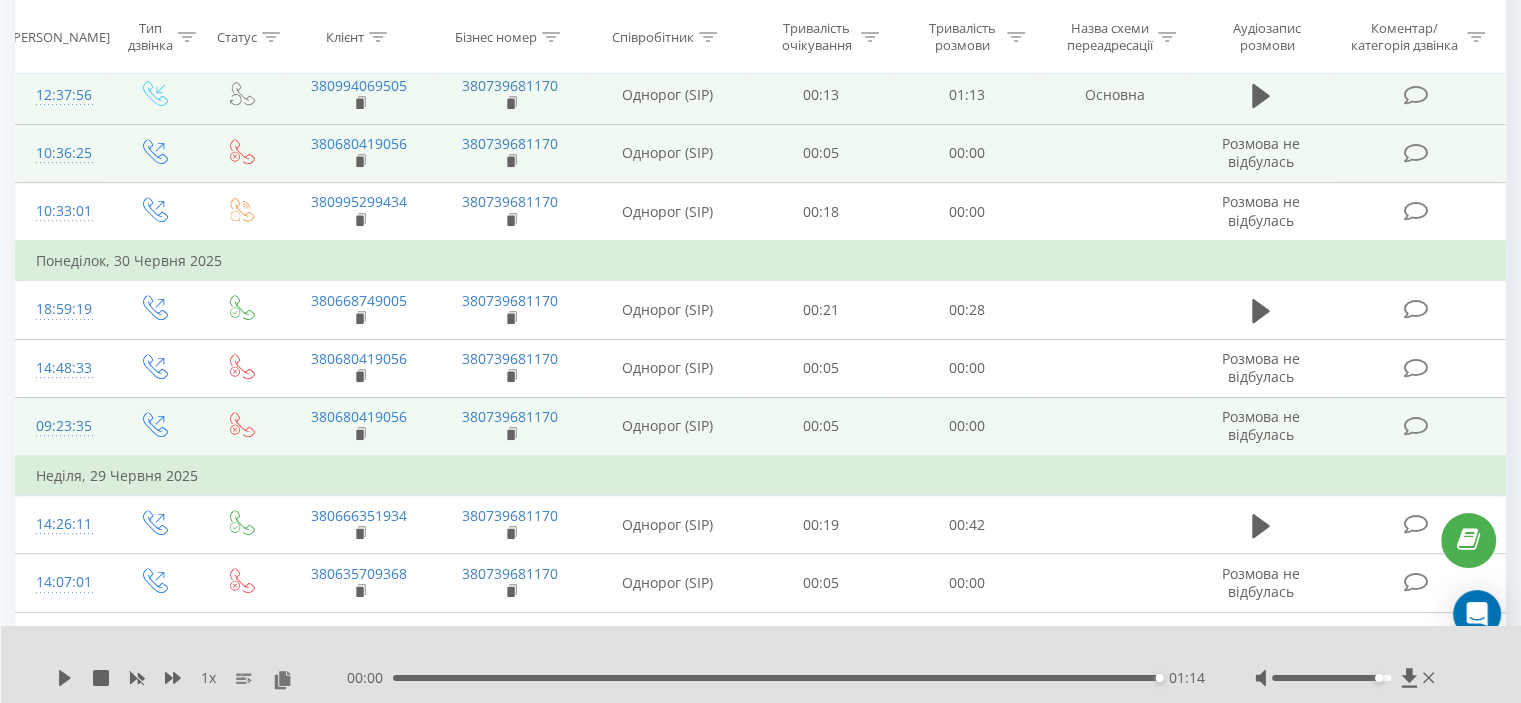 scroll, scrollTop: 912, scrollLeft: 0, axis: vertical 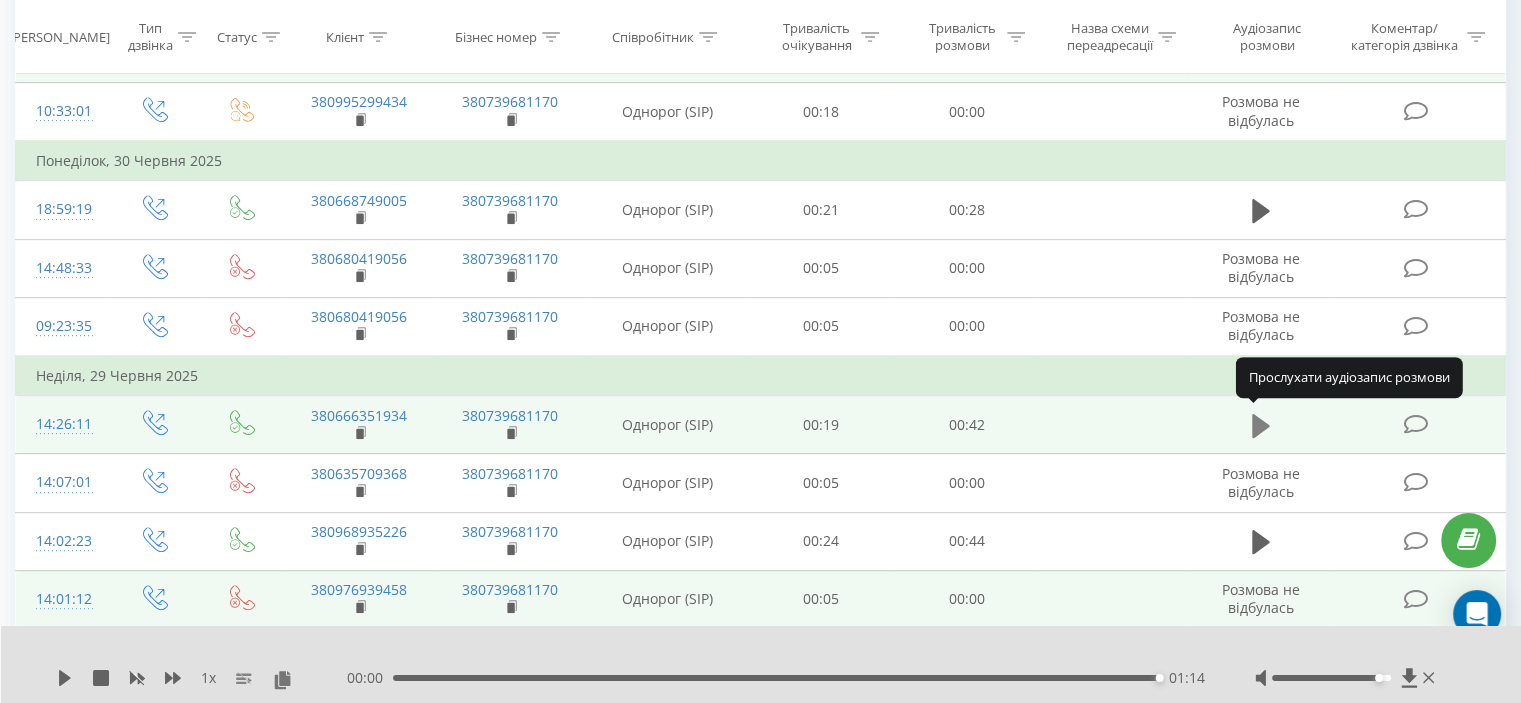 click 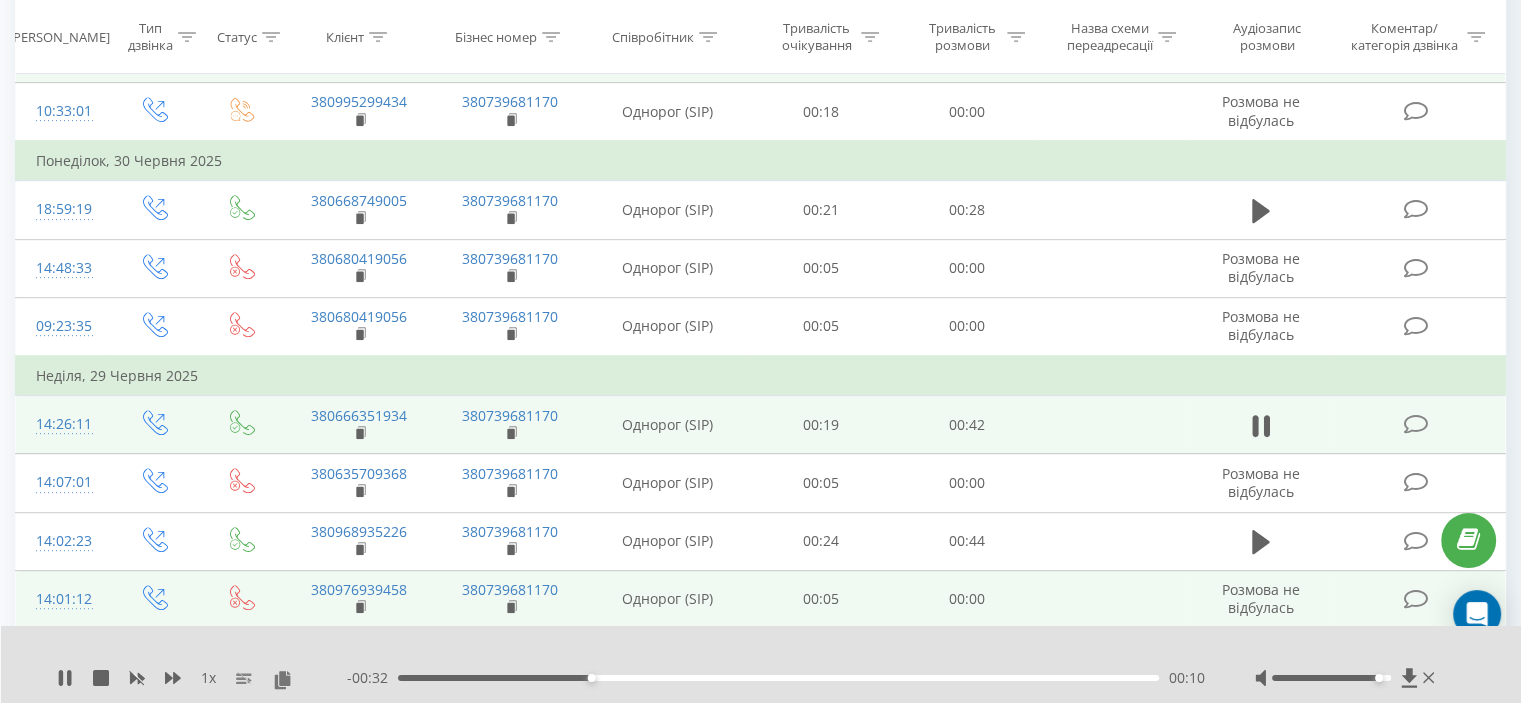 scroll, scrollTop: 1012, scrollLeft: 0, axis: vertical 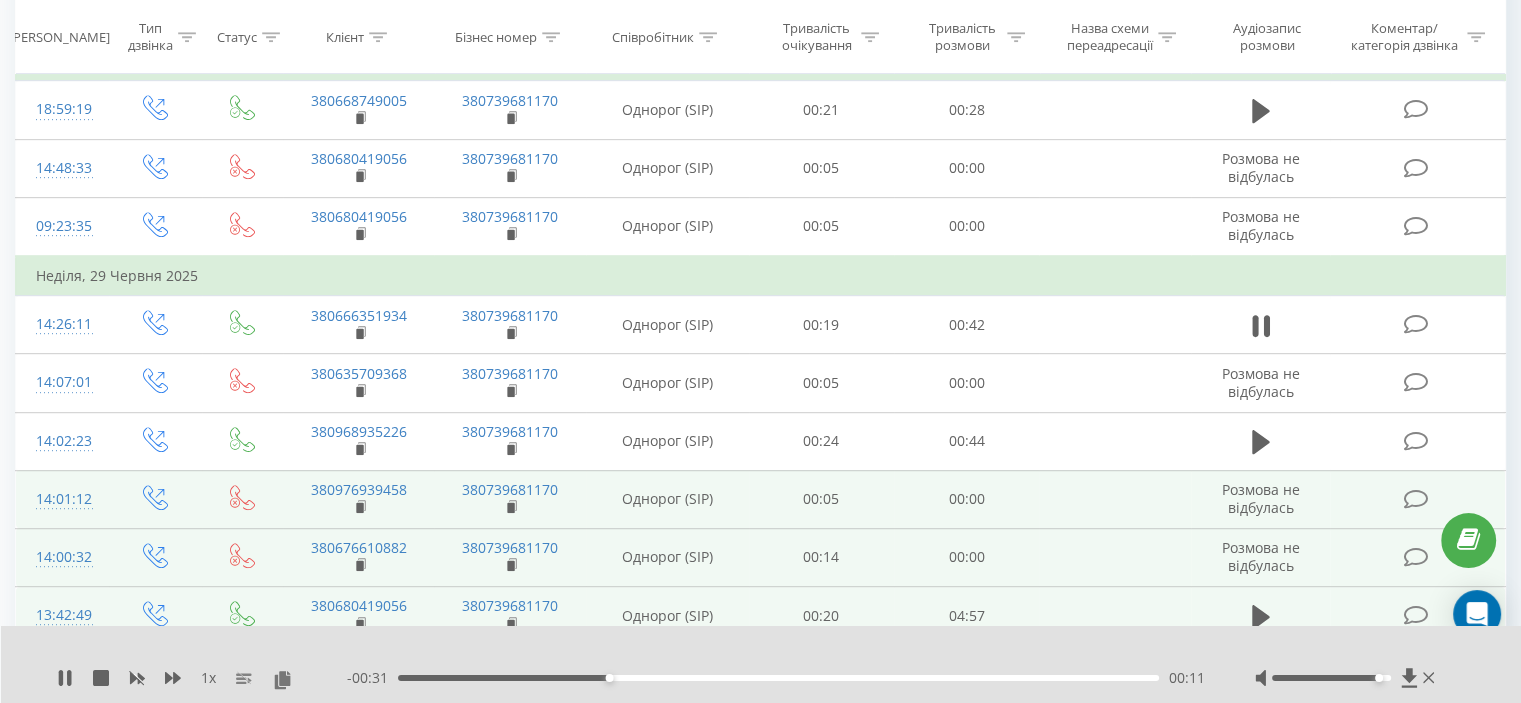 click on "00:11" at bounding box center [778, 678] 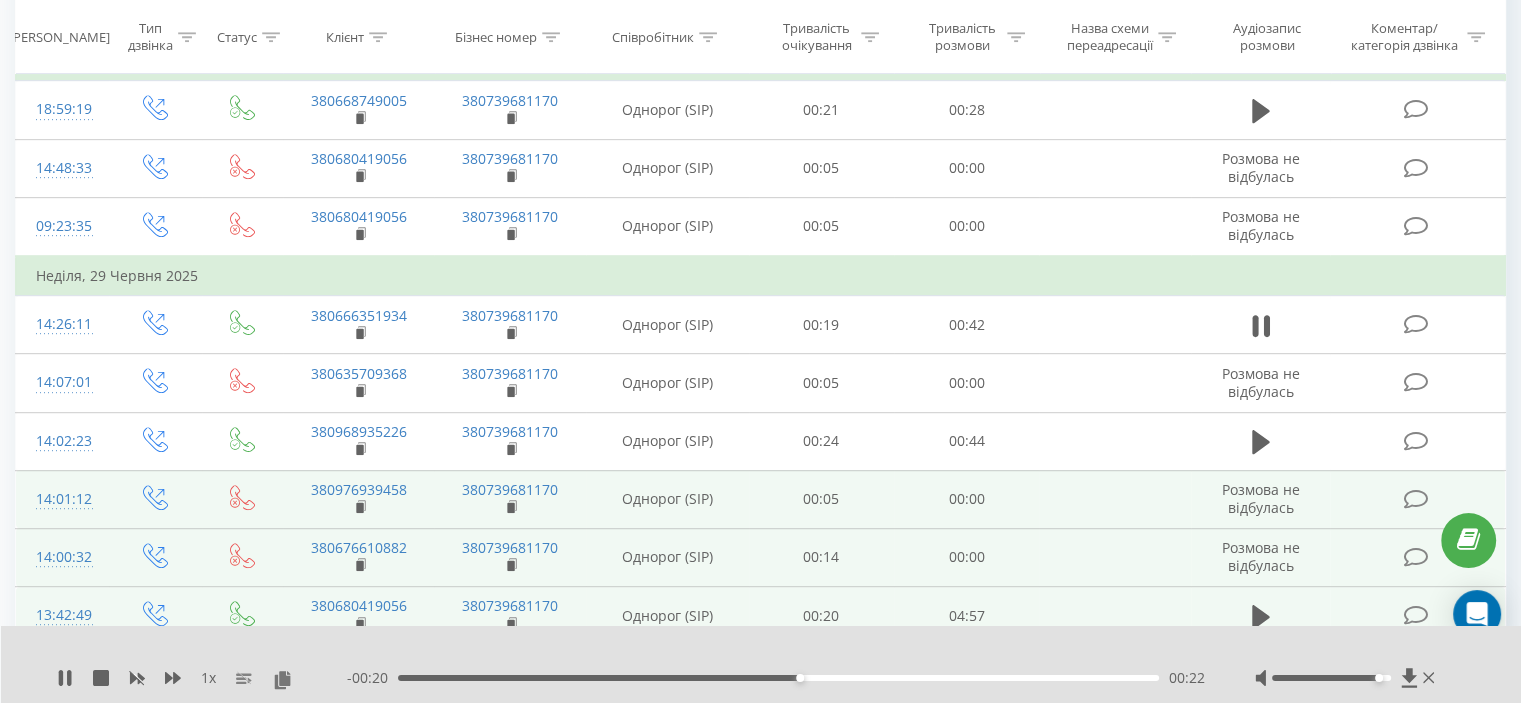 click on "00:22" at bounding box center [778, 678] 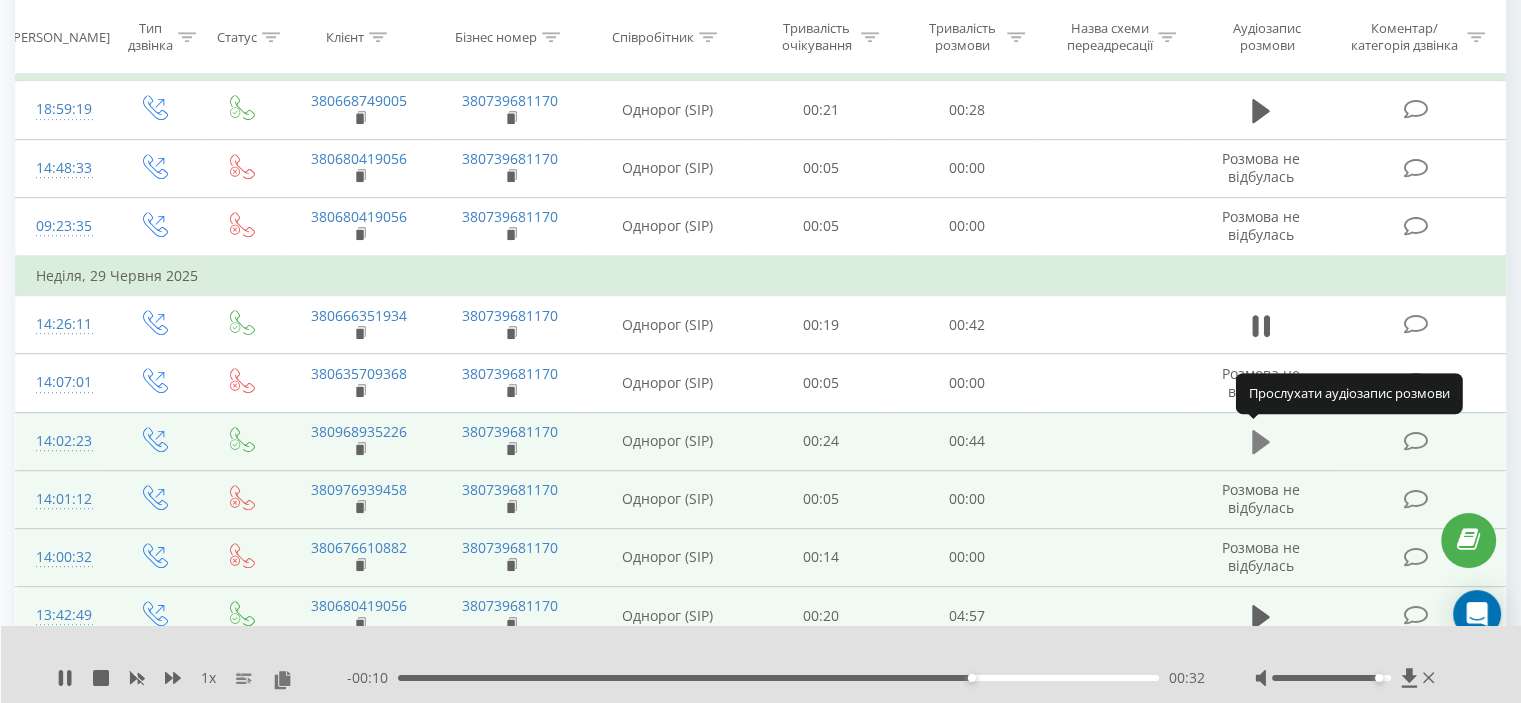 click 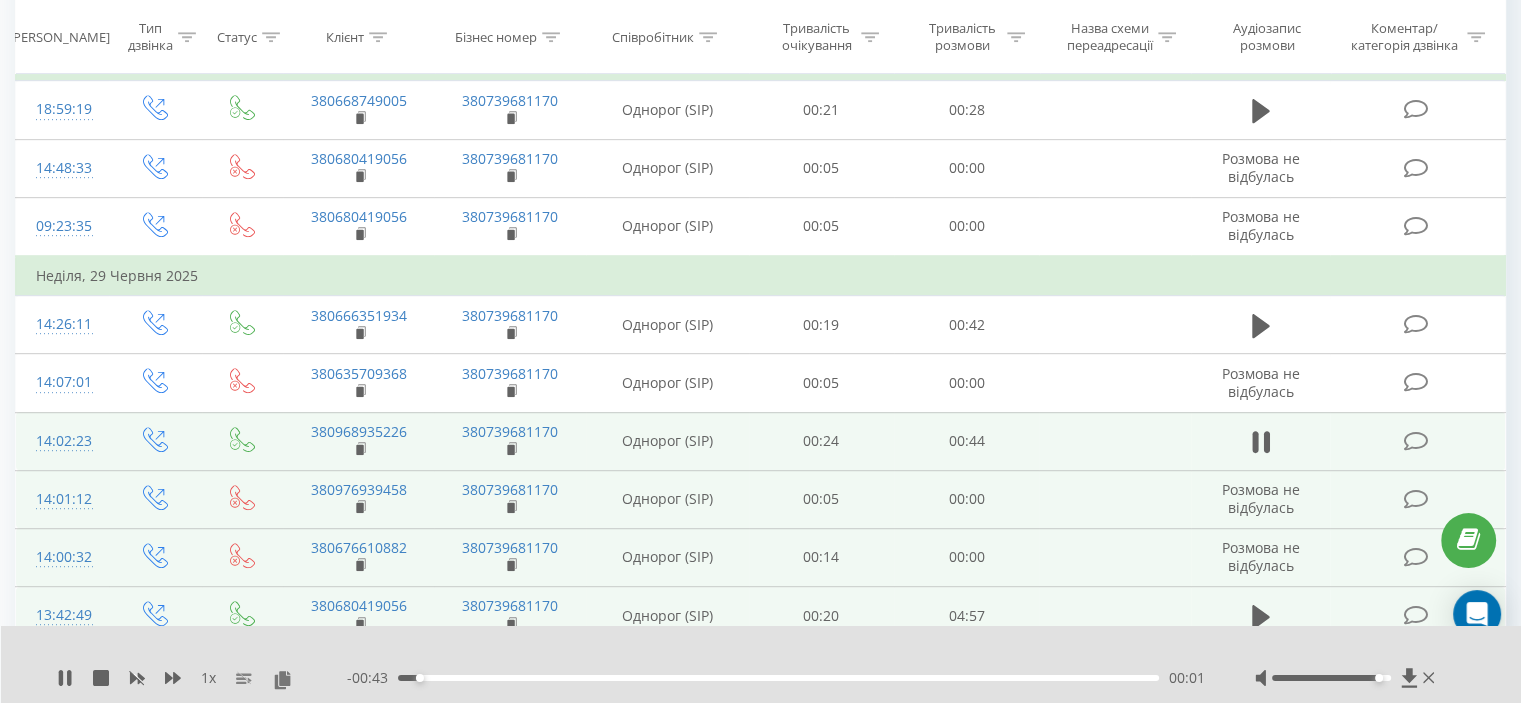 click on "00:01" at bounding box center (778, 678) 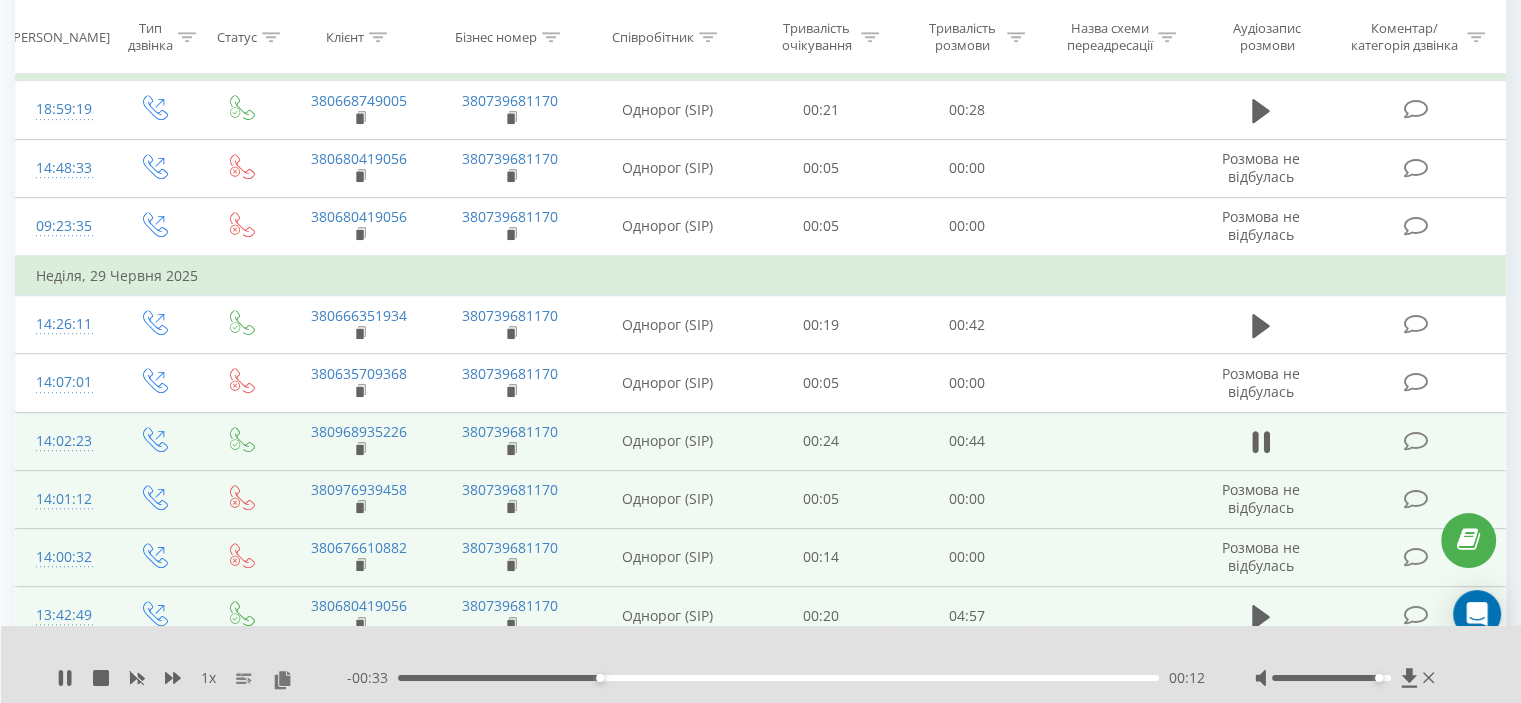 click on "00:12" at bounding box center (778, 678) 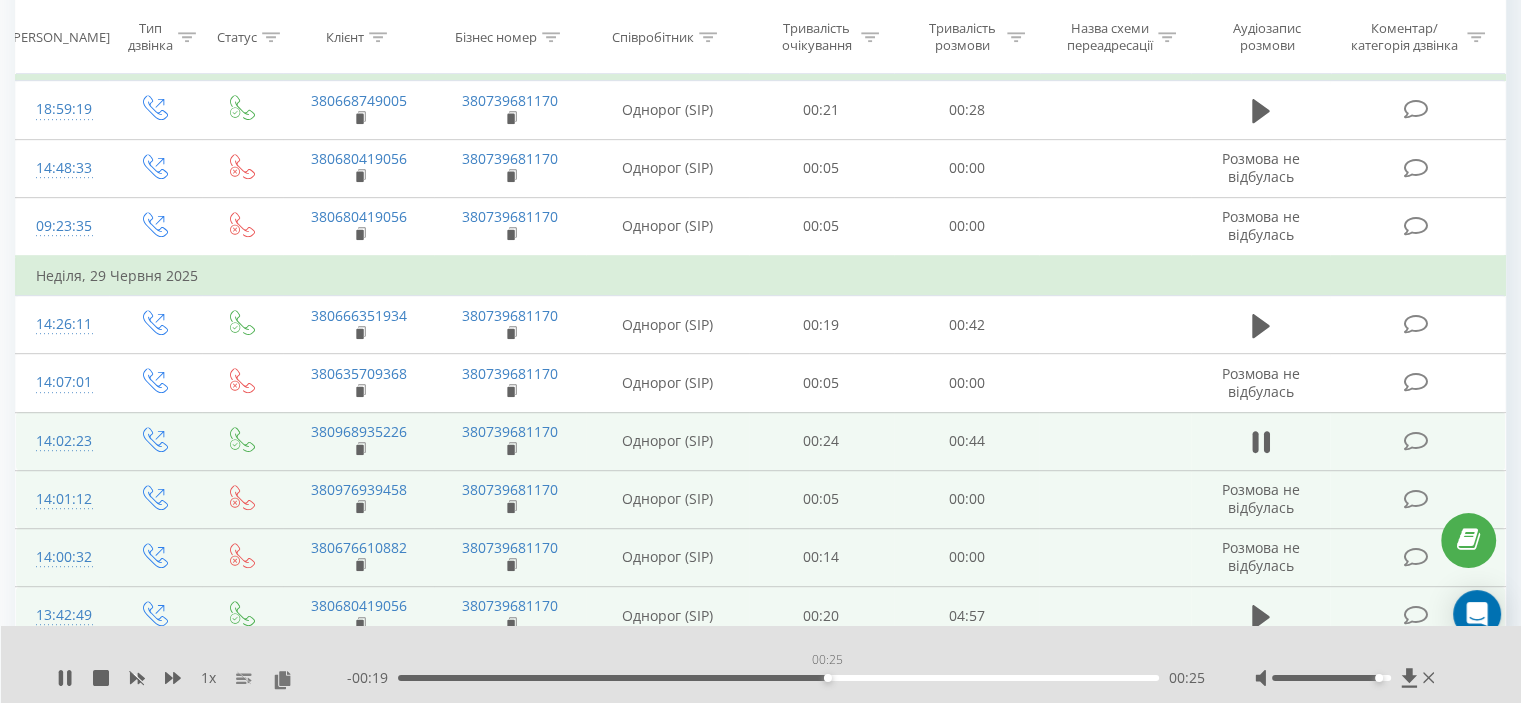 drag, startPoint x: 827, startPoint y: 681, endPoint x: 836, endPoint y: 676, distance: 10.29563 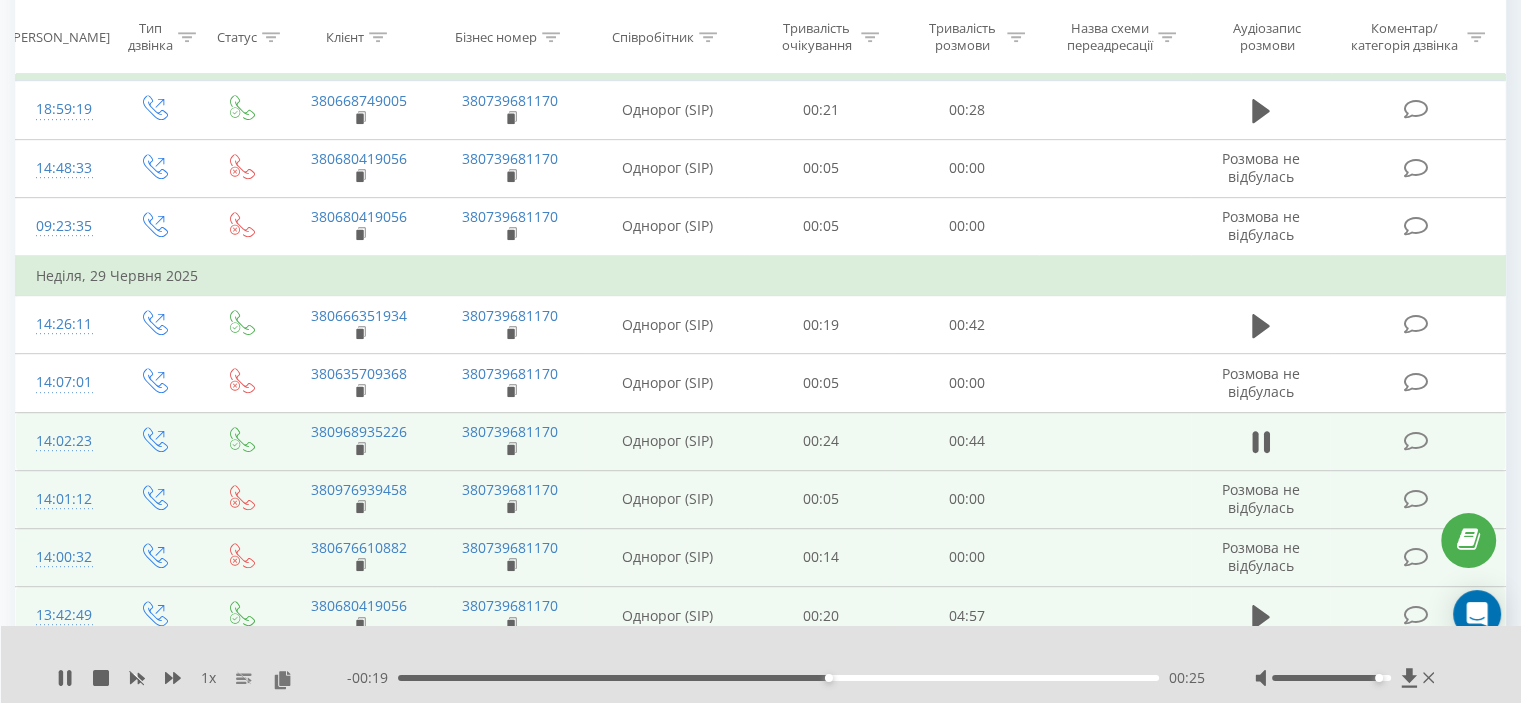 scroll, scrollTop: 1112, scrollLeft: 0, axis: vertical 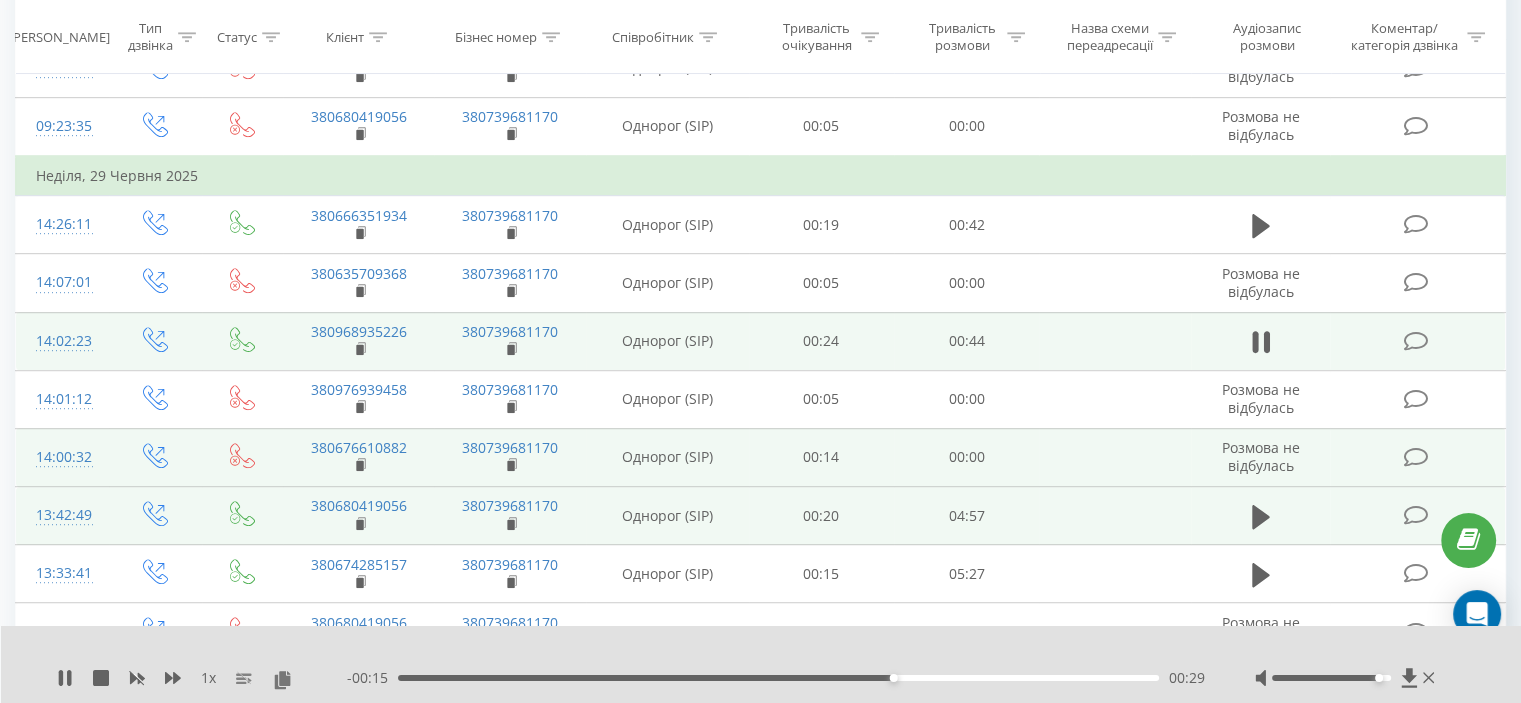click at bounding box center [1114, 457] 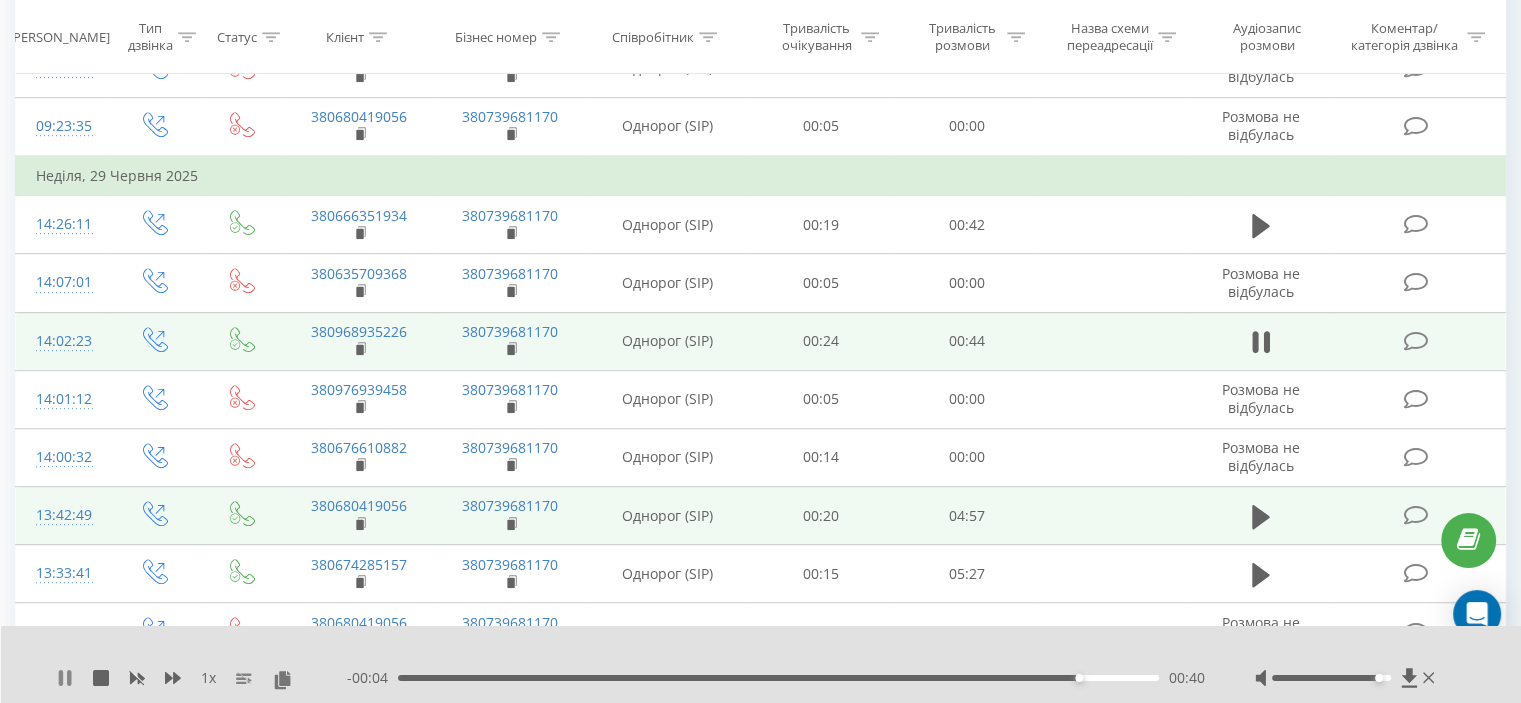 click 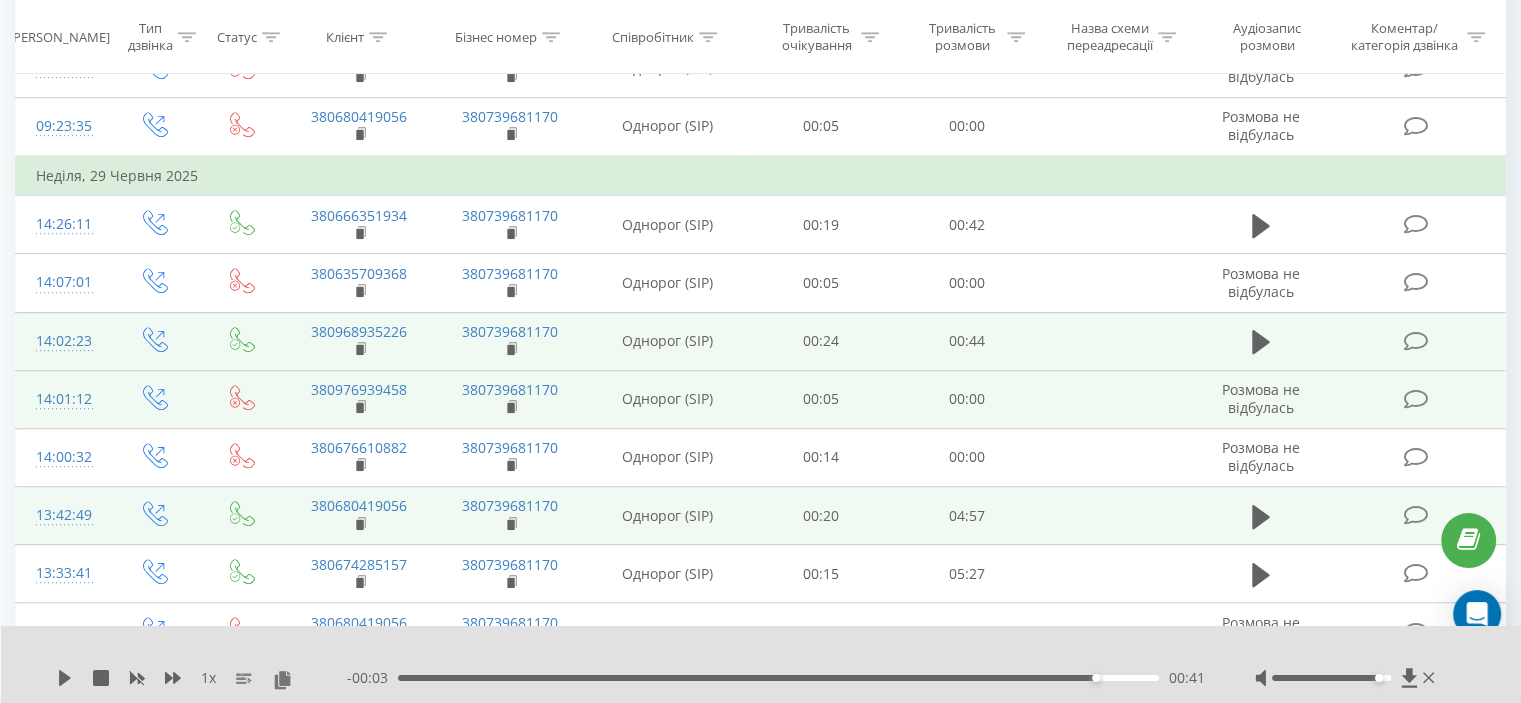 click at bounding box center (1114, 399) 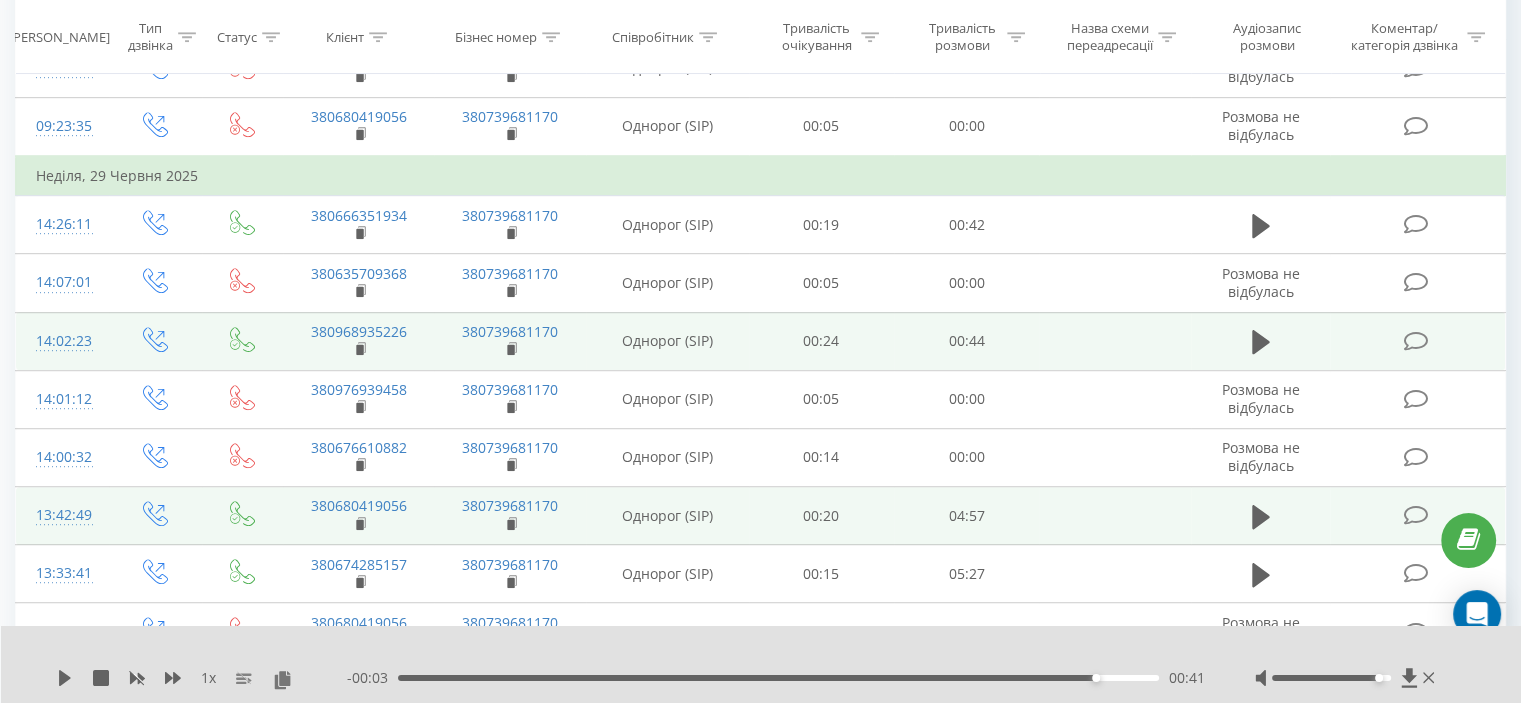 drag, startPoint x: 1057, startPoint y: 344, endPoint x: 1062, endPoint y: 330, distance: 14.866069 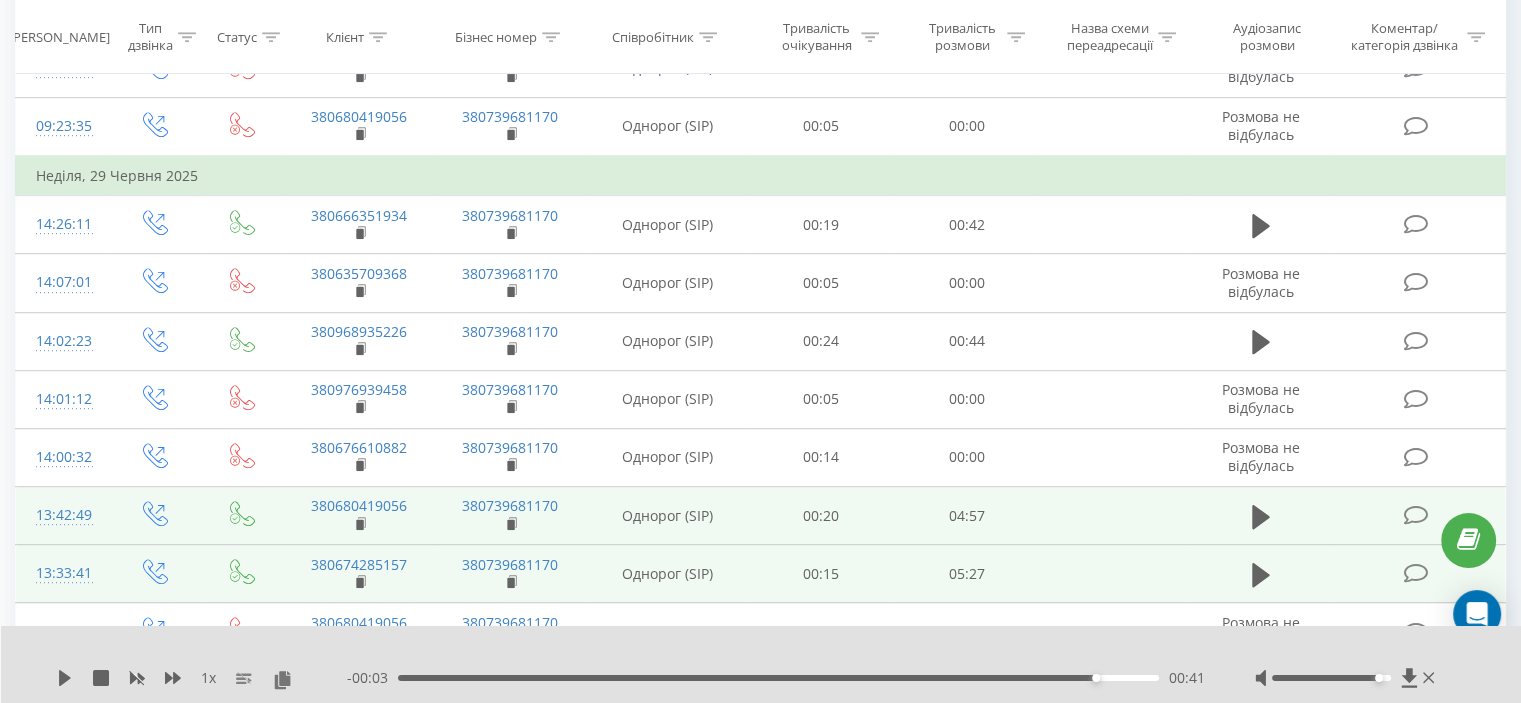 drag, startPoint x: 1067, startPoint y: 395, endPoint x: 1214, endPoint y: 595, distance: 248.21161 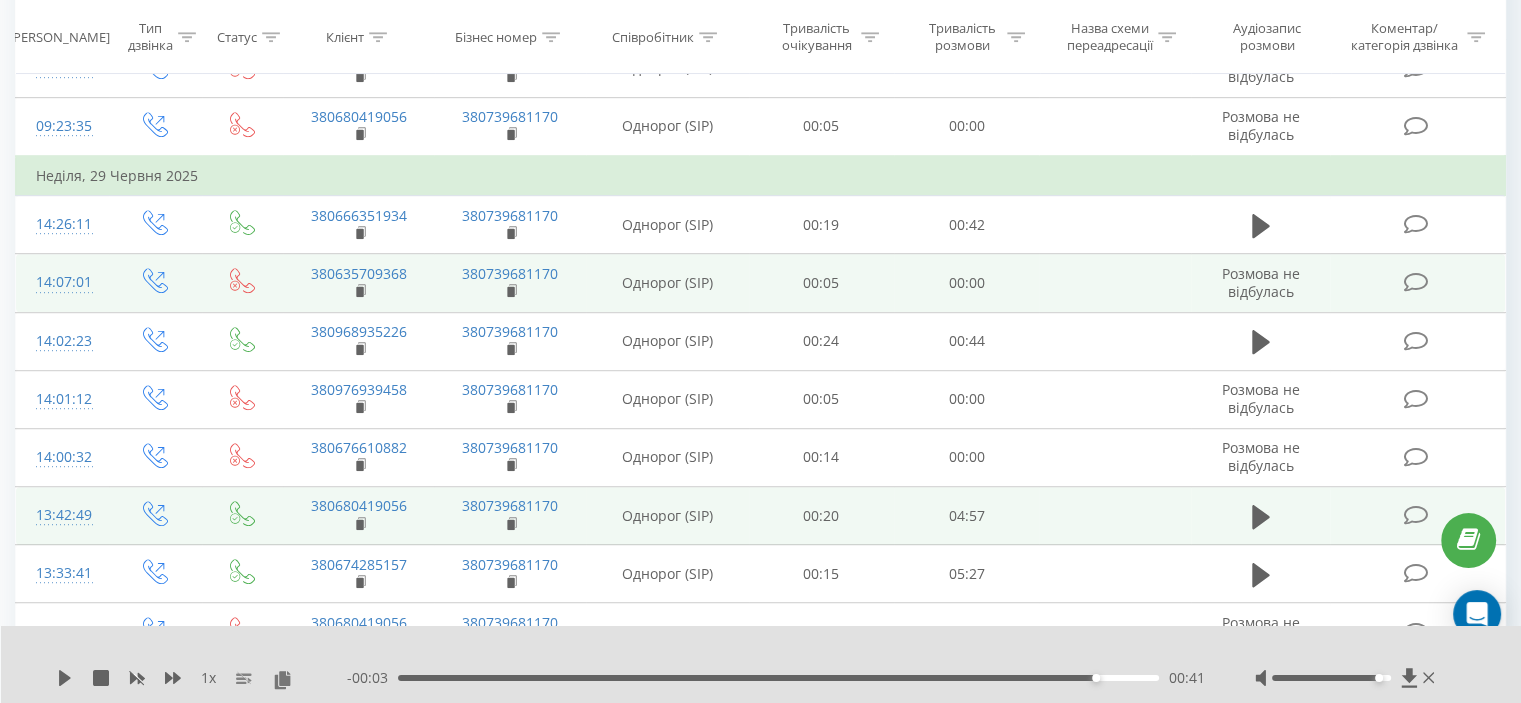 drag, startPoint x: 1042, startPoint y: 387, endPoint x: 1101, endPoint y: 288, distance: 115.24756 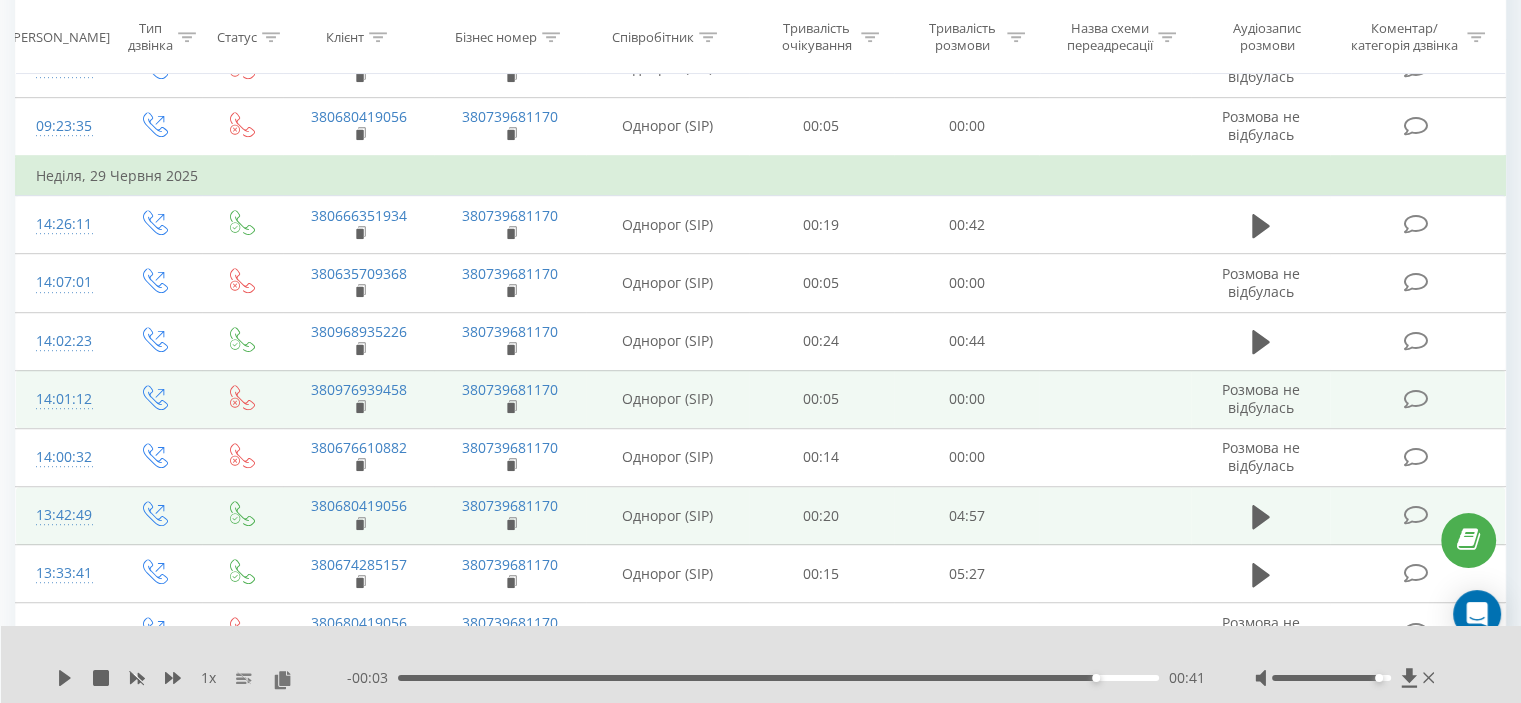 click on "00:00" at bounding box center [966, 399] 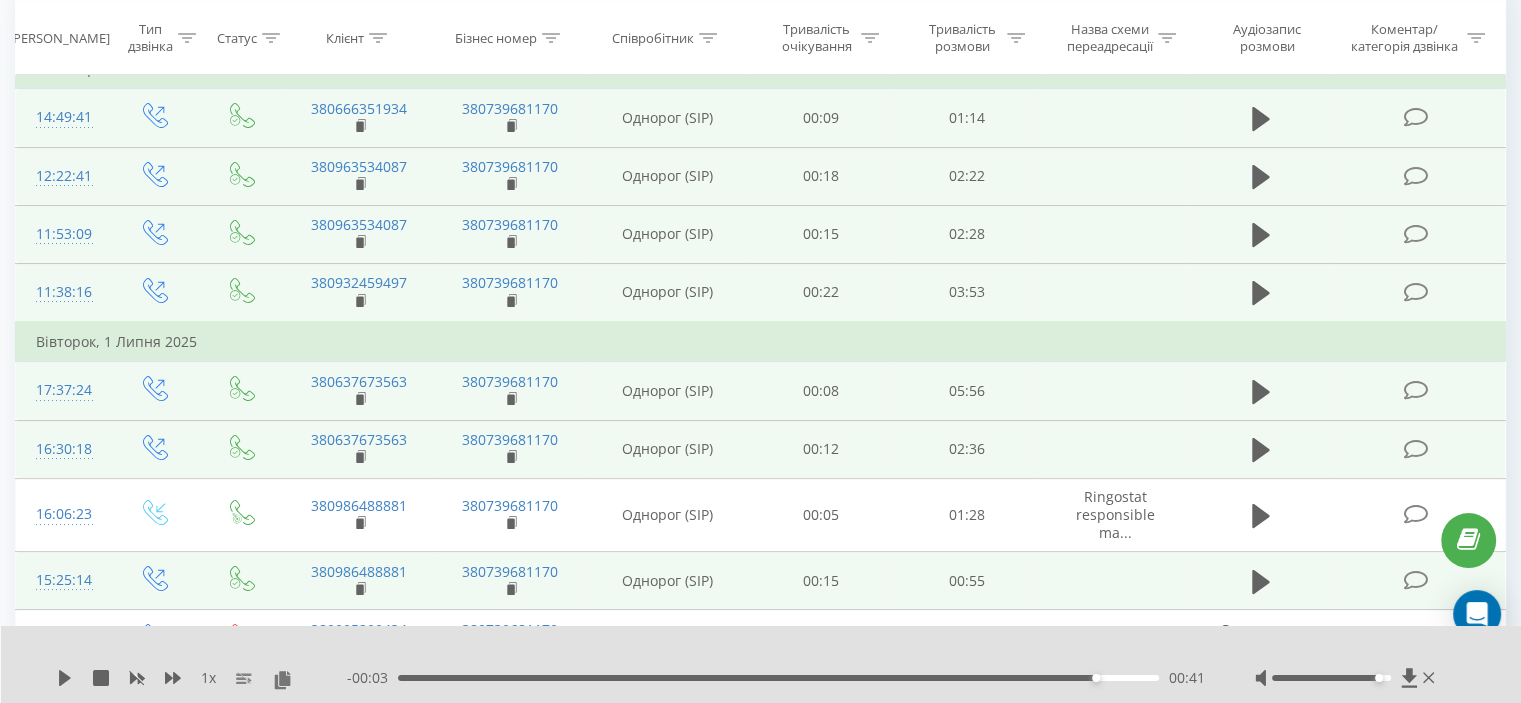 scroll, scrollTop: 0, scrollLeft: 0, axis: both 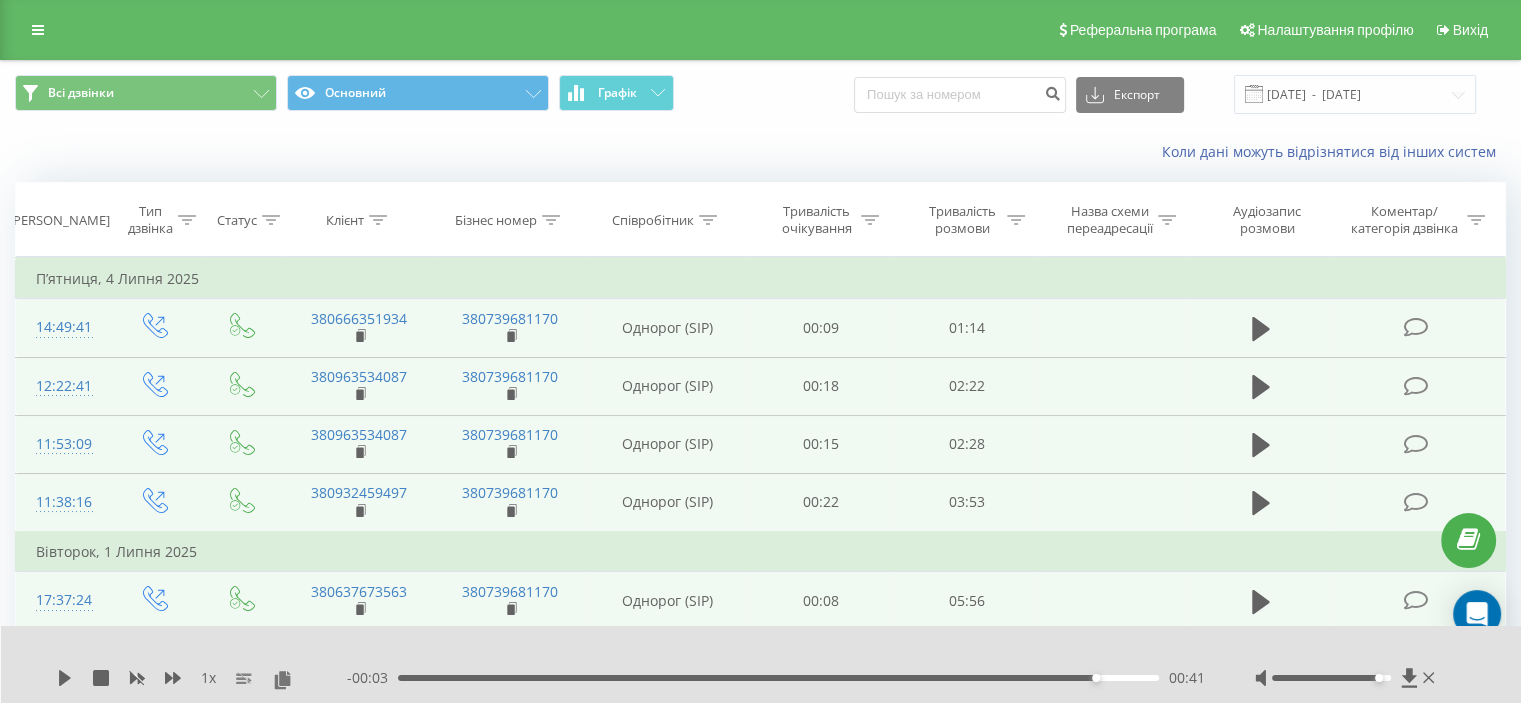 click at bounding box center (1114, 386) 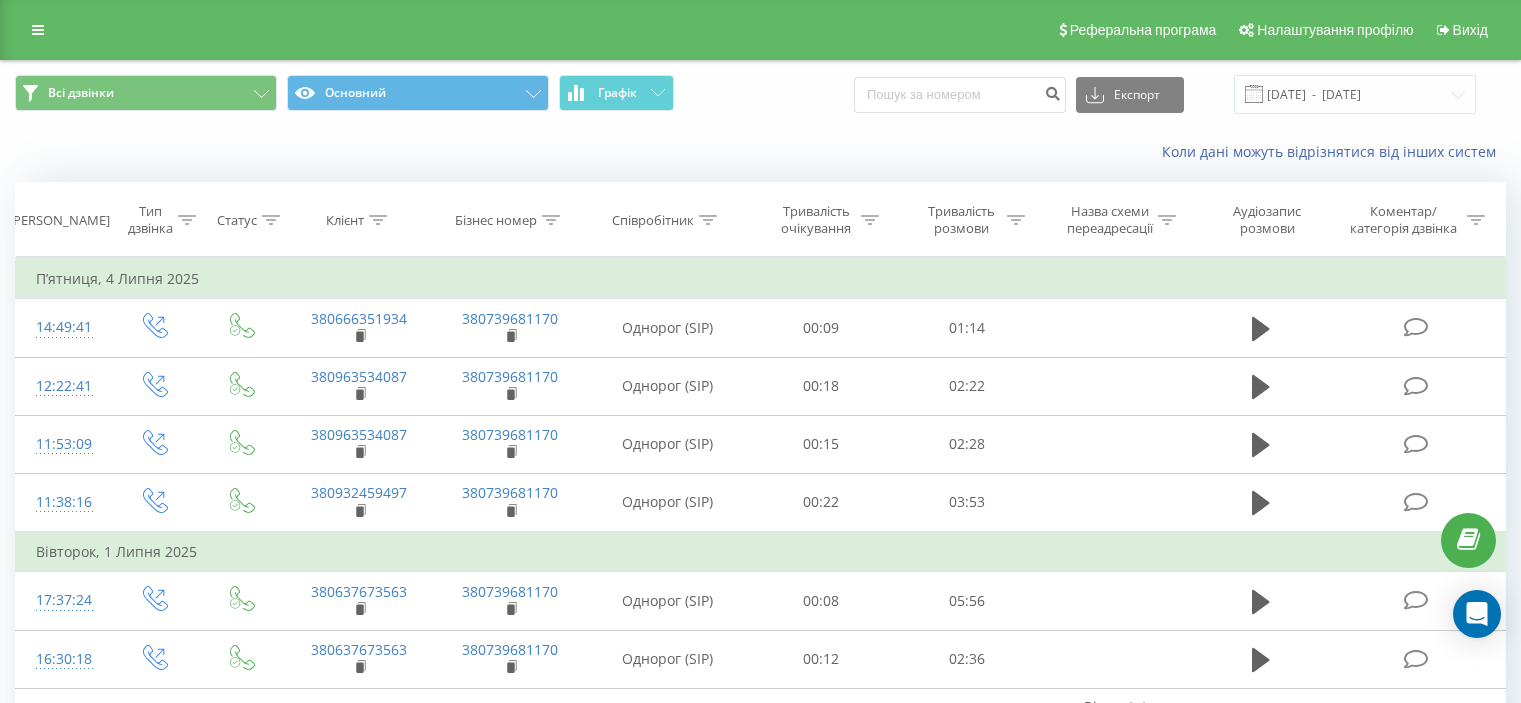 scroll, scrollTop: 0, scrollLeft: 0, axis: both 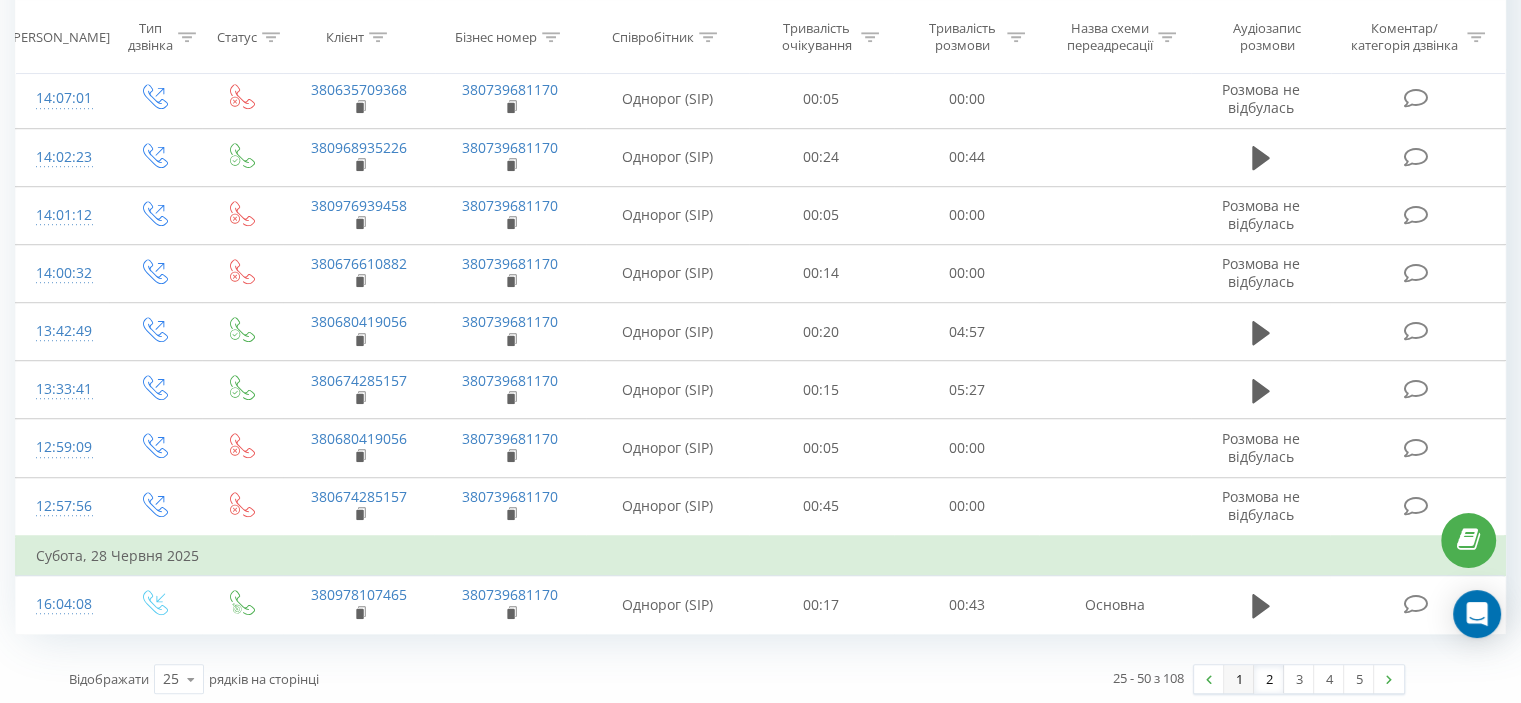 click on "1" at bounding box center (1239, 679) 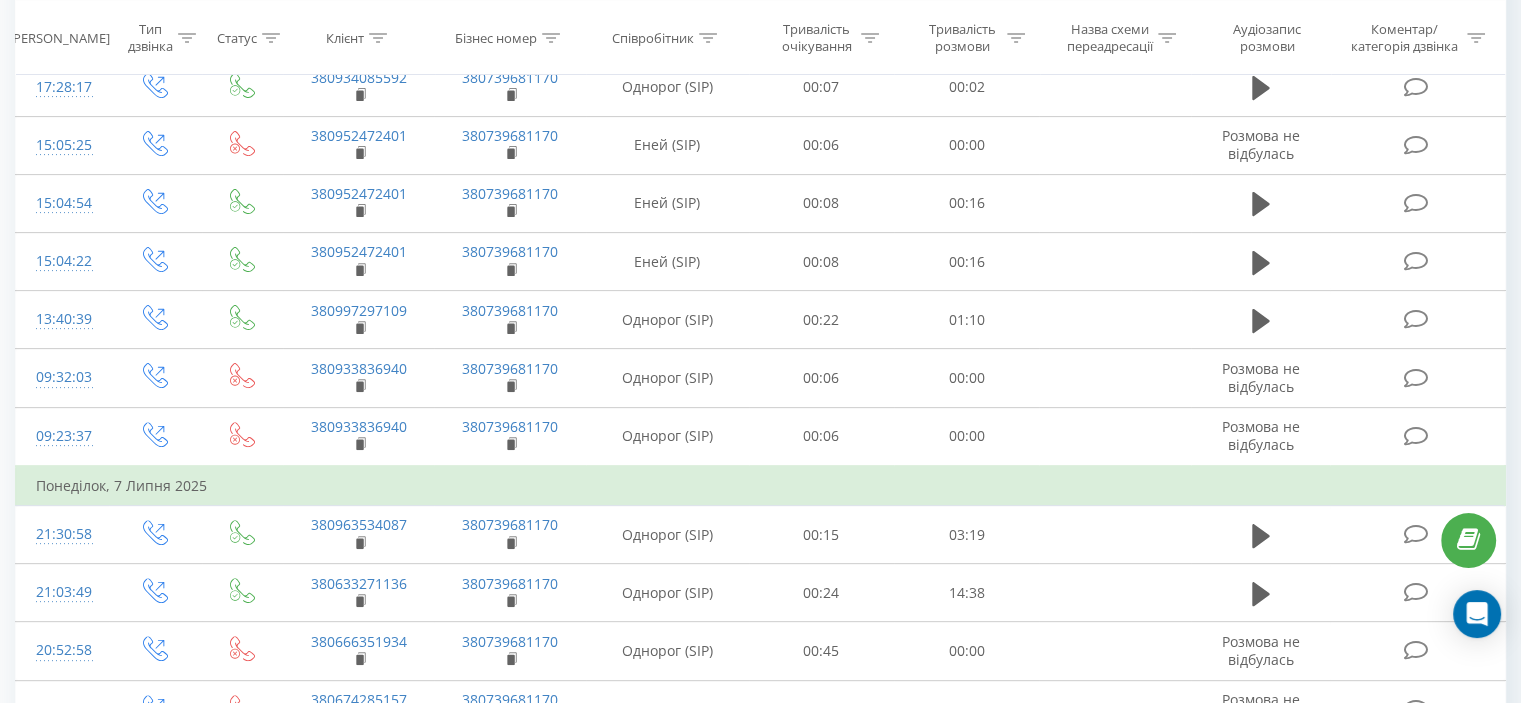 scroll, scrollTop: 132, scrollLeft: 0, axis: vertical 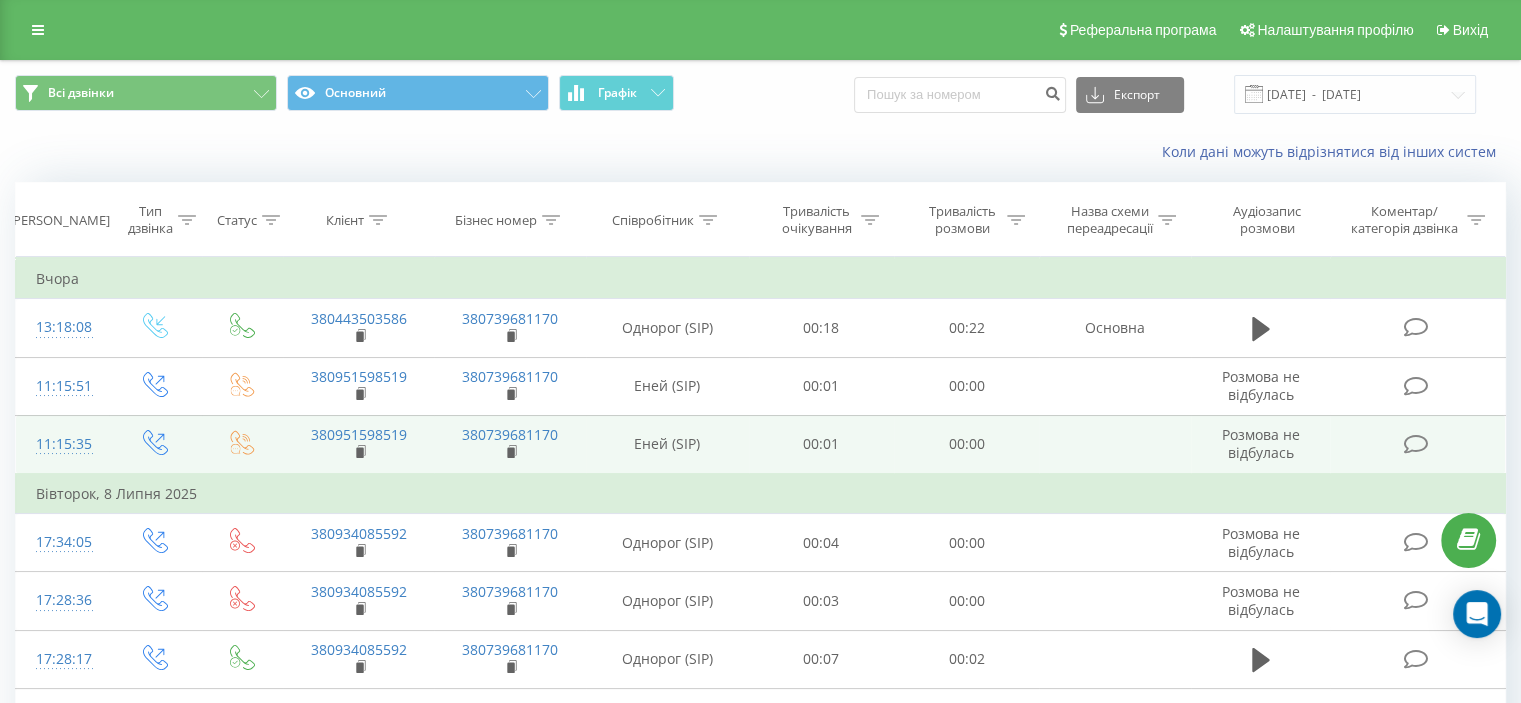 click at bounding box center [1114, 444] 